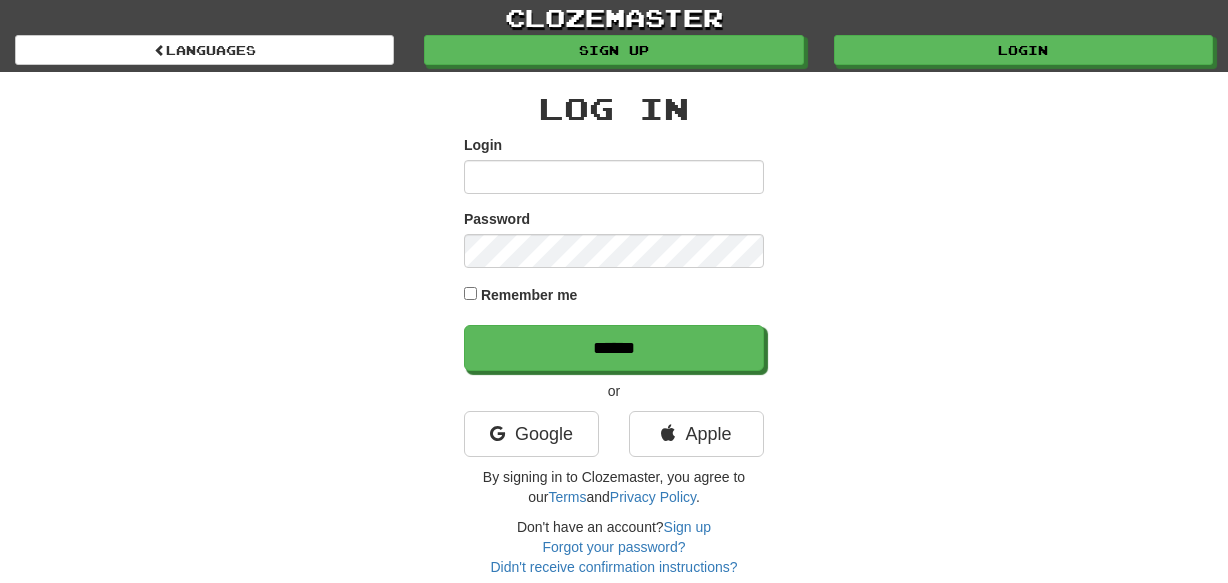 scroll, scrollTop: 0, scrollLeft: 0, axis: both 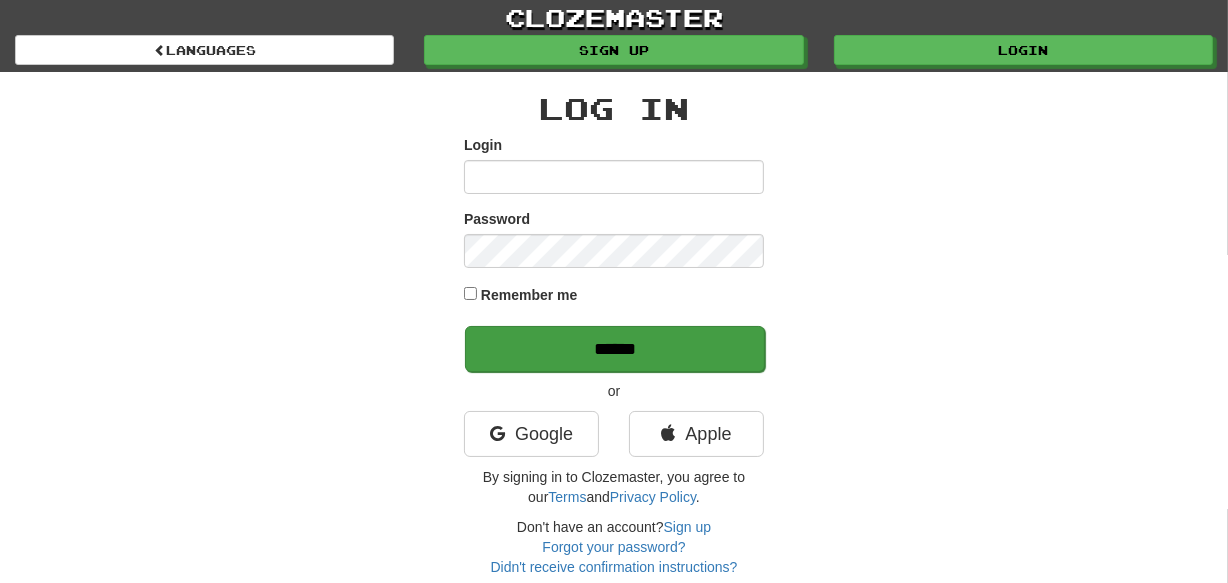 type on "********" 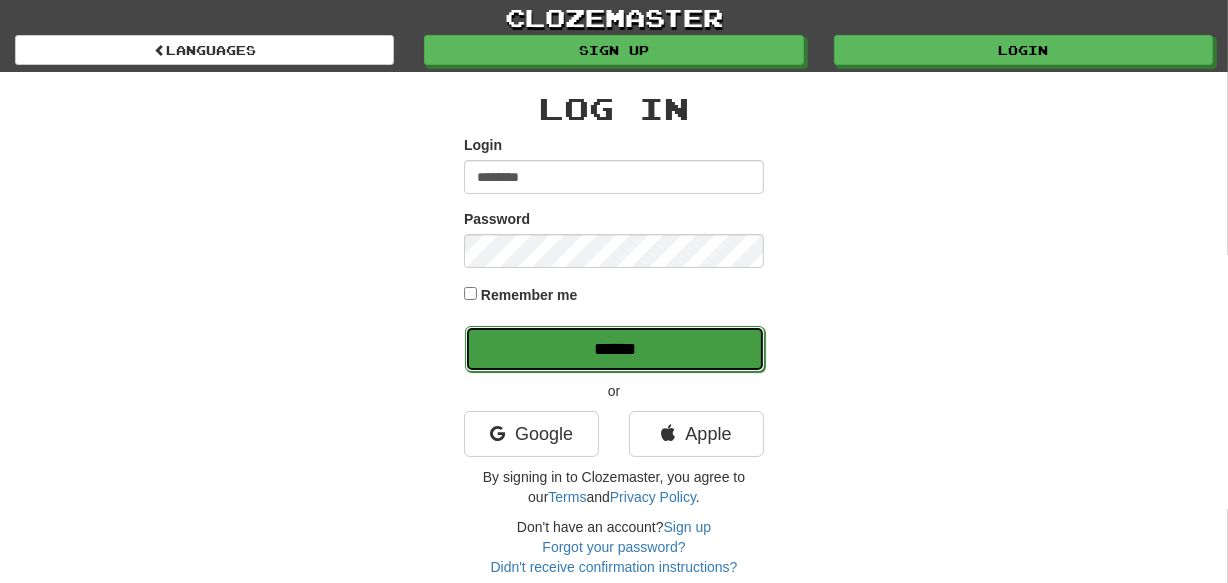 click on "******" at bounding box center [615, 349] 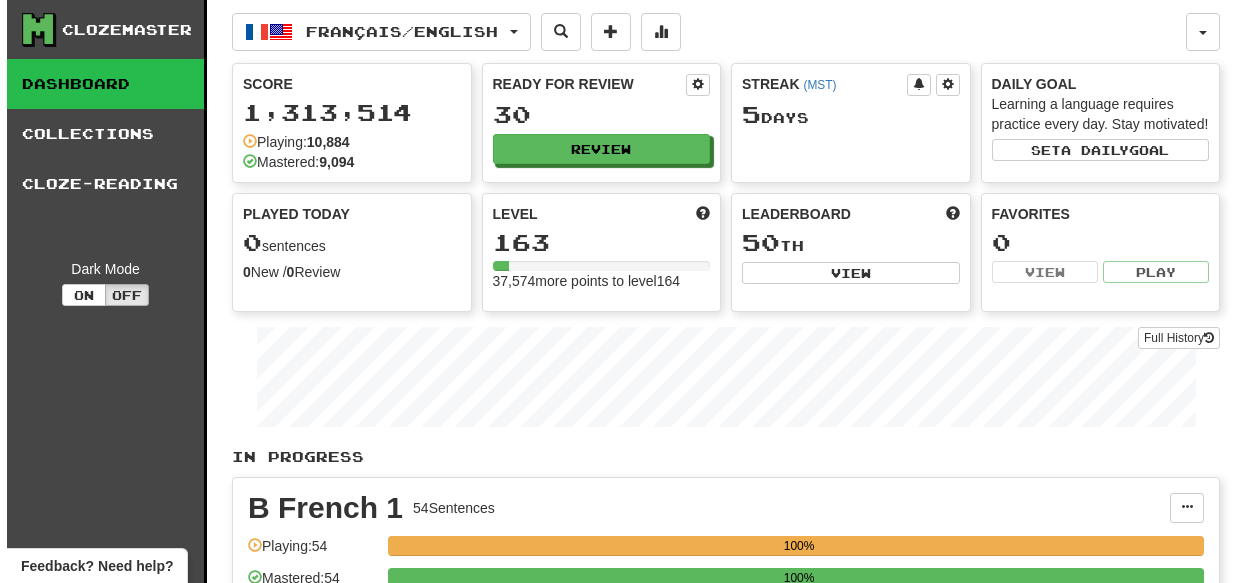 scroll, scrollTop: 0, scrollLeft: 0, axis: both 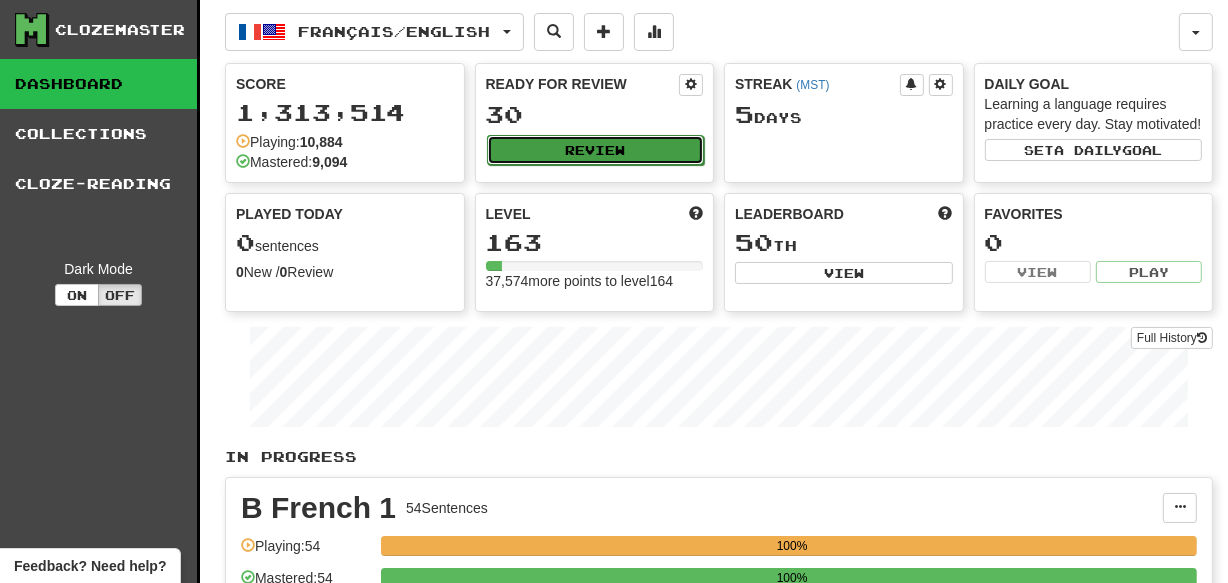click on "Review" at bounding box center [596, 150] 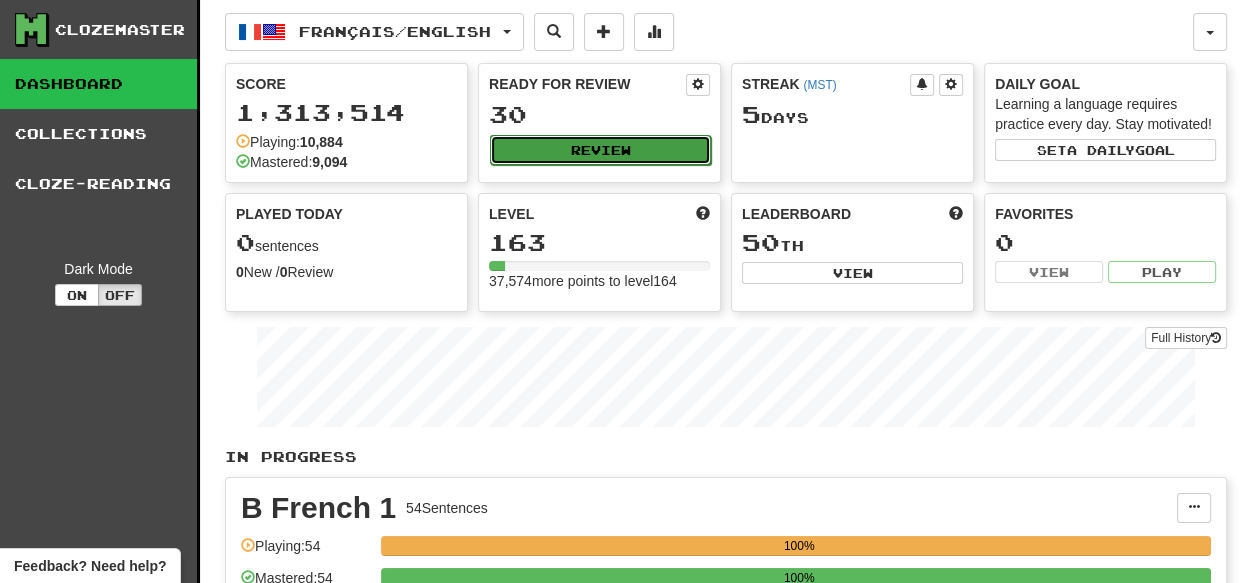 select on "***" 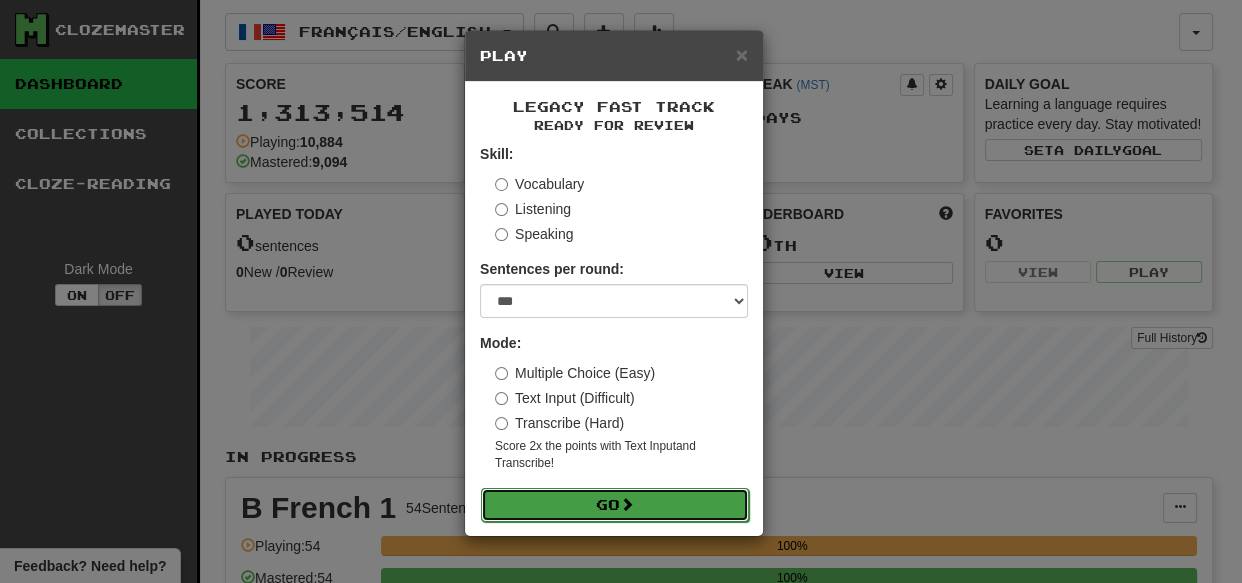 click on "Go" at bounding box center [615, 505] 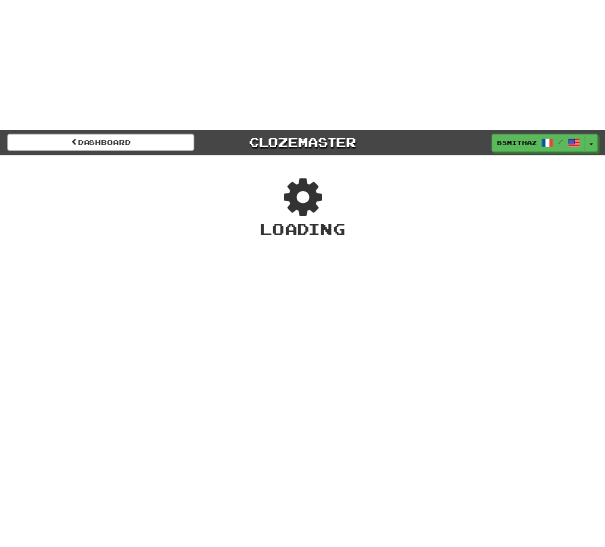 scroll, scrollTop: 0, scrollLeft: 0, axis: both 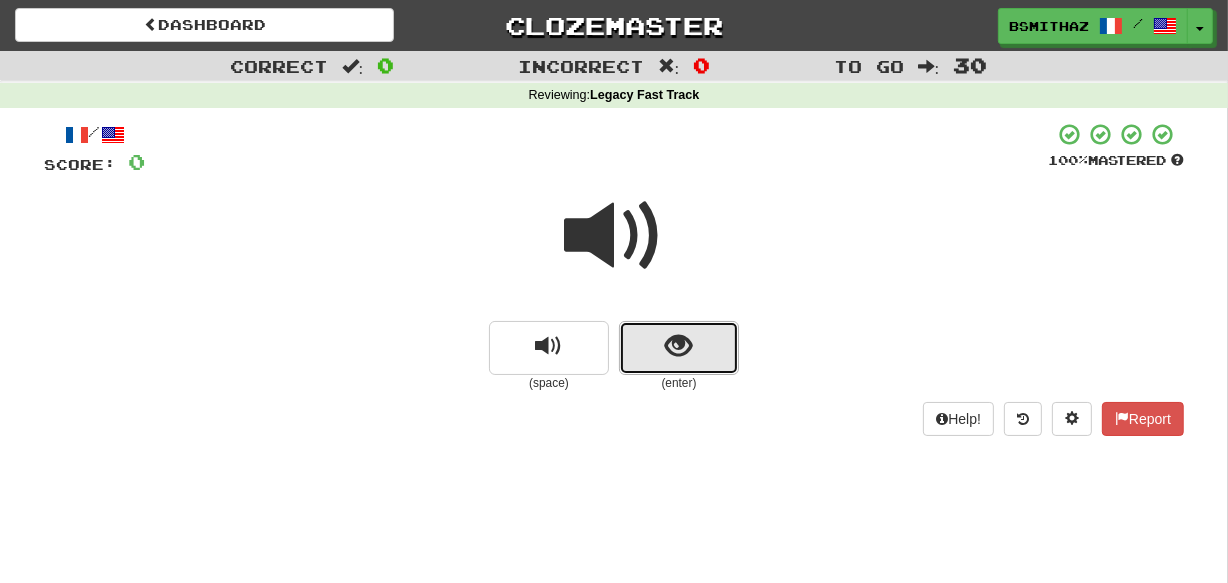 click at bounding box center [679, 348] 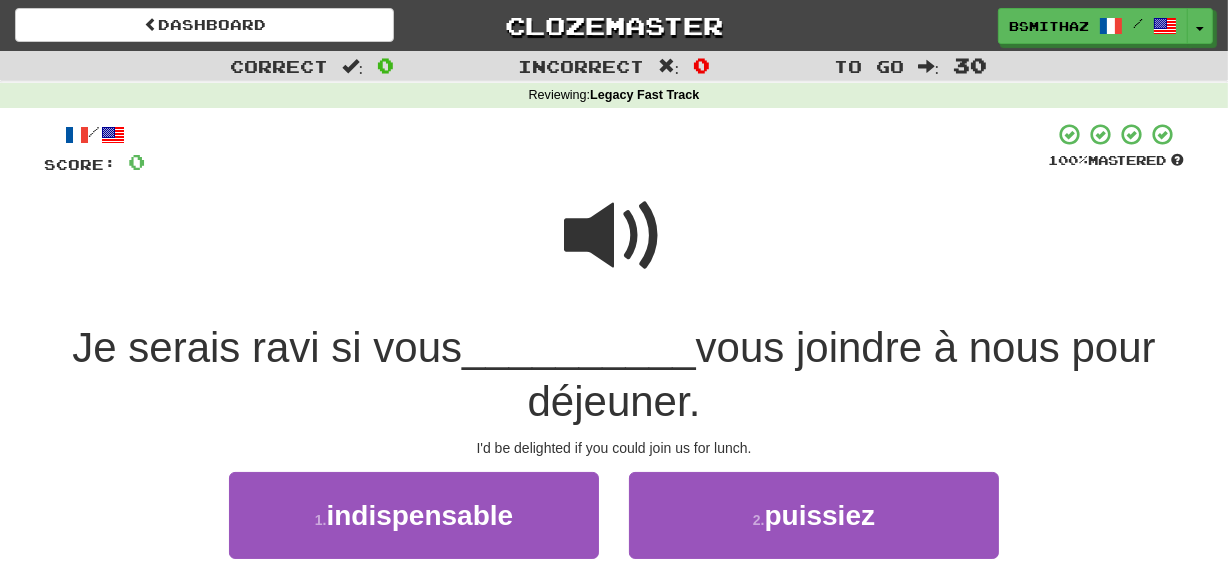 click at bounding box center (614, 236) 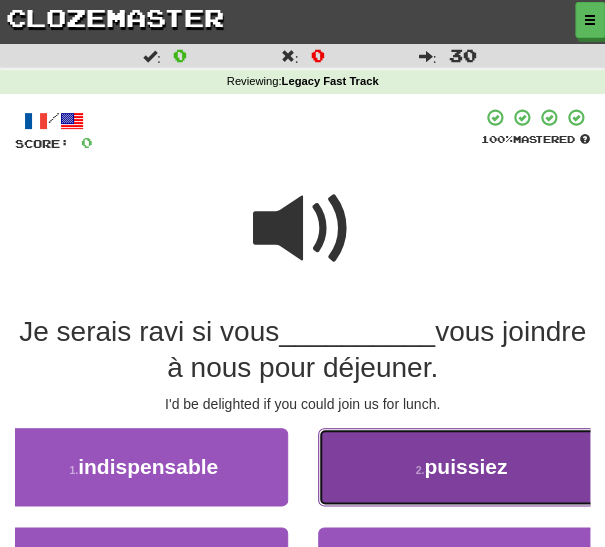 click on "2 .  puissiez" at bounding box center (462, 467) 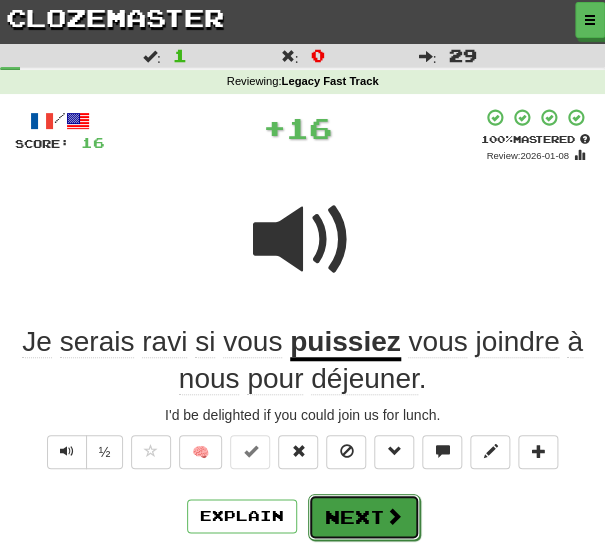 click on "Next" at bounding box center [364, 517] 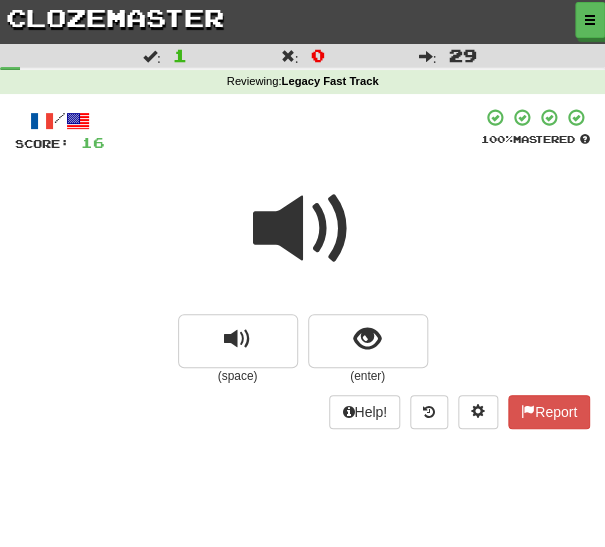 drag, startPoint x: 307, startPoint y: 214, endPoint x: 303, endPoint y: 254, distance: 40.1995 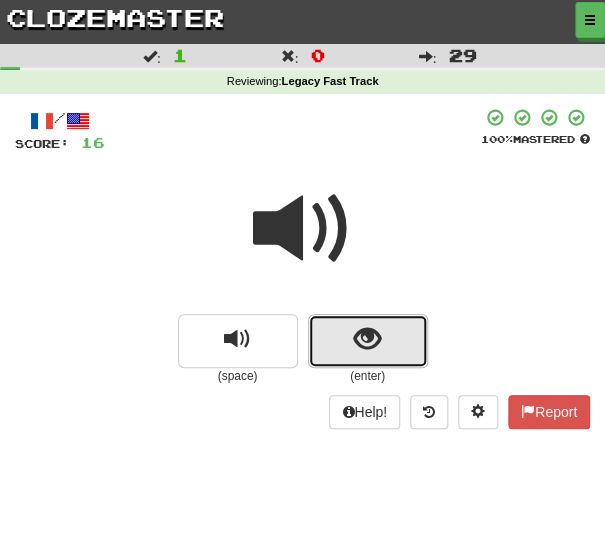 click at bounding box center [368, 341] 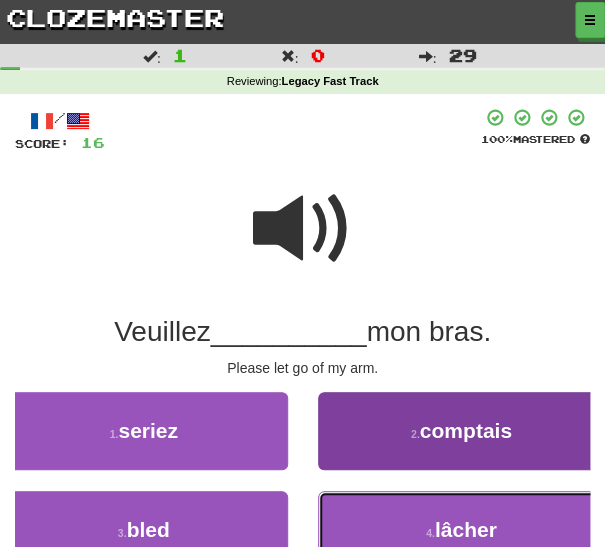 click on "4 .  lâcher" at bounding box center [462, 530] 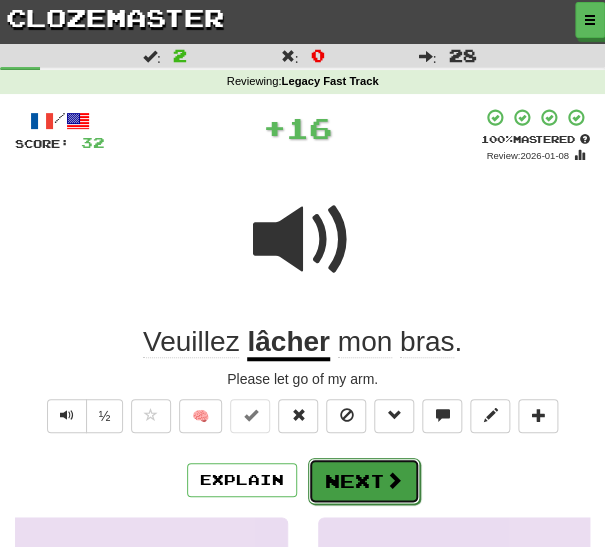 click on "Next" at bounding box center (364, 481) 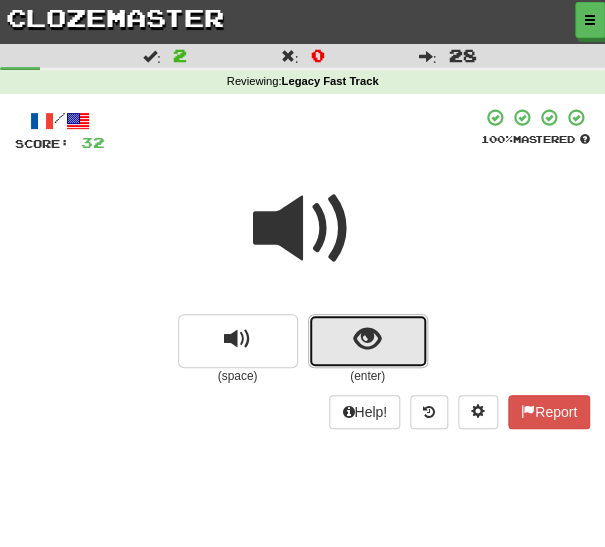 click at bounding box center (368, 341) 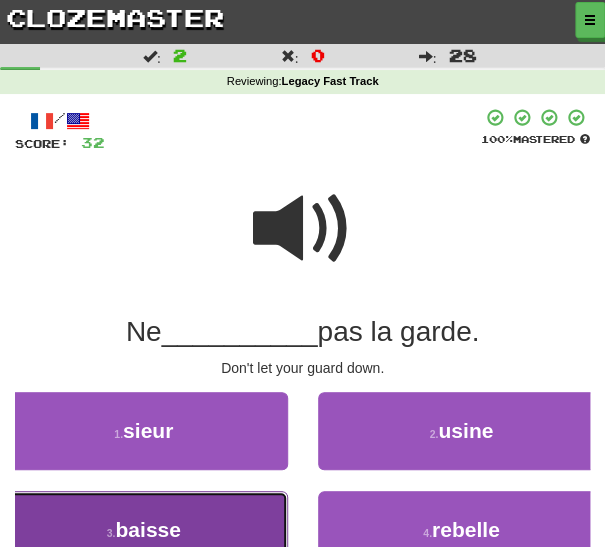 click on "3 .  baisse" at bounding box center (144, 530) 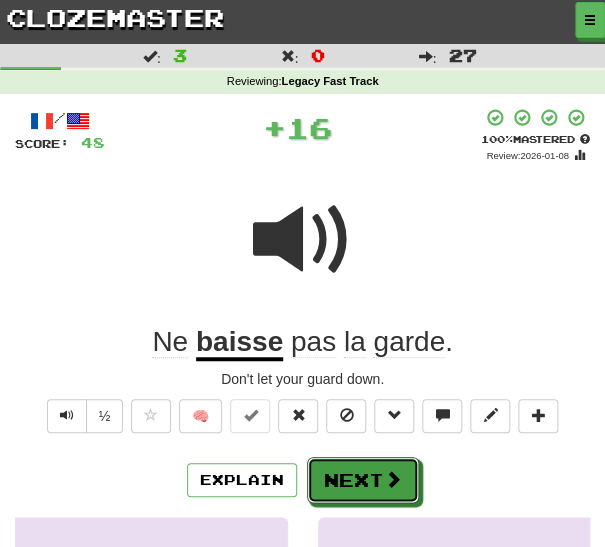 drag, startPoint x: 334, startPoint y: 478, endPoint x: 339, endPoint y: 464, distance: 14.866069 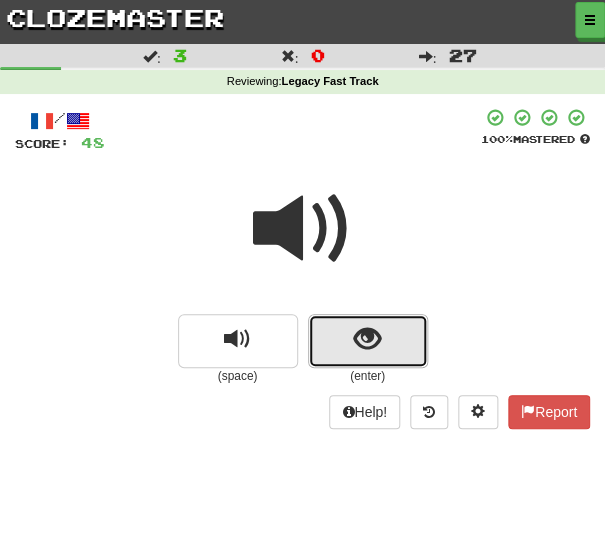 click at bounding box center [367, 339] 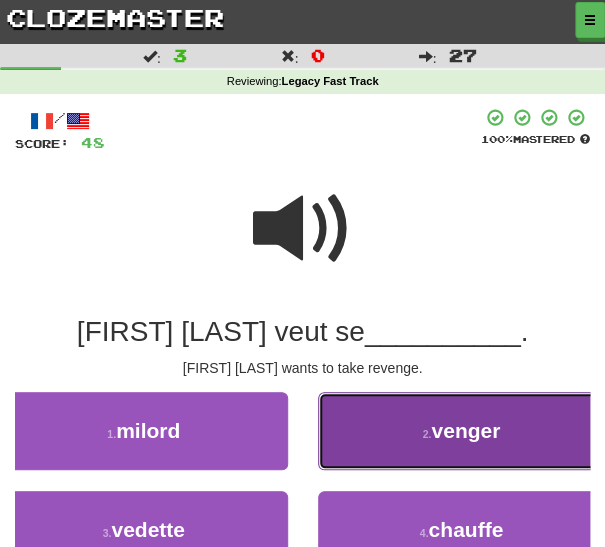 click on "2 .  venger" at bounding box center (462, 431) 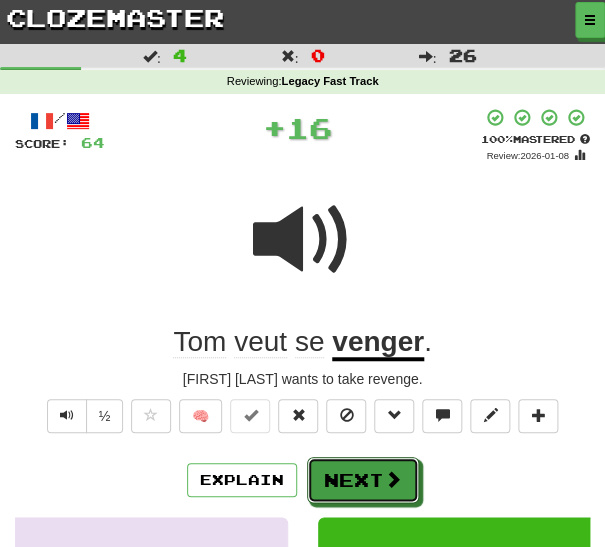 drag, startPoint x: 314, startPoint y: 472, endPoint x: 324, endPoint y: 428, distance: 45.122055 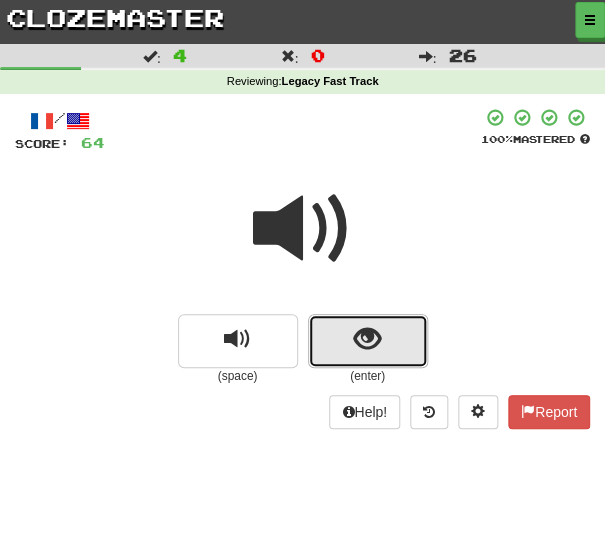 click at bounding box center [368, 341] 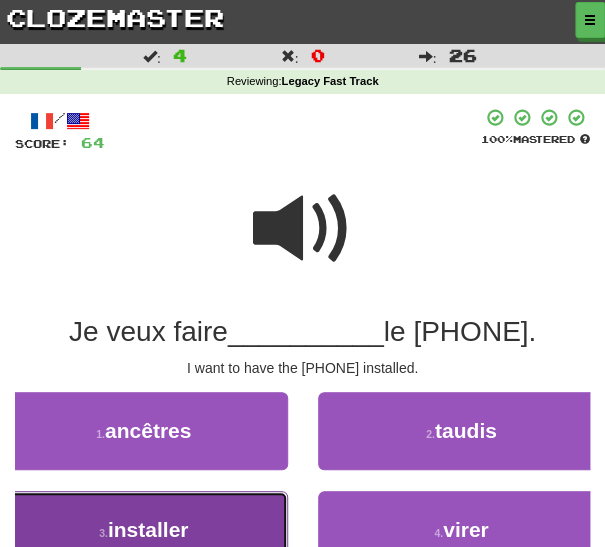 click on "3 .  installer" at bounding box center (144, 530) 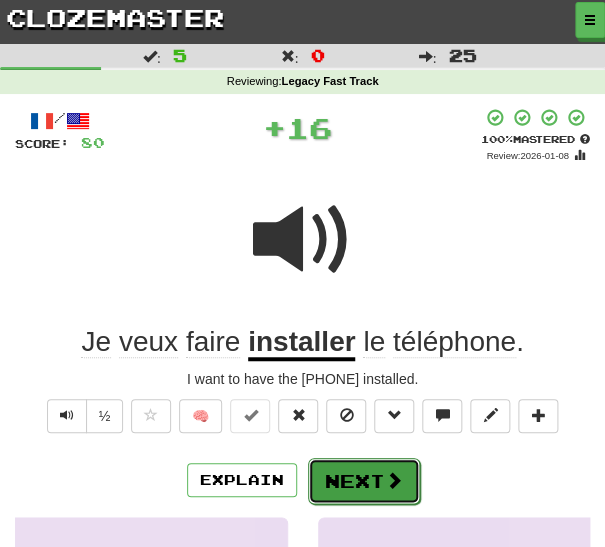 click on "Next" at bounding box center [364, 481] 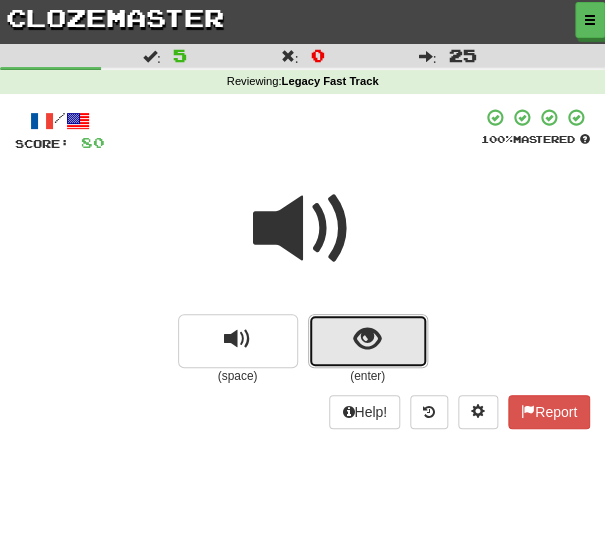 click at bounding box center [368, 341] 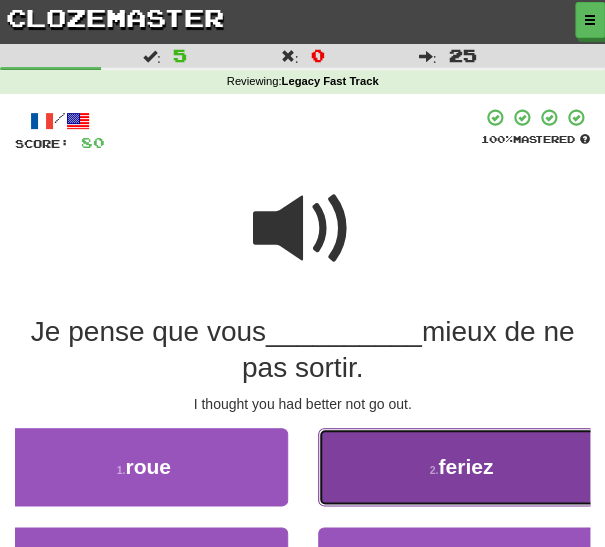 click on "2 .  feriez" at bounding box center [462, 467] 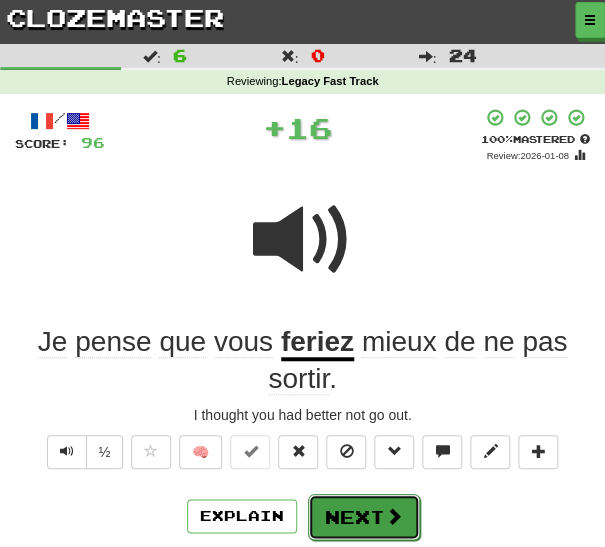 click on "Next" at bounding box center [364, 517] 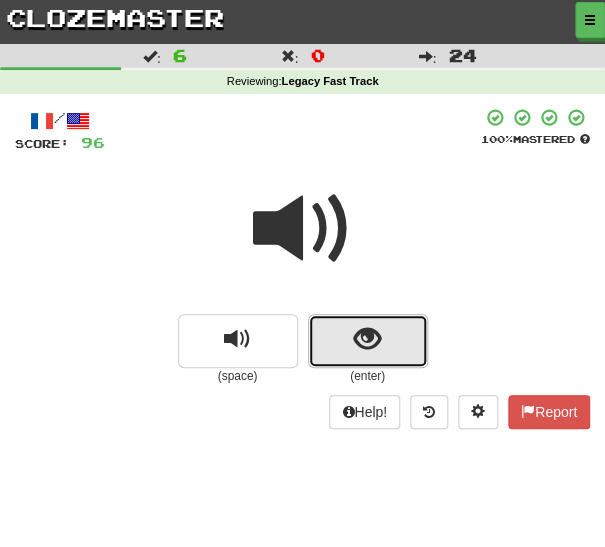 click at bounding box center [367, 339] 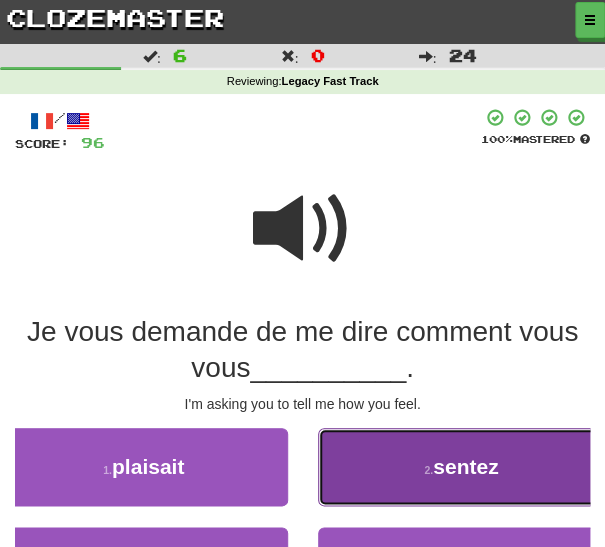 click on "2 .  sentez" at bounding box center (462, 467) 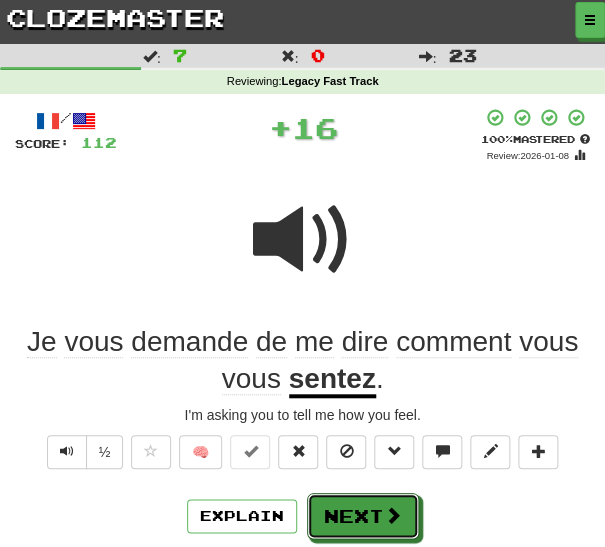 click on "Next" at bounding box center (363, 516) 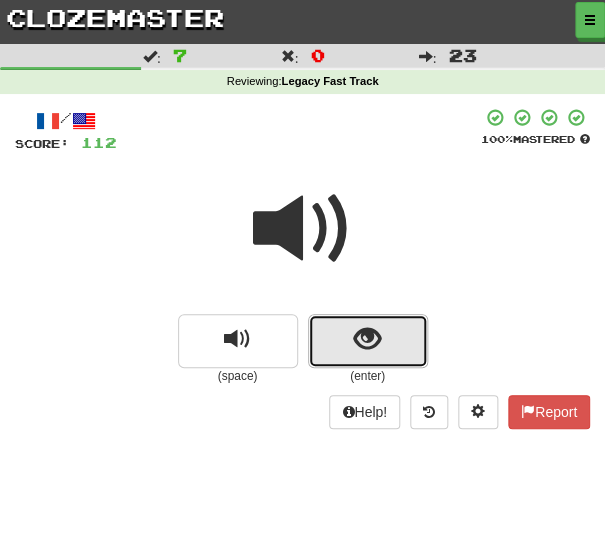 click at bounding box center (368, 341) 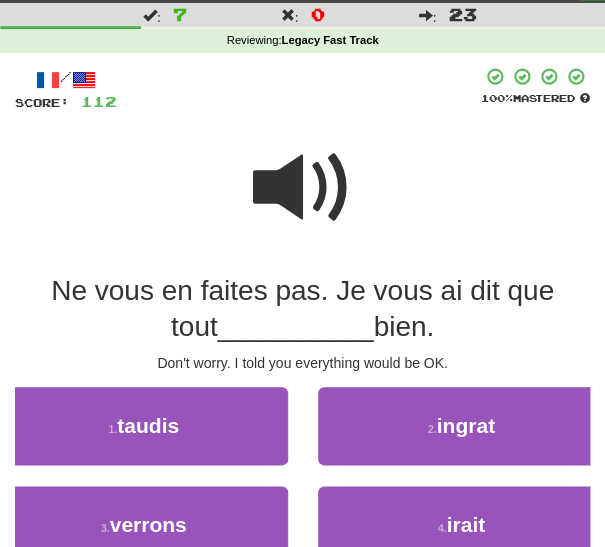 scroll, scrollTop: 68, scrollLeft: 0, axis: vertical 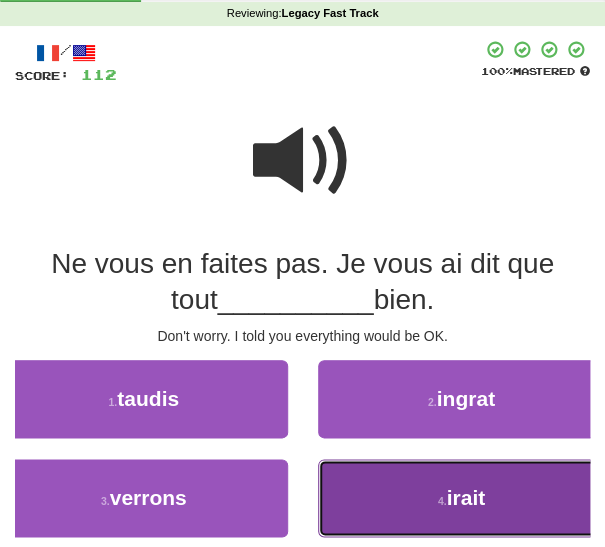 click on "irait" at bounding box center [465, 497] 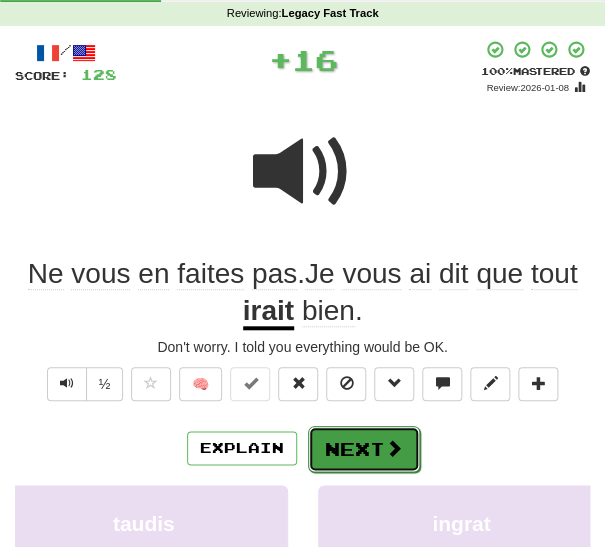 click on "Next" at bounding box center (364, 449) 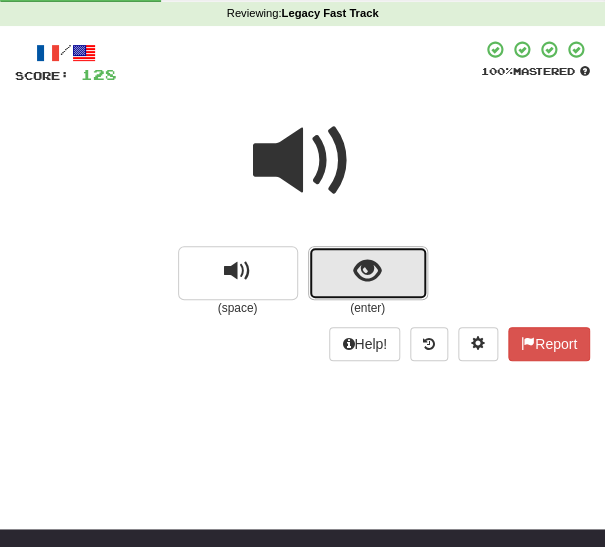 click at bounding box center (368, 273) 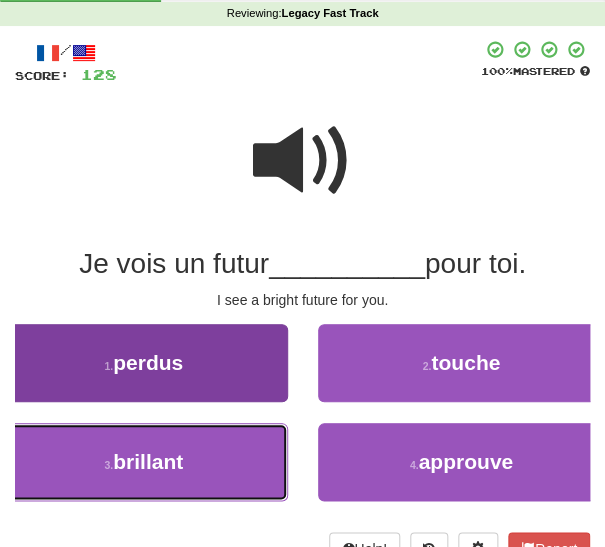 click on "3 .  brillant" at bounding box center [144, 462] 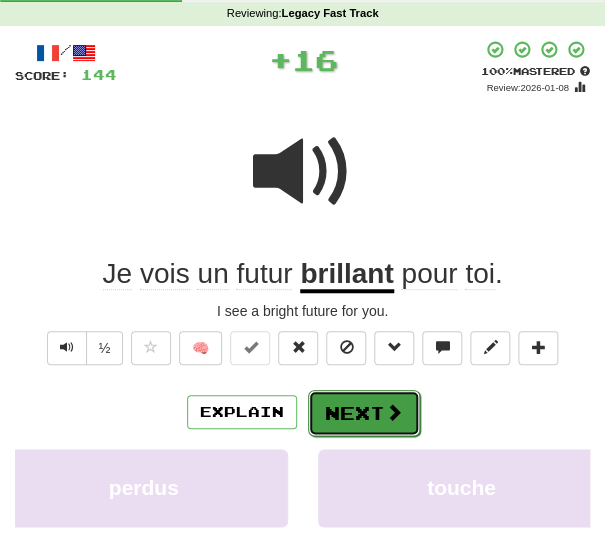 click on "Next" at bounding box center [364, 413] 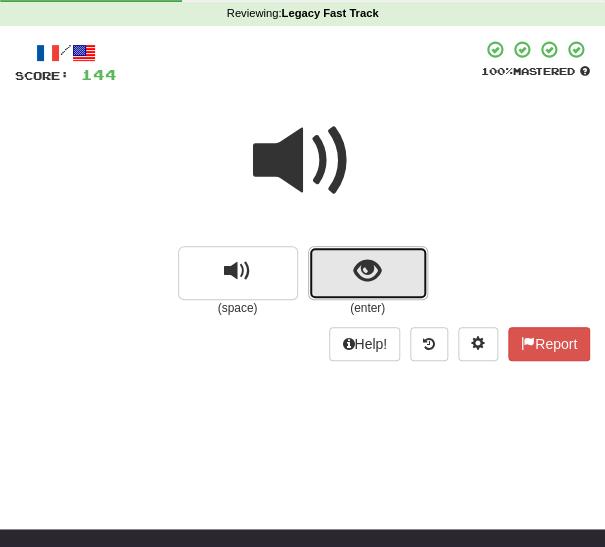 click at bounding box center (368, 273) 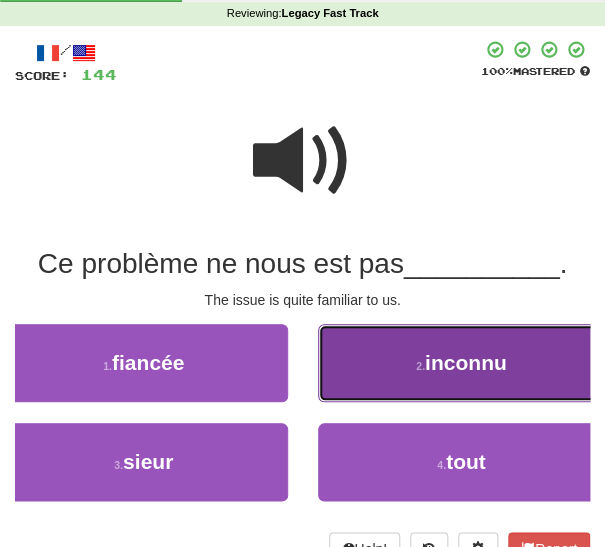 click on "2 .  inconnu" at bounding box center [462, 363] 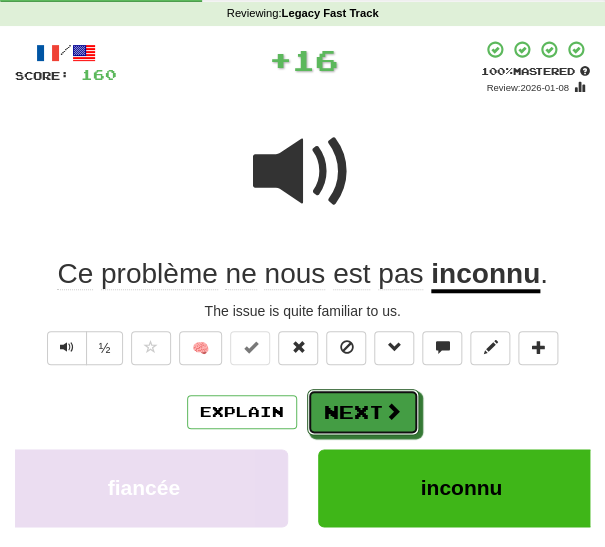 click on "Next" at bounding box center [363, 412] 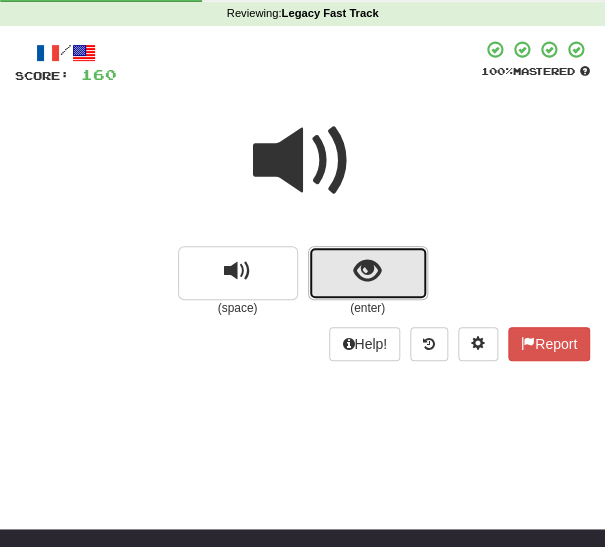 click at bounding box center [368, 273] 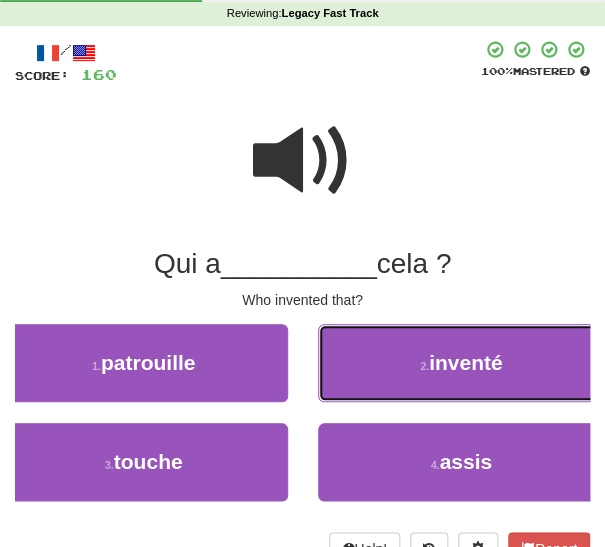 click on "2 .  inventé" at bounding box center [462, 363] 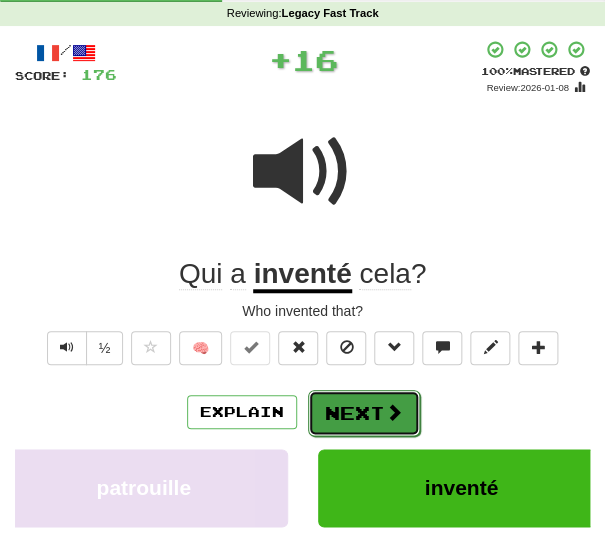click on "Next" at bounding box center (364, 413) 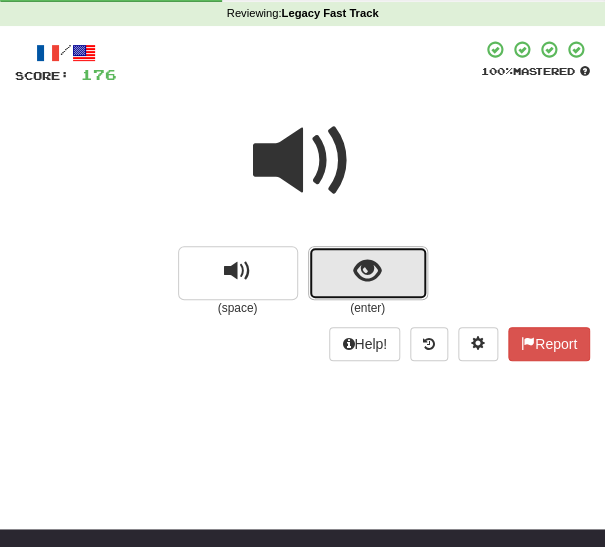 click at bounding box center [368, 273] 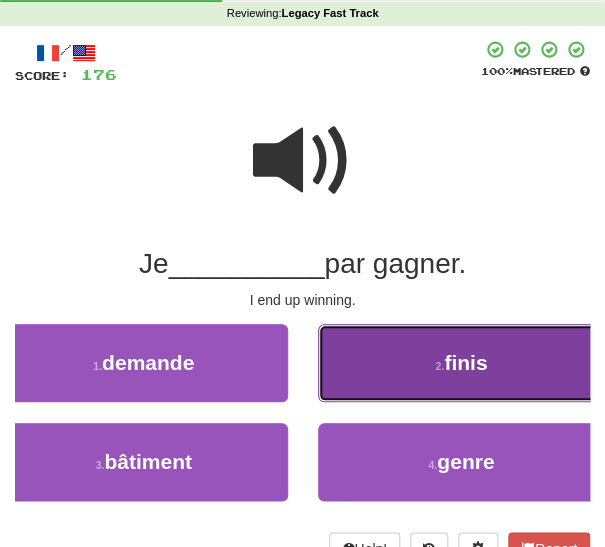 click on "2 .  finis" at bounding box center [462, 363] 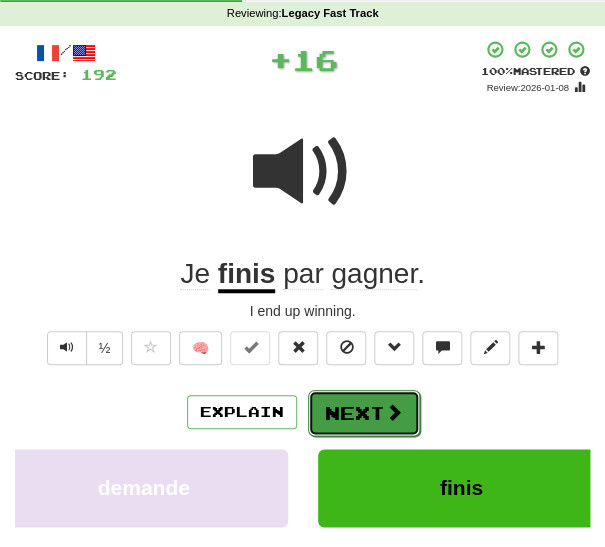 click on "Next" at bounding box center [364, 413] 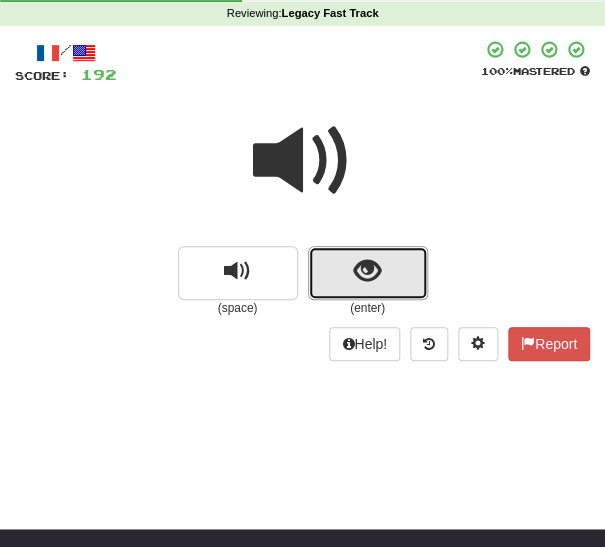 click at bounding box center [368, 273] 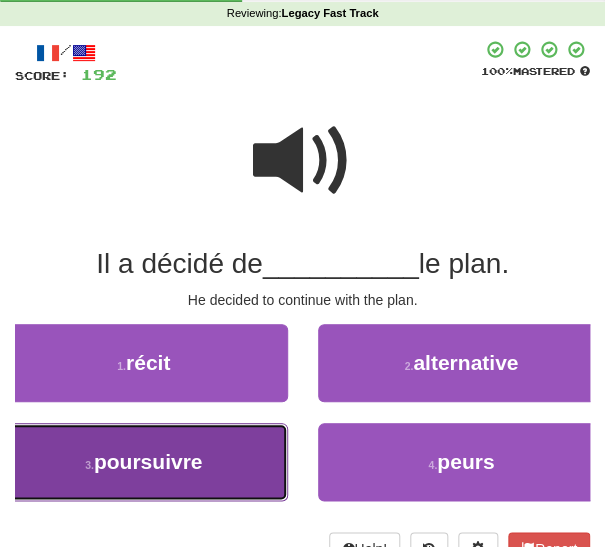 click on "3 .  poursuivre" at bounding box center (144, 462) 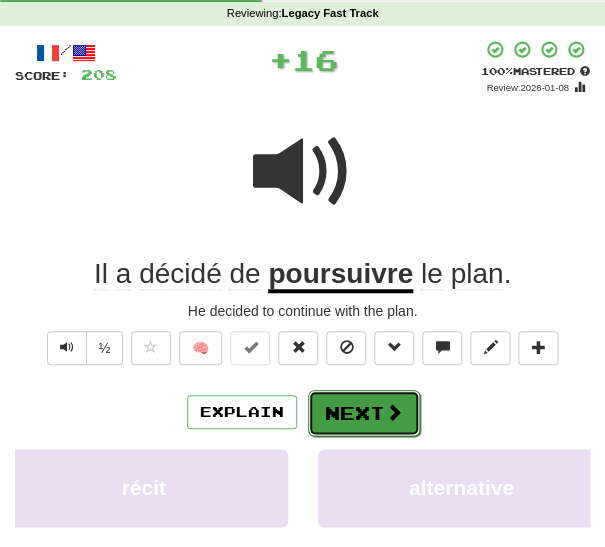 click on "Next" at bounding box center (364, 413) 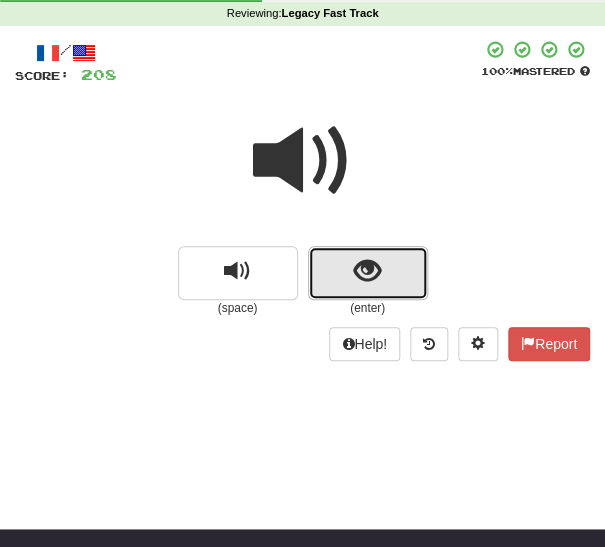 click at bounding box center (367, 271) 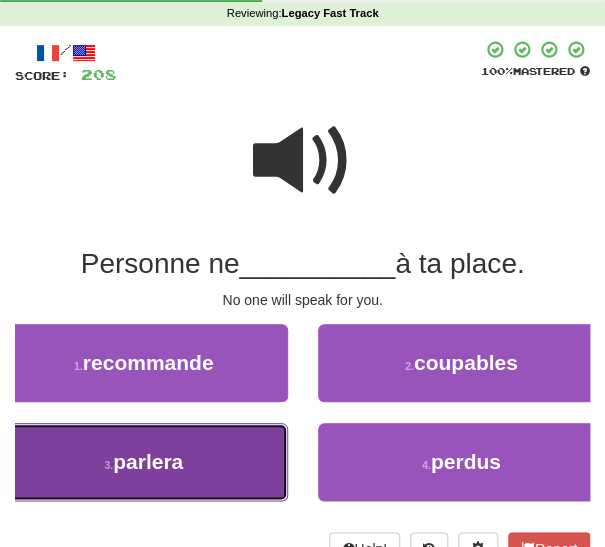 click on "3 .  parlera" at bounding box center [144, 462] 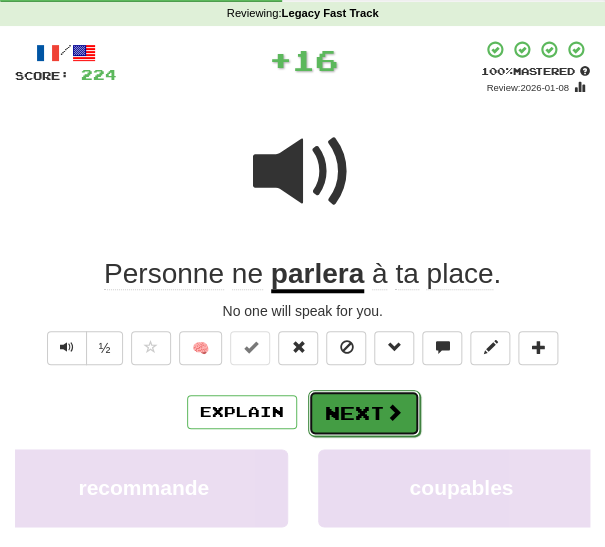click on "Next" at bounding box center (364, 413) 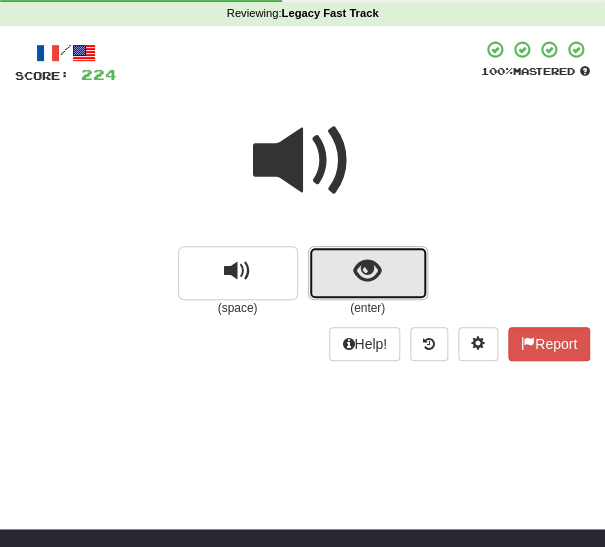 click at bounding box center [368, 273] 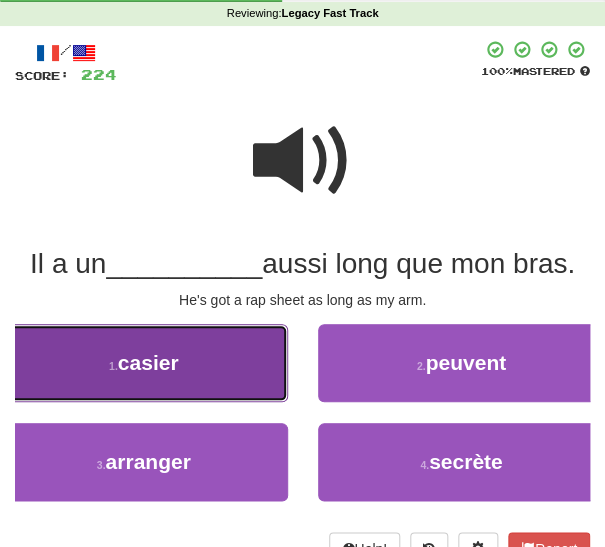 click on "1 .  casier" at bounding box center [144, 363] 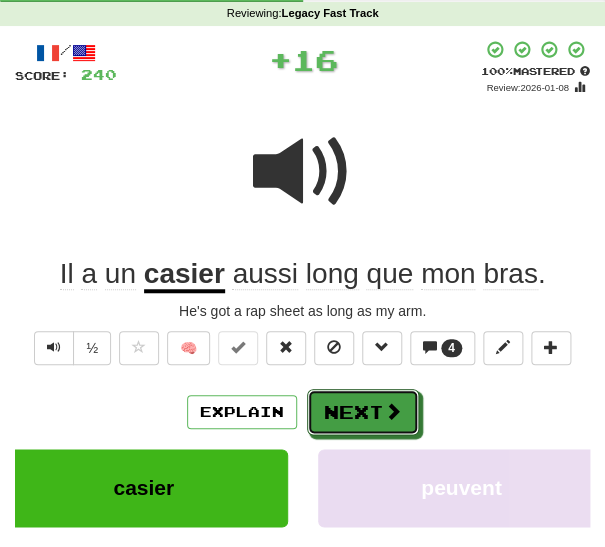 click on "Next" at bounding box center [363, 412] 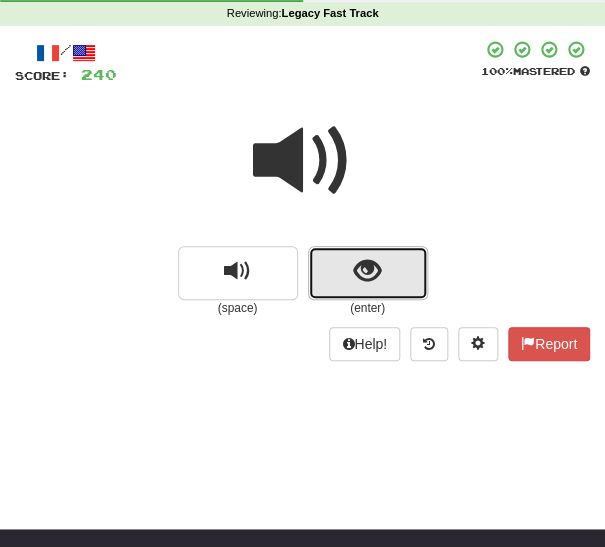 click at bounding box center (368, 273) 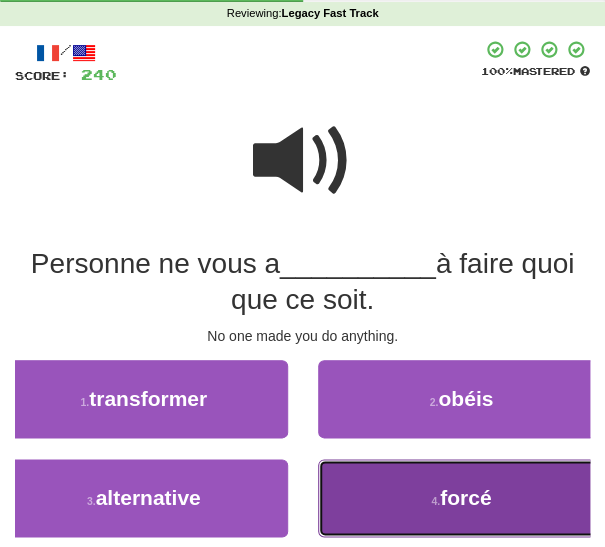 click on "4 .  forcé" at bounding box center [462, 498] 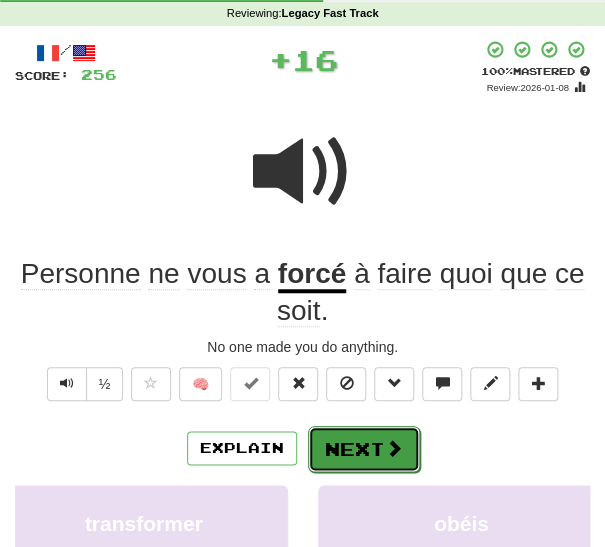 click on "Next" at bounding box center [364, 449] 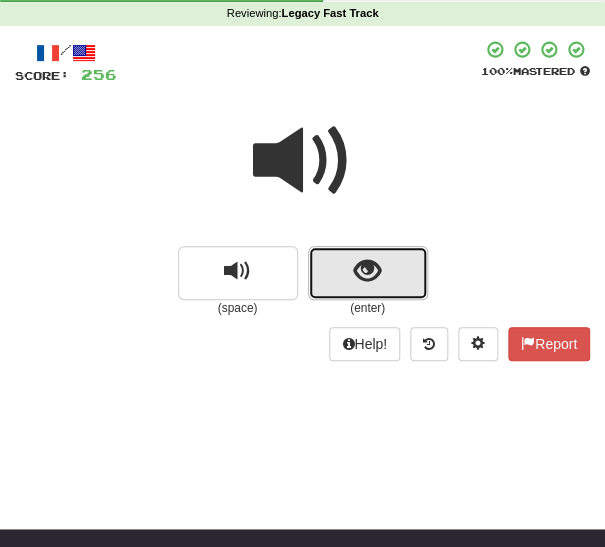 click at bounding box center [367, 271] 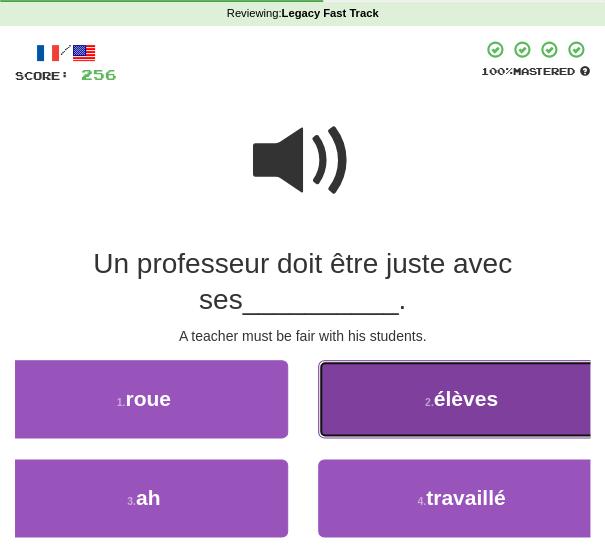click on "2 .  élèves" at bounding box center (462, 399) 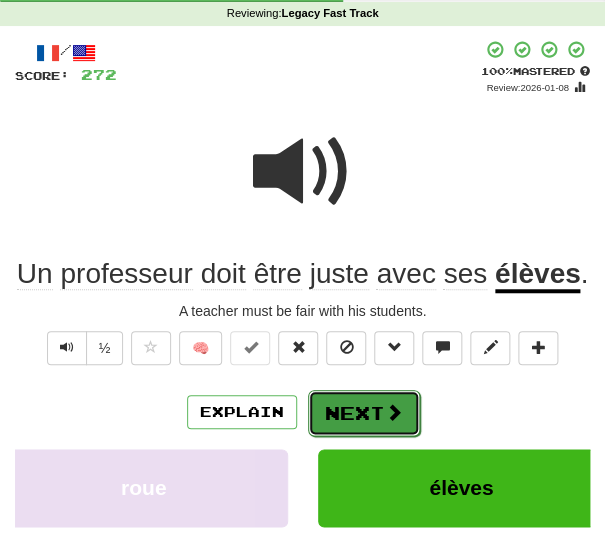 click on "Next" at bounding box center [364, 413] 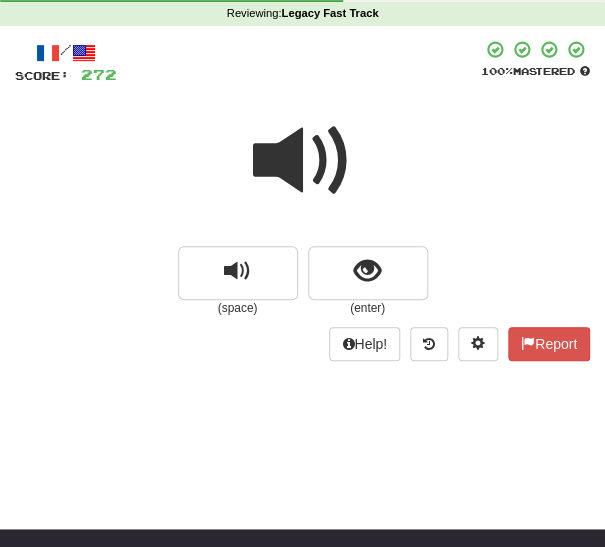 click at bounding box center [303, 161] 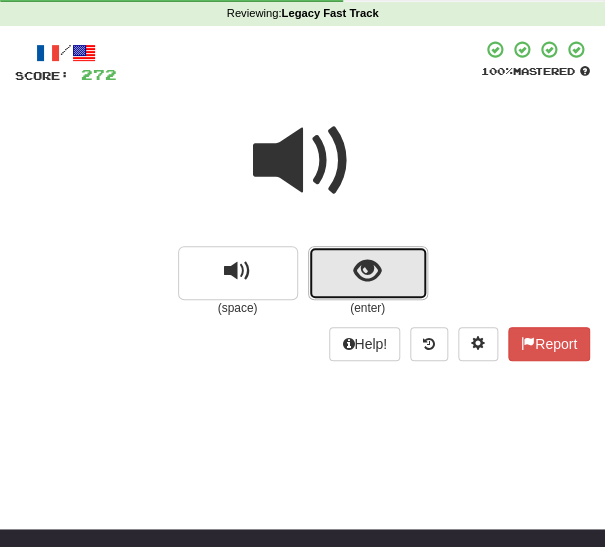 click at bounding box center [368, 273] 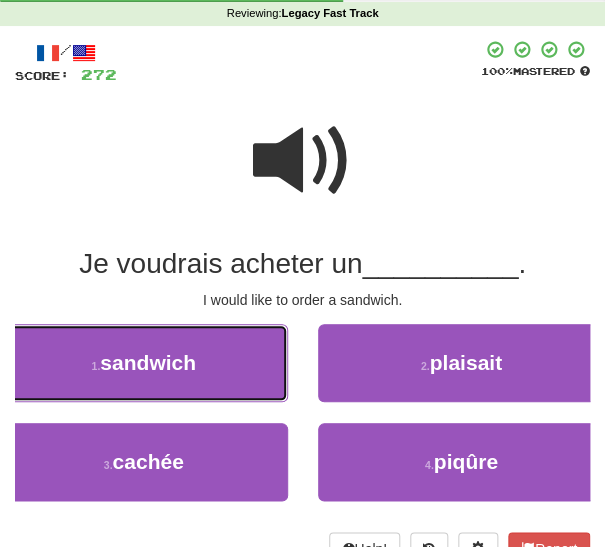 click on "1 .  sandwich" at bounding box center [144, 363] 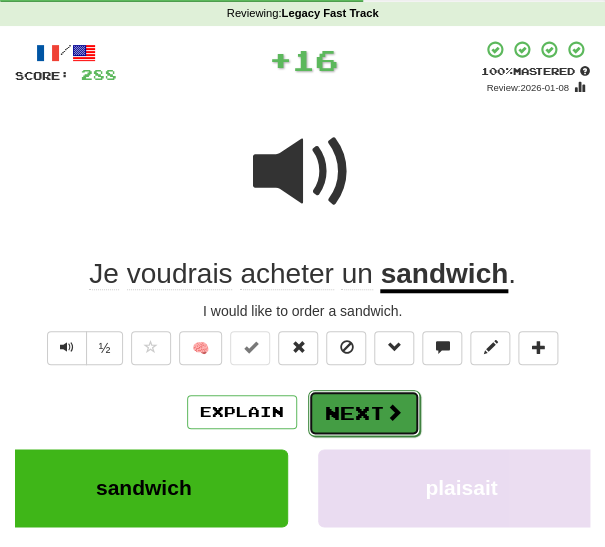 click on "Next" at bounding box center (364, 413) 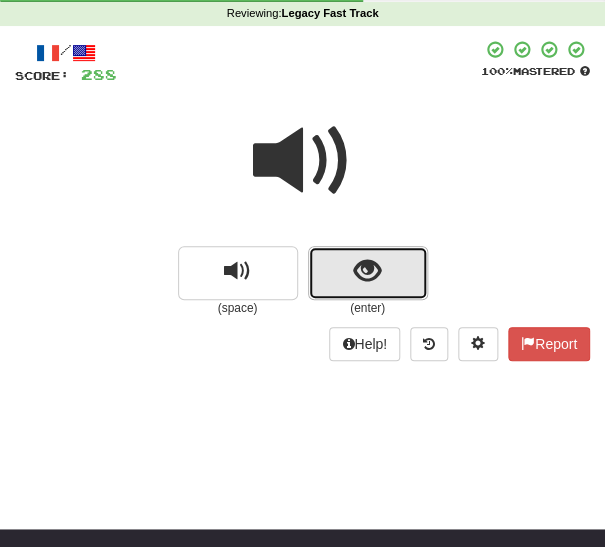 click at bounding box center (367, 271) 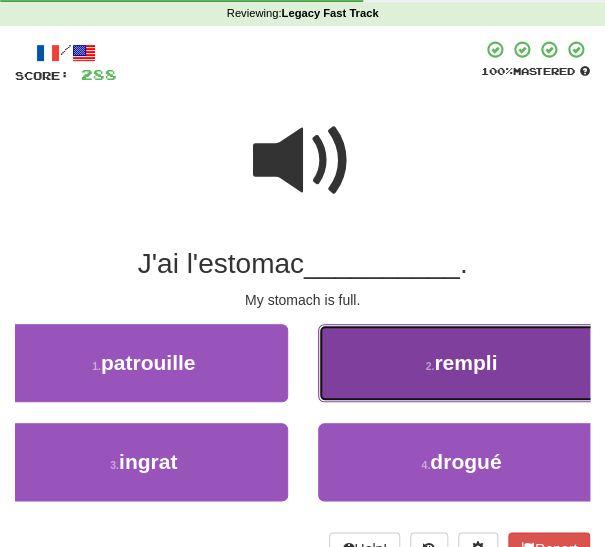 click on "2 .  rempli" at bounding box center [462, 363] 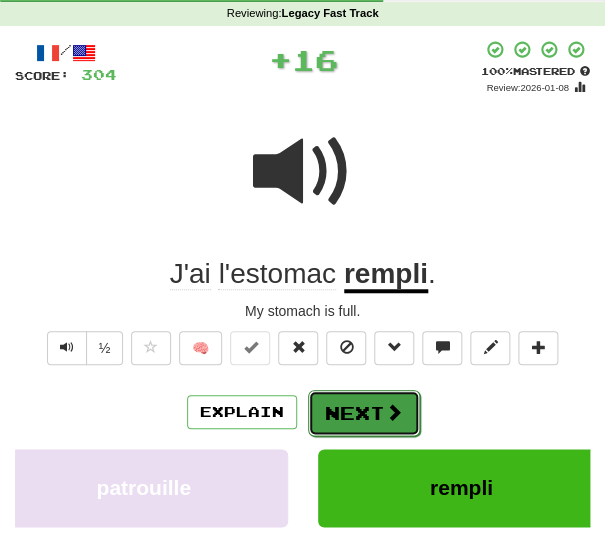 click on "Next" at bounding box center [364, 413] 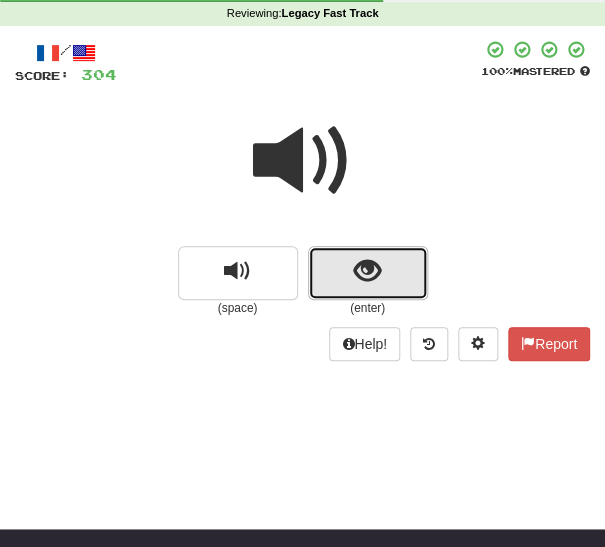 click at bounding box center (367, 271) 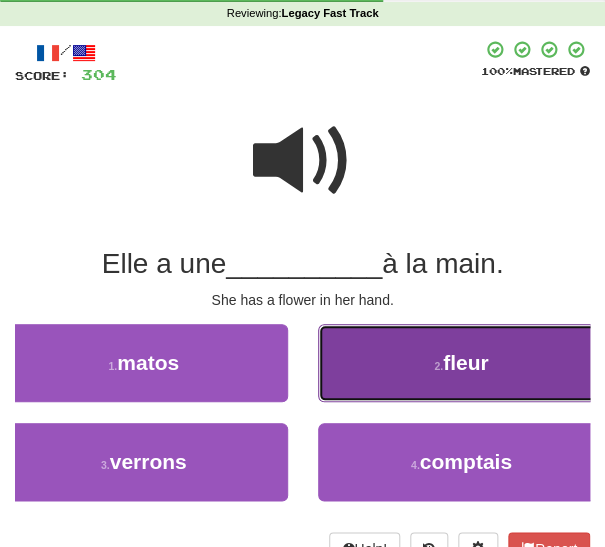 click on "2 .  fleur" at bounding box center (462, 363) 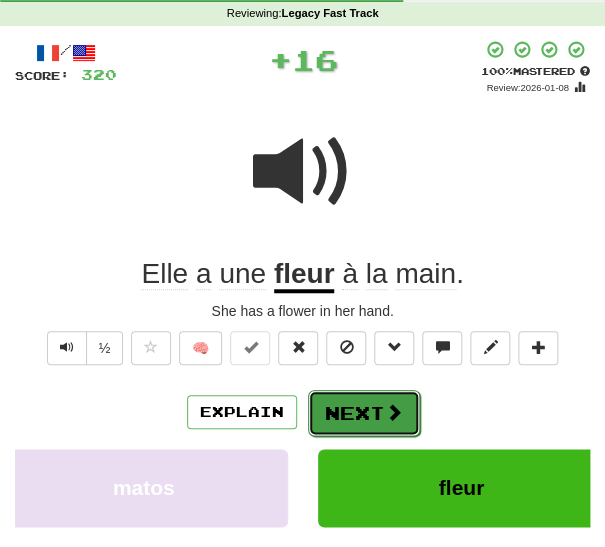 click on "Next" at bounding box center [364, 413] 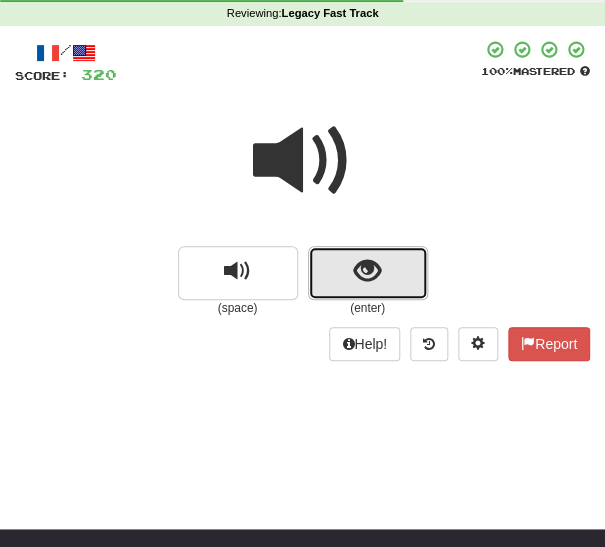 click at bounding box center [368, 273] 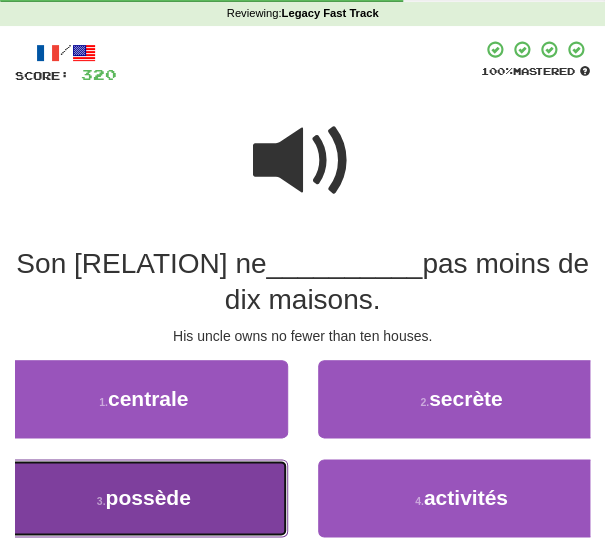 click on "3 .  possède" at bounding box center (144, 498) 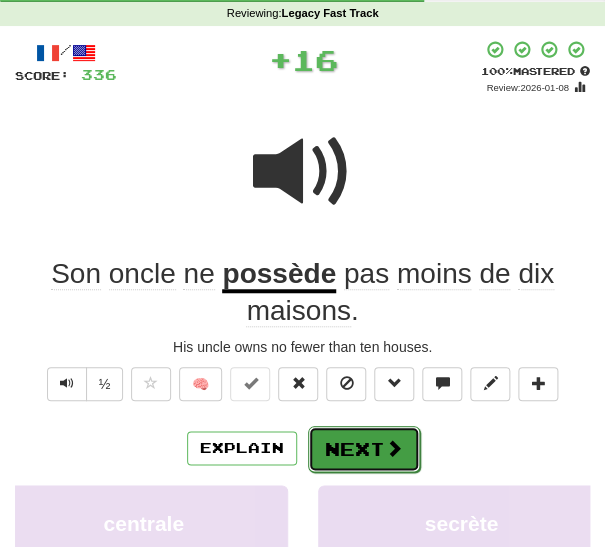 click on "Next" at bounding box center (364, 449) 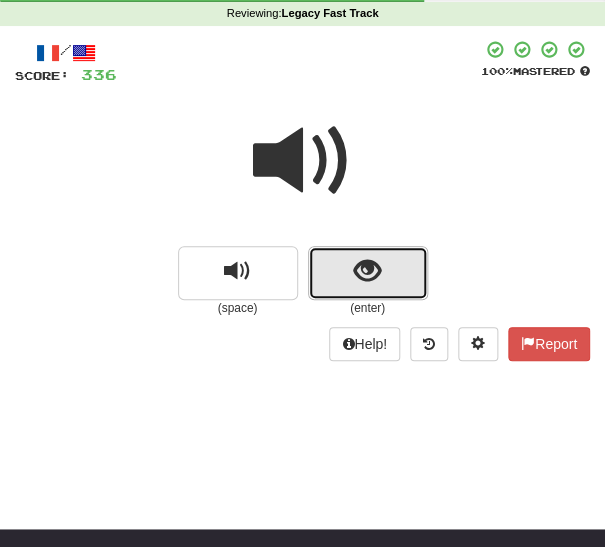 click at bounding box center (368, 273) 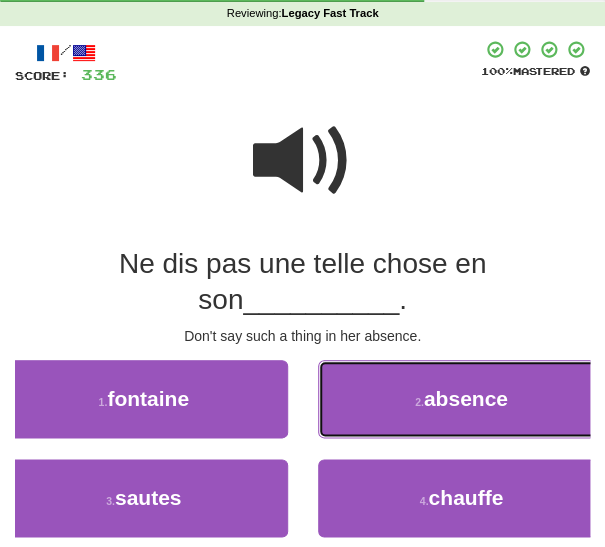 click on "2 .  absence" at bounding box center (462, 399) 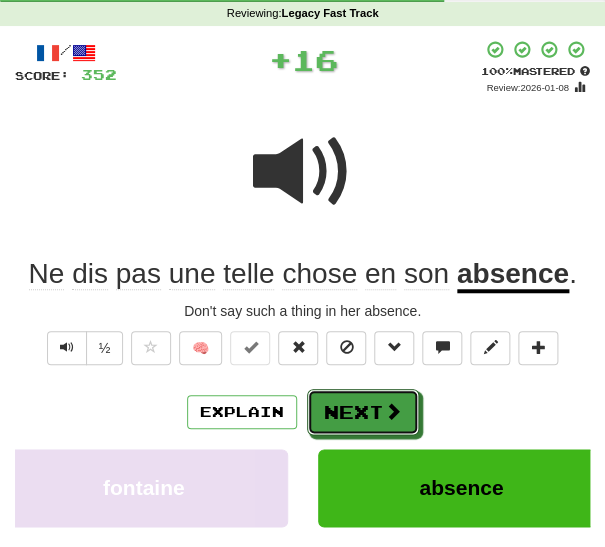 drag, startPoint x: 366, startPoint y: 410, endPoint x: 372, endPoint y: 398, distance: 13.416408 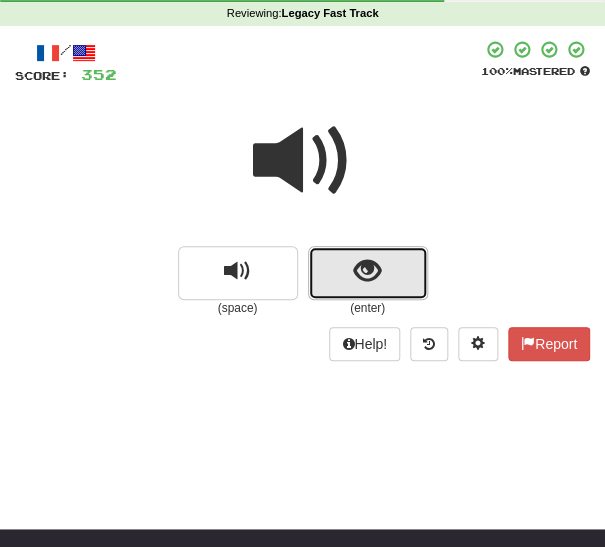click at bounding box center [368, 273] 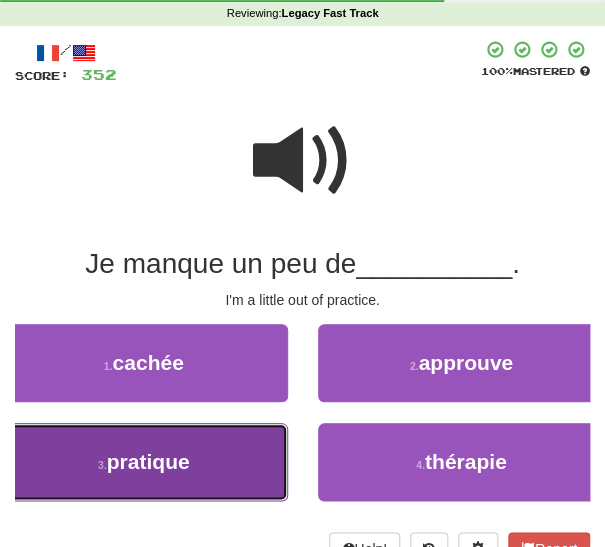 click on "3 .  pratique" at bounding box center (144, 462) 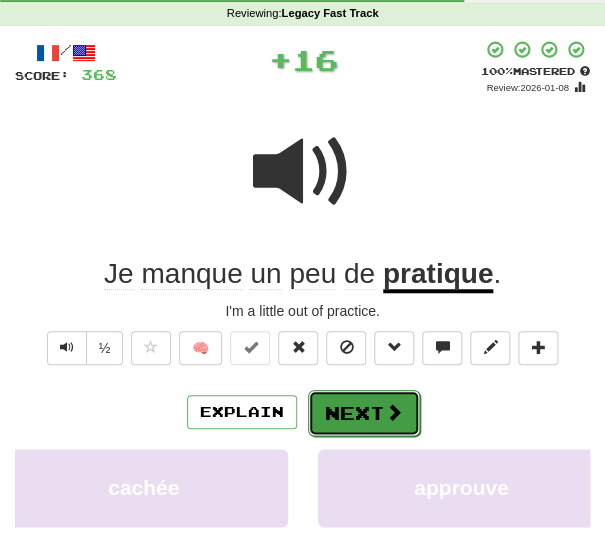 click on "Next" at bounding box center (364, 413) 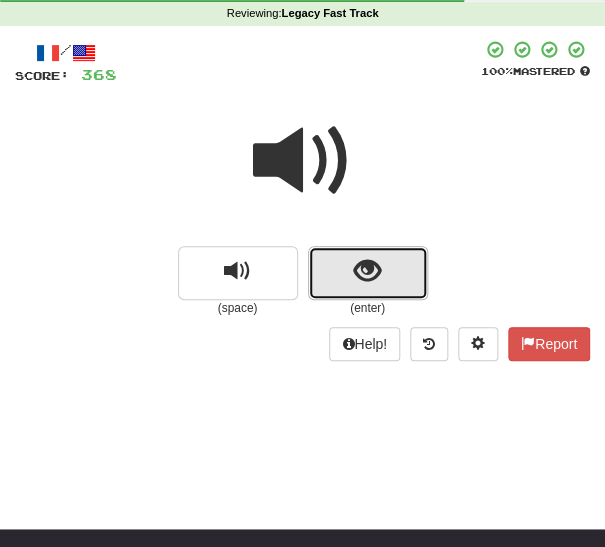 click at bounding box center (367, 271) 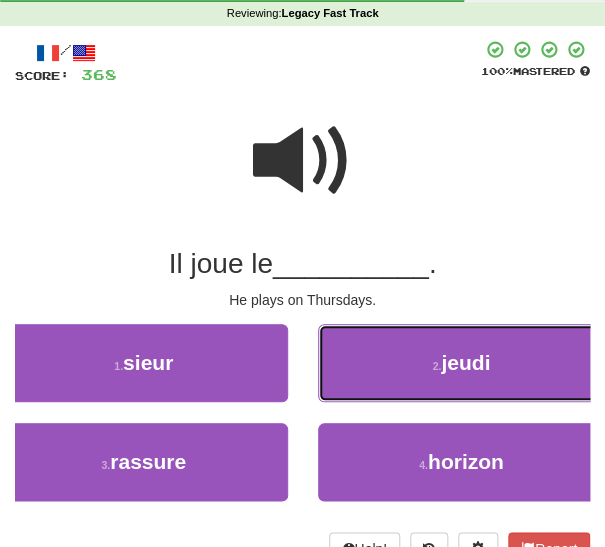 drag, startPoint x: 359, startPoint y: 368, endPoint x: 350, endPoint y: 382, distance: 16.643316 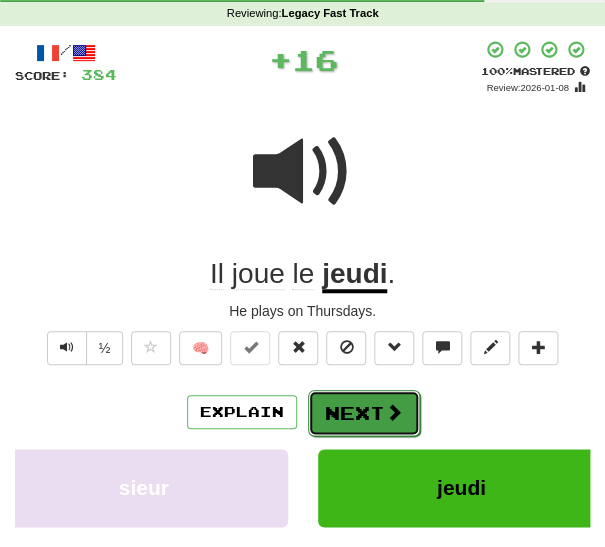 click on "Next" at bounding box center [364, 413] 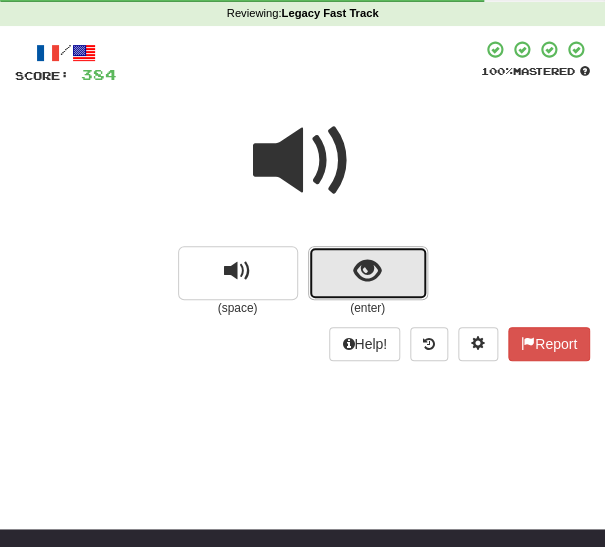 click at bounding box center [367, 271] 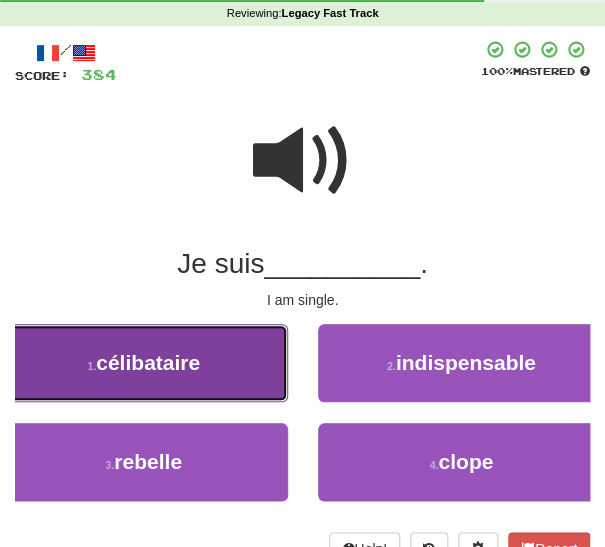 click on "1 .  célibataire" at bounding box center [144, 363] 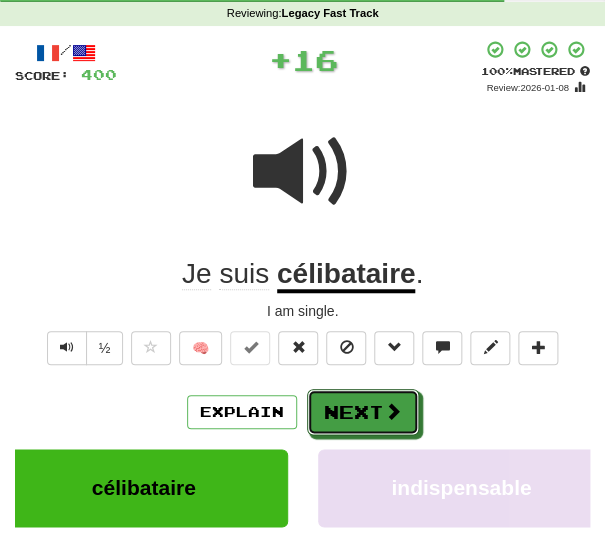 click on "Next" at bounding box center (363, 412) 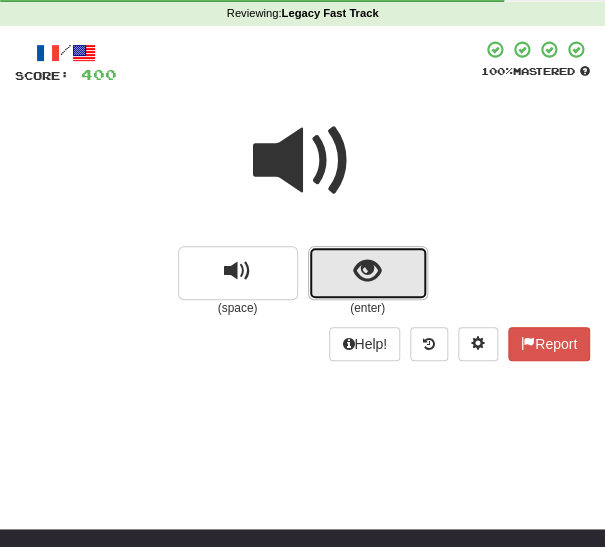 click at bounding box center [367, 271] 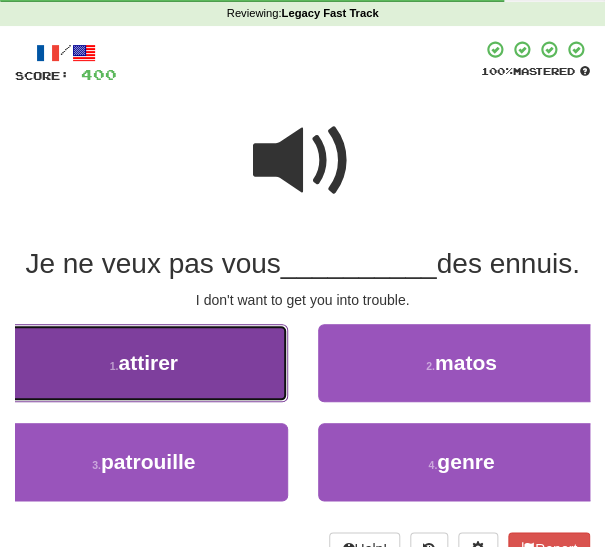 click on "1 .  attirer" at bounding box center [144, 363] 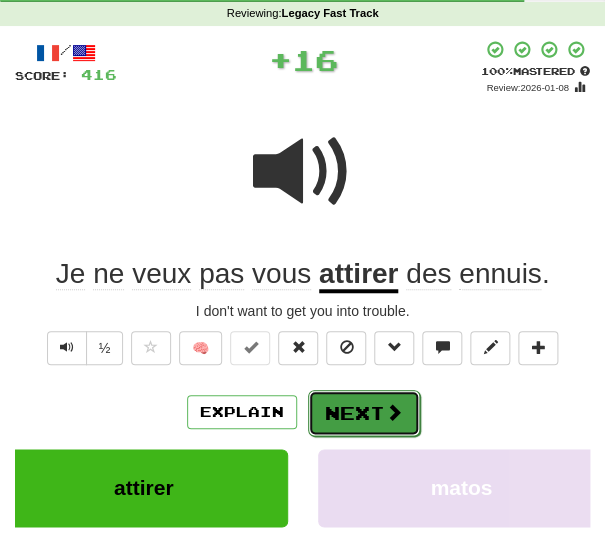 click on "Next" at bounding box center (364, 413) 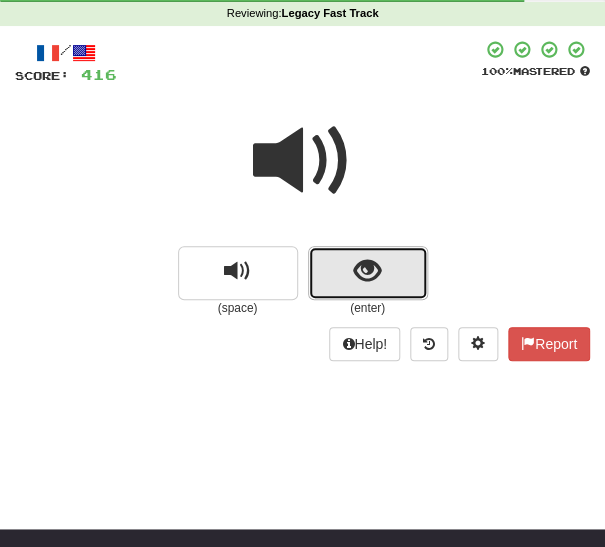 click at bounding box center (368, 273) 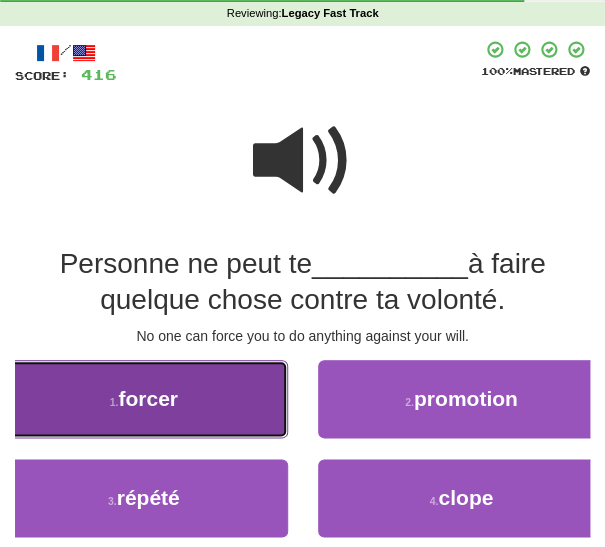 click on "1 .  forcer" at bounding box center [144, 399] 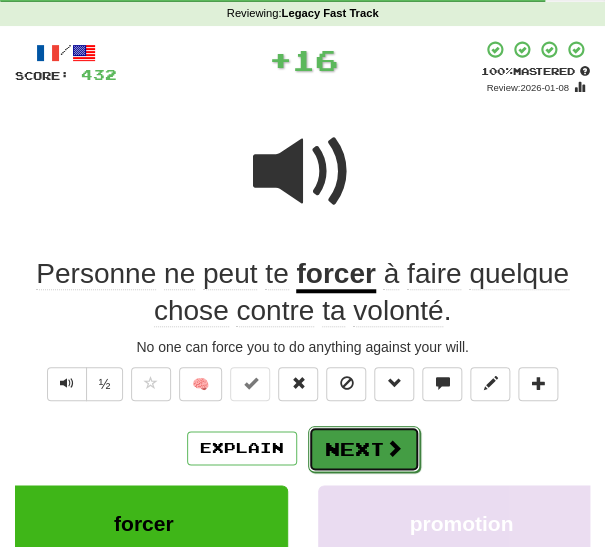 click on "Next" at bounding box center [364, 449] 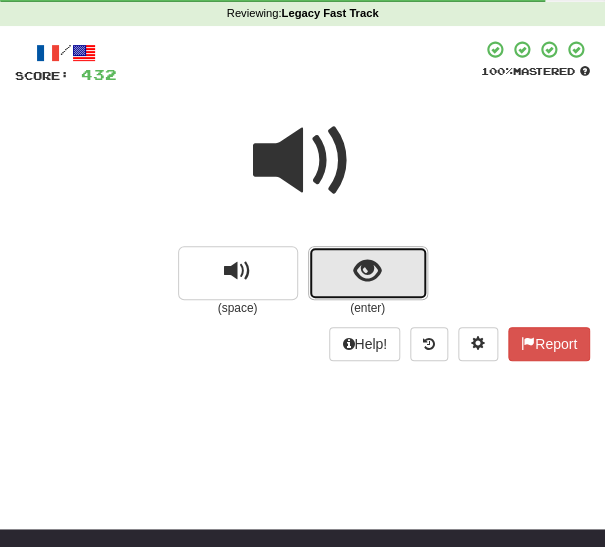 click at bounding box center [368, 273] 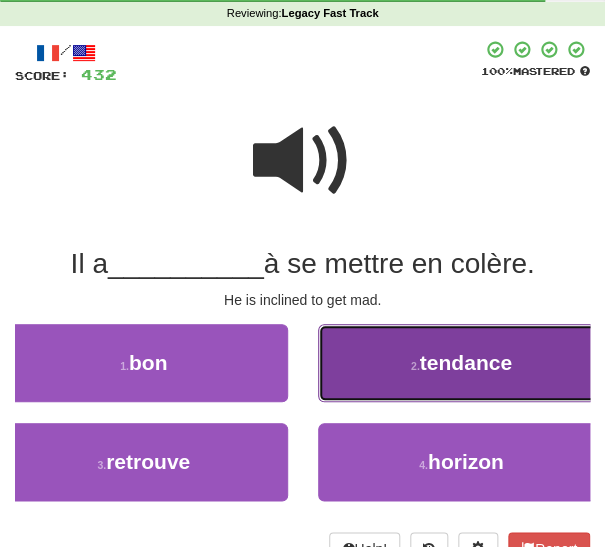 click on "2 .  tendance" at bounding box center (462, 363) 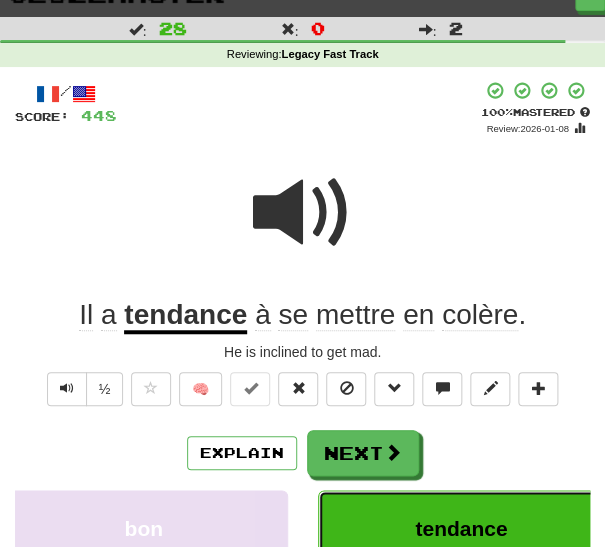 scroll, scrollTop: 23, scrollLeft: 0, axis: vertical 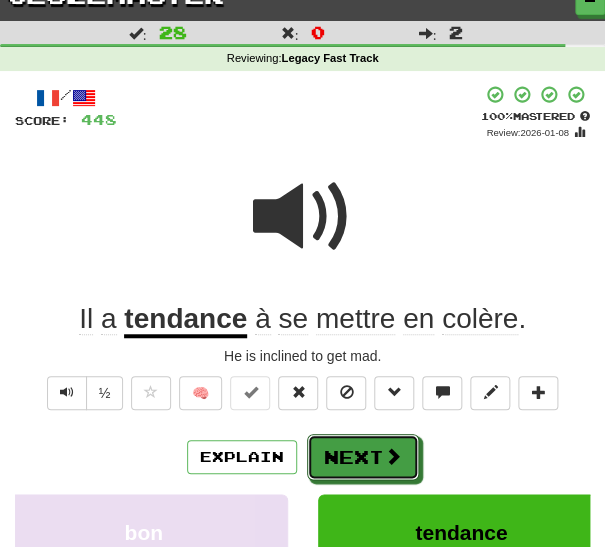 click on "Next" at bounding box center (363, 457) 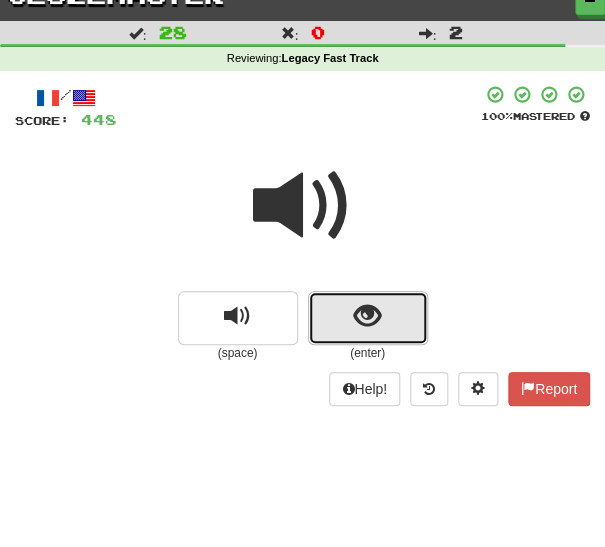 click at bounding box center [368, 318] 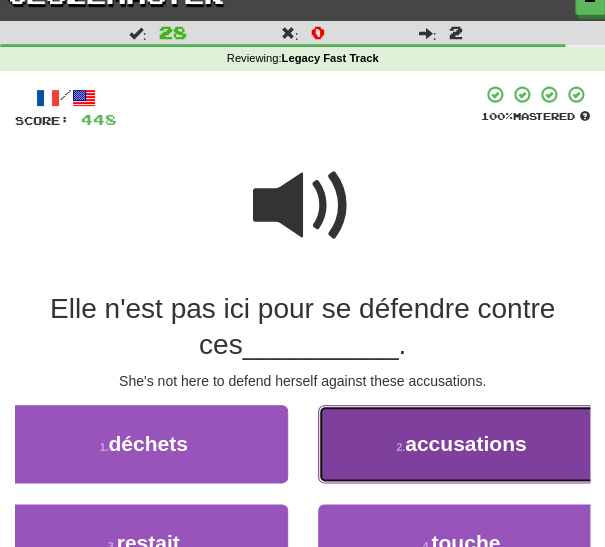 click on "2 .  accusations" at bounding box center (462, 444) 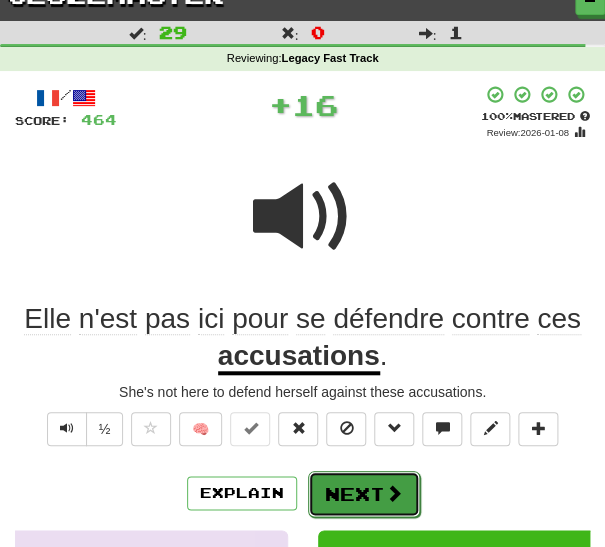 click on "Next" at bounding box center (364, 494) 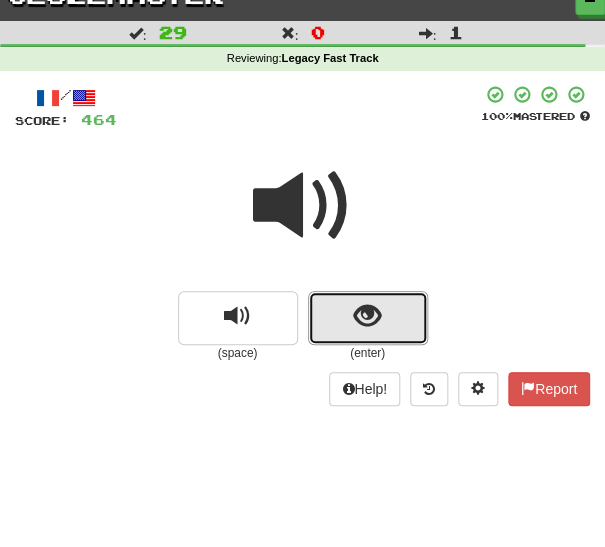 drag, startPoint x: 352, startPoint y: 311, endPoint x: 293, endPoint y: 333, distance: 62.968246 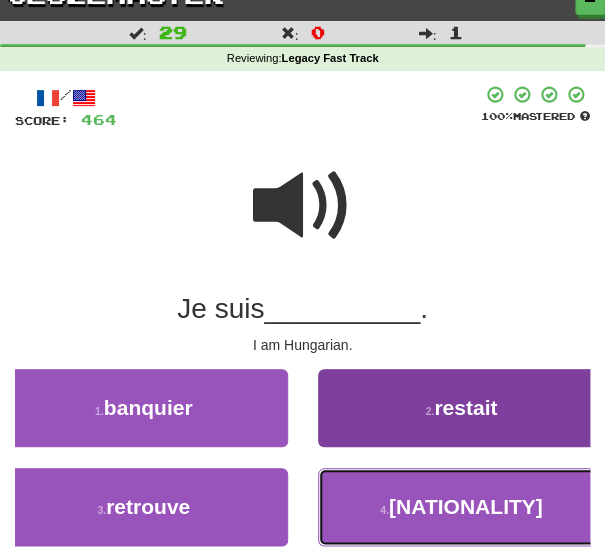 drag, startPoint x: 395, startPoint y: 519, endPoint x: 389, endPoint y: 508, distance: 12.529964 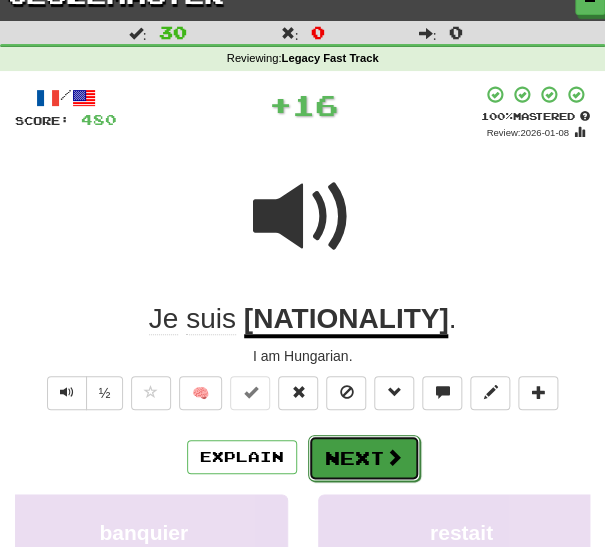 click on "Next" at bounding box center (364, 458) 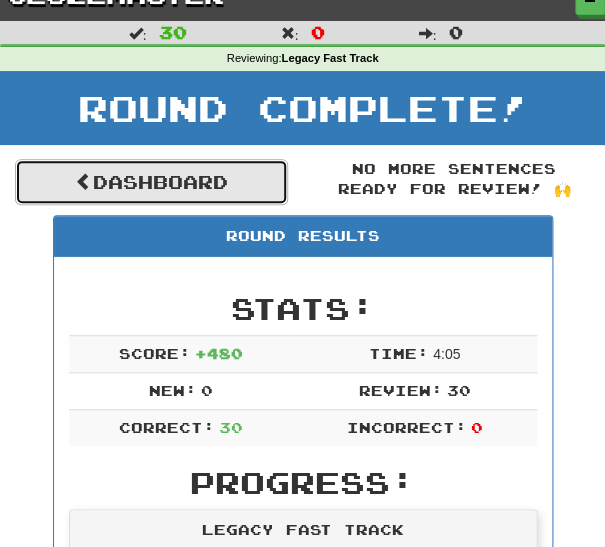 click on "Dashboard" at bounding box center (151, 182) 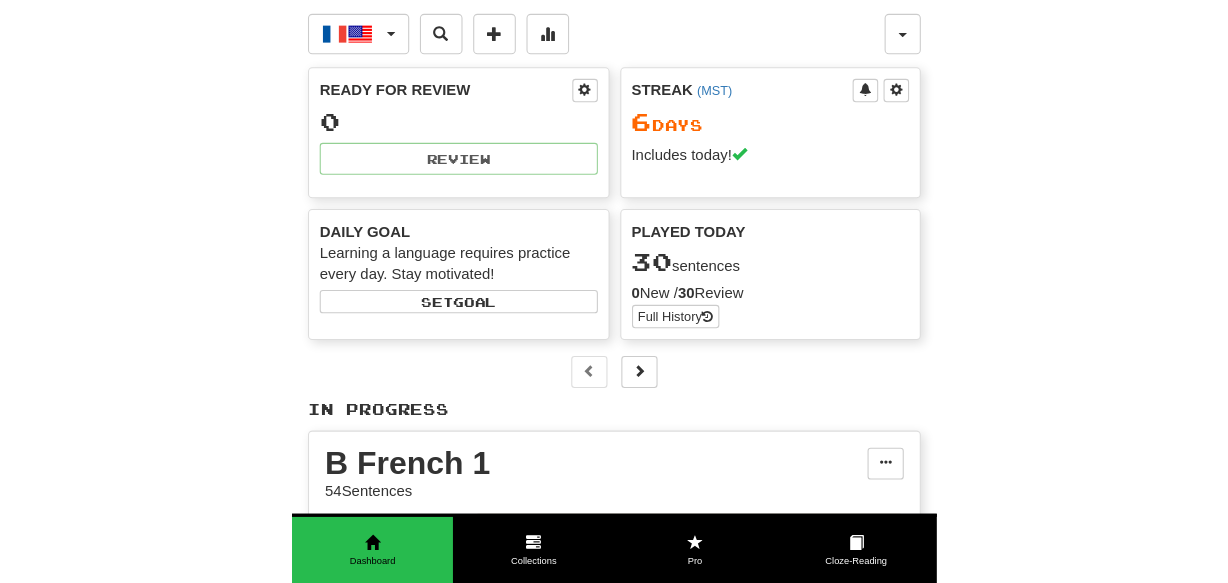 scroll, scrollTop: 0, scrollLeft: 0, axis: both 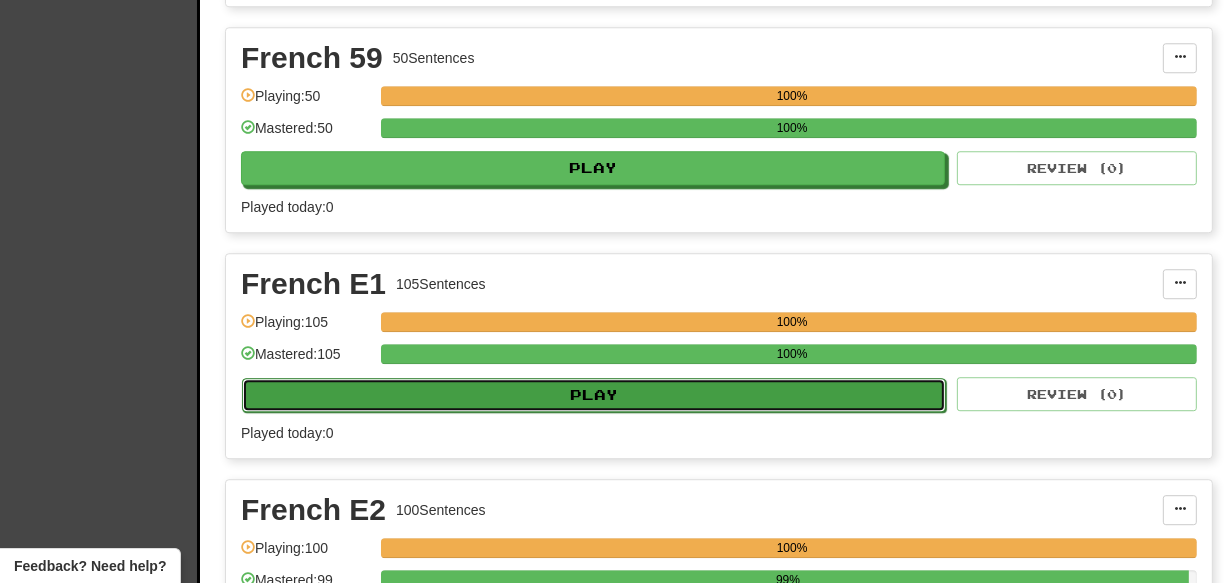 click on "Play" at bounding box center [594, 395] 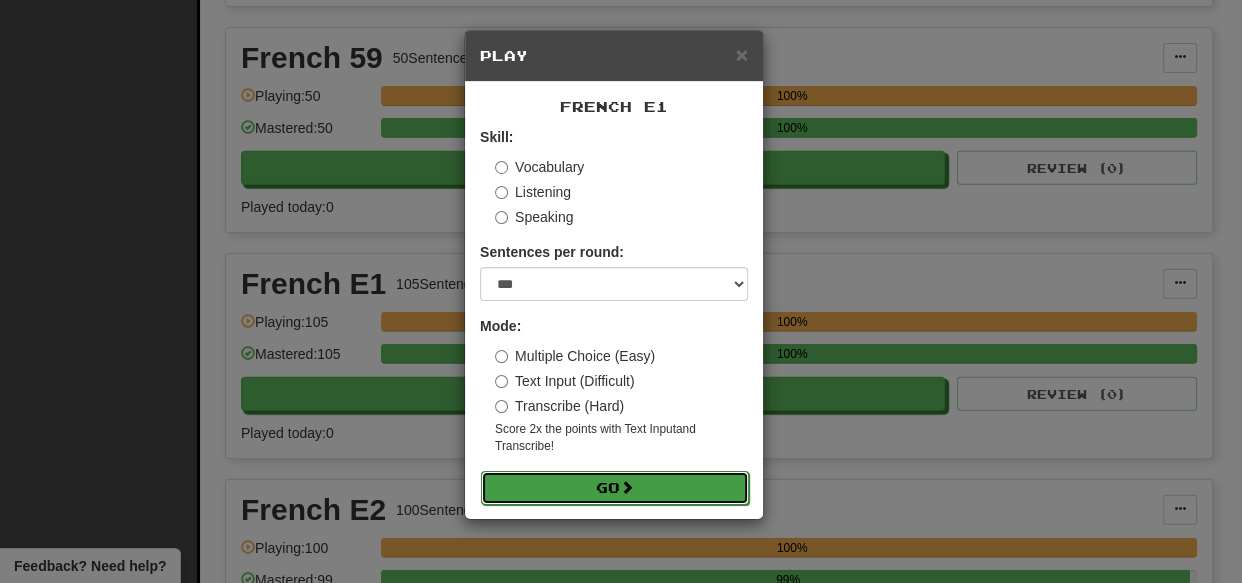 click on "Go" at bounding box center [615, 488] 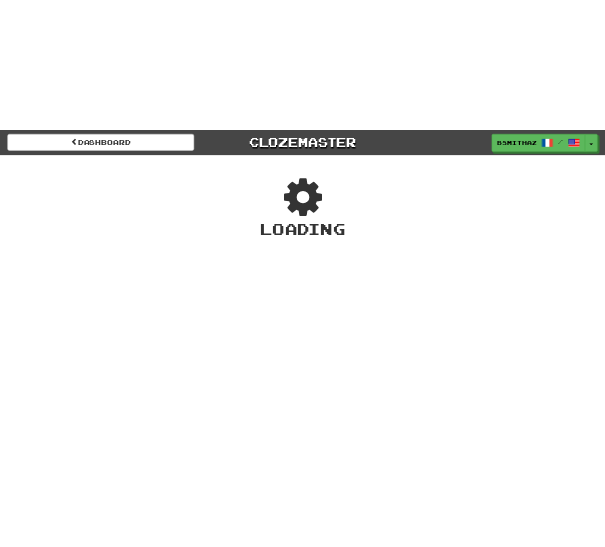 scroll, scrollTop: 0, scrollLeft: 0, axis: both 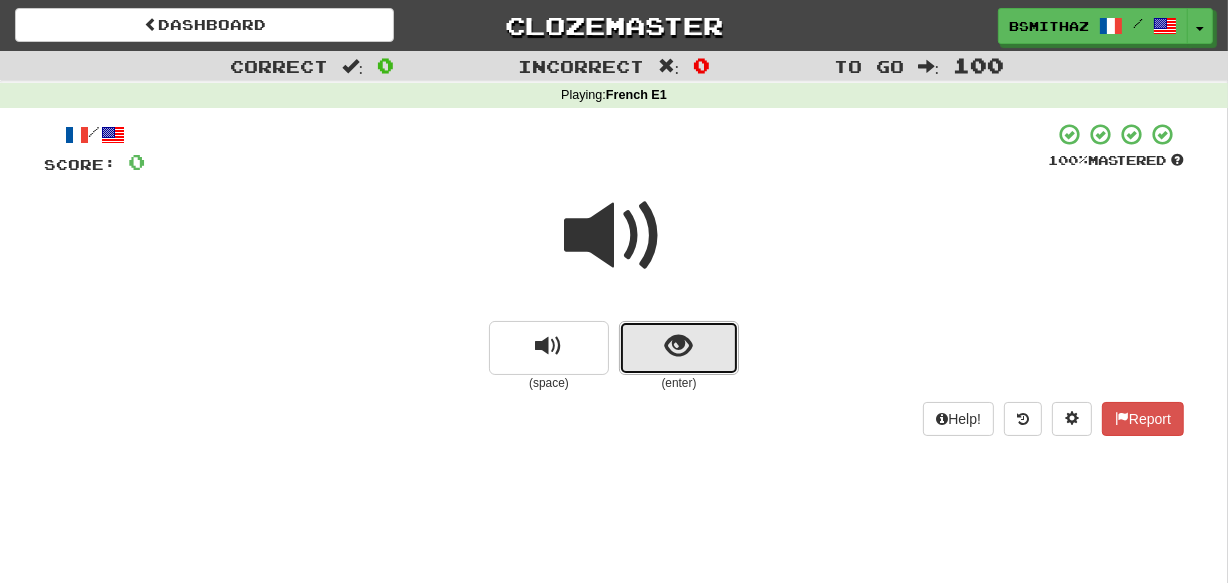 click at bounding box center [679, 346] 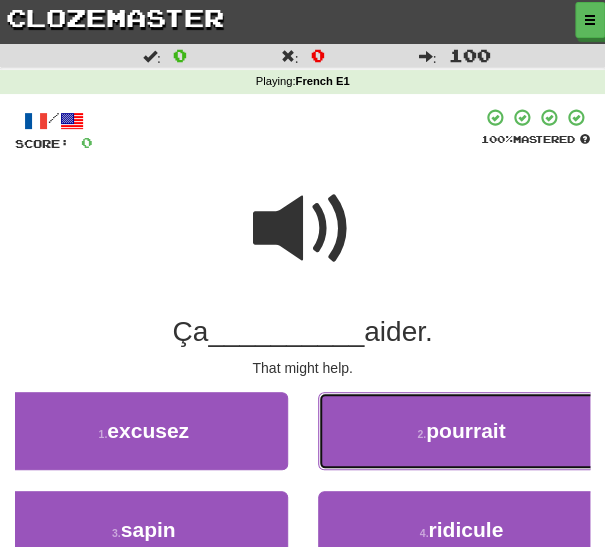 click on "2 .  pourrait" at bounding box center (462, 431) 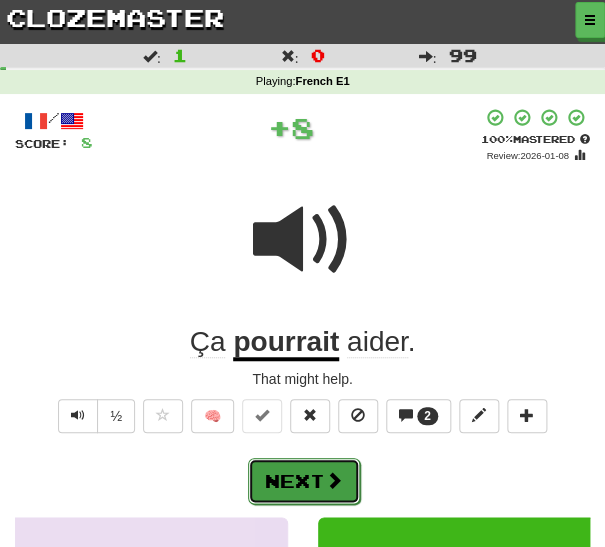 click on "Next" at bounding box center (304, 481) 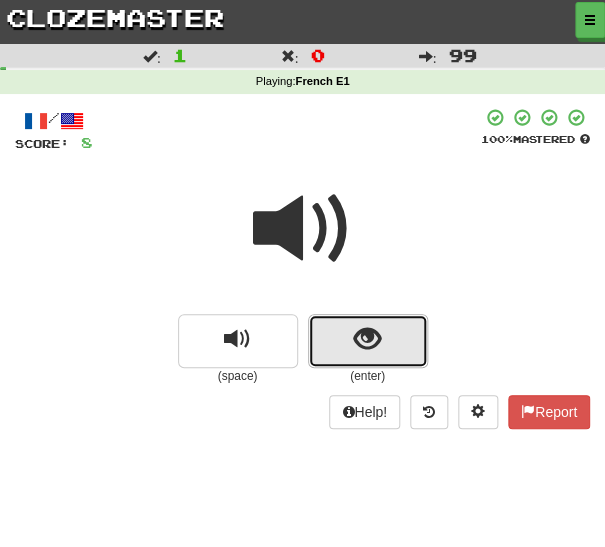 click at bounding box center (367, 339) 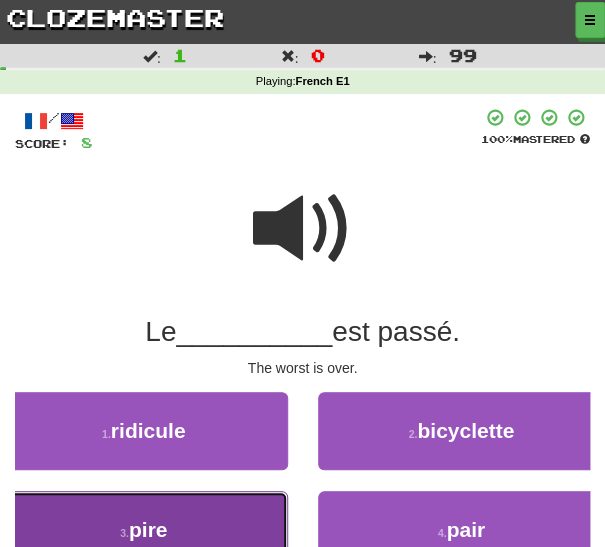click on "3 .  pire" at bounding box center (144, 530) 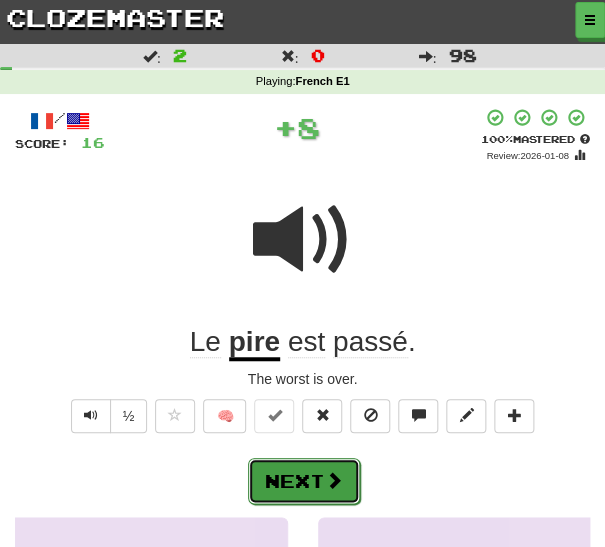 click at bounding box center (334, 480) 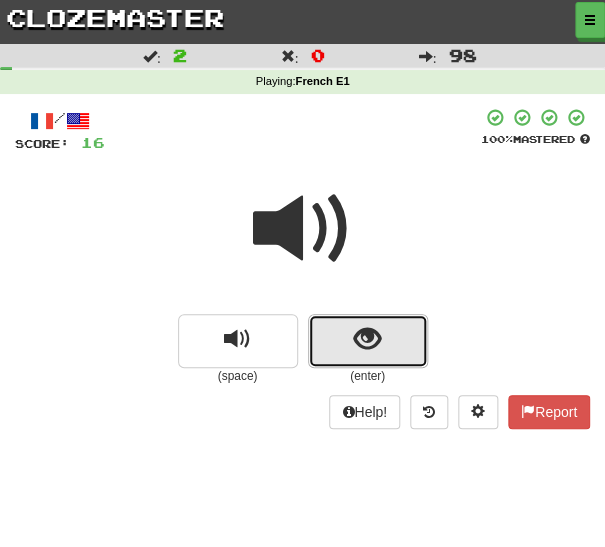 click at bounding box center (367, 339) 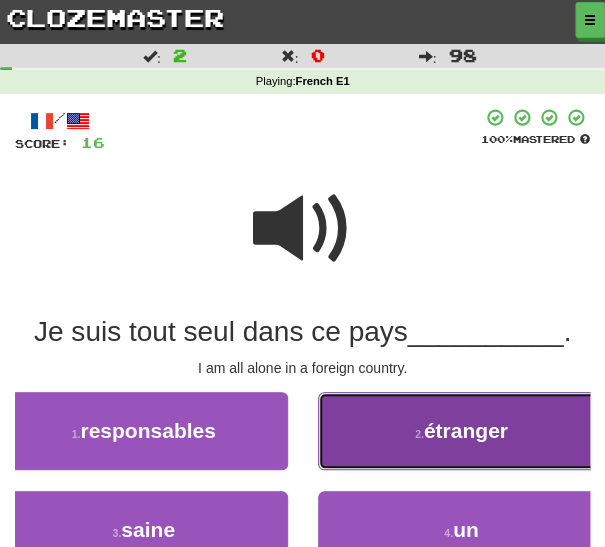 click on "2 .  étranger" at bounding box center [462, 431] 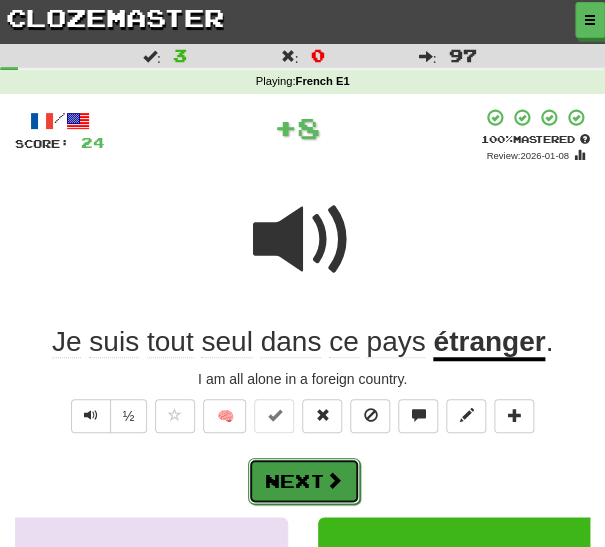 click on "Next" at bounding box center [304, 481] 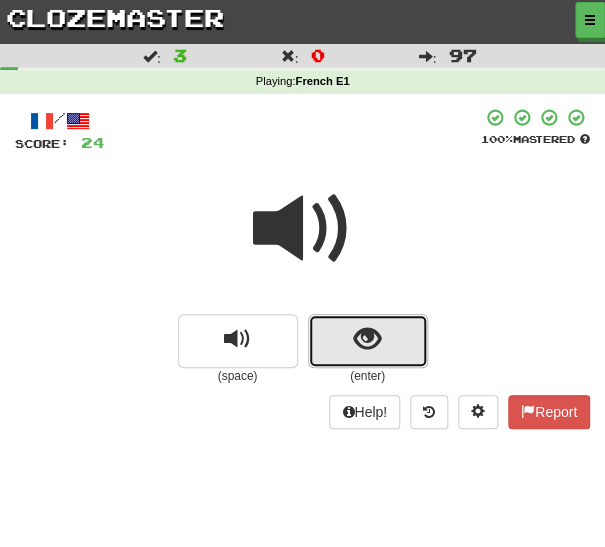 click at bounding box center [367, 339] 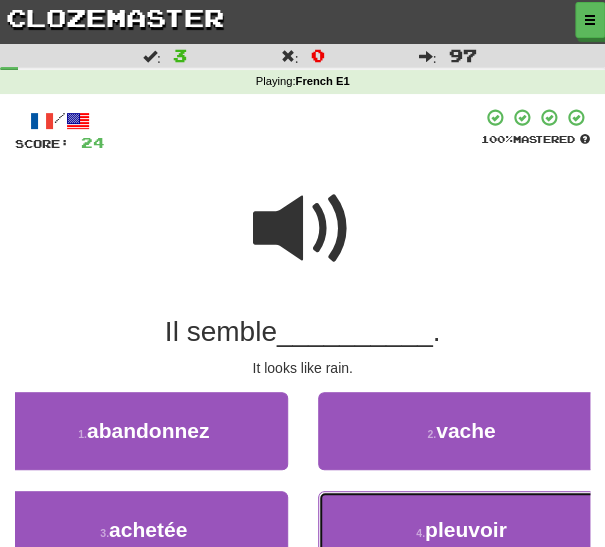 drag, startPoint x: 379, startPoint y: 518, endPoint x: 377, endPoint y: 507, distance: 11.18034 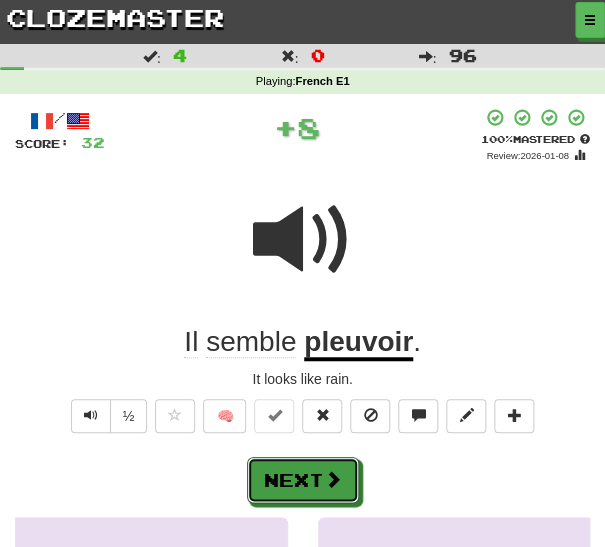 click at bounding box center (333, 479) 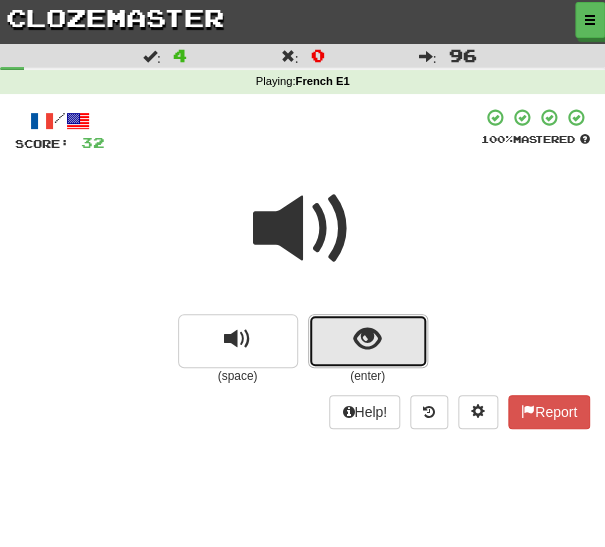 click at bounding box center (367, 339) 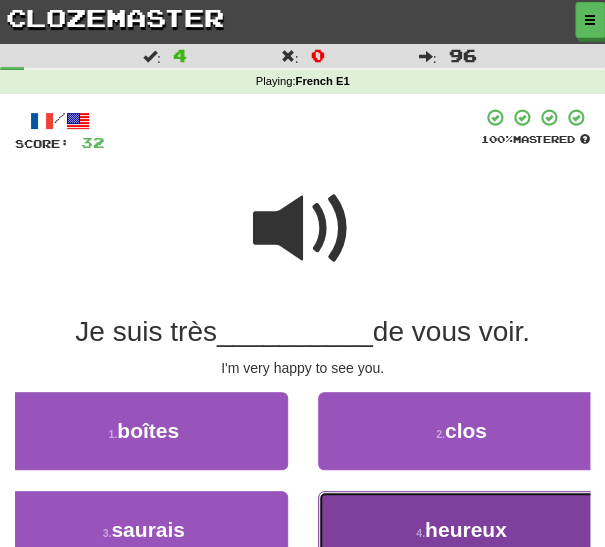 click on "4 .  heureux" at bounding box center (462, 530) 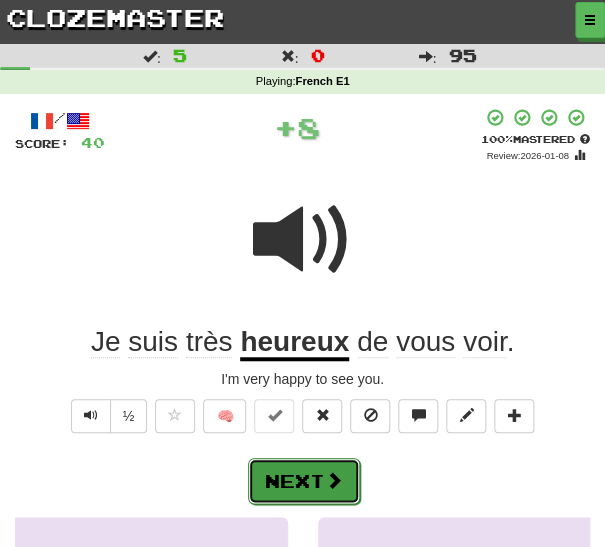 click on "Next" at bounding box center [304, 481] 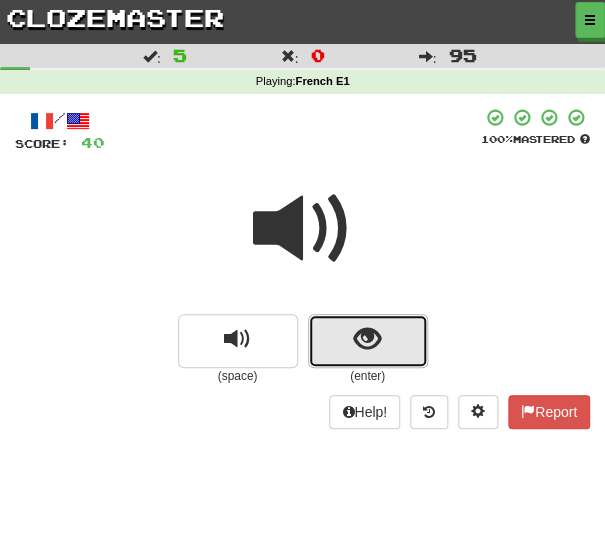 click at bounding box center [367, 339] 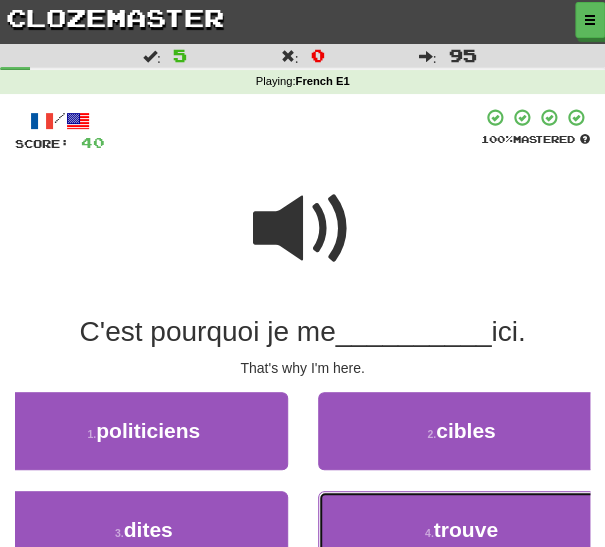 click on "4 .  trouve" at bounding box center (462, 530) 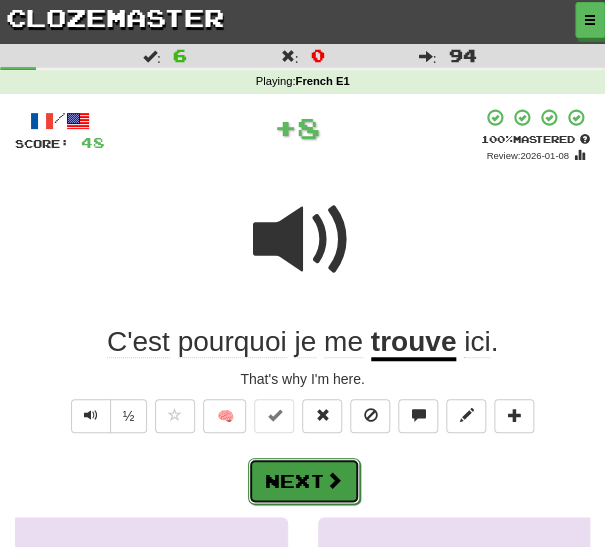 click on "Next" at bounding box center [304, 481] 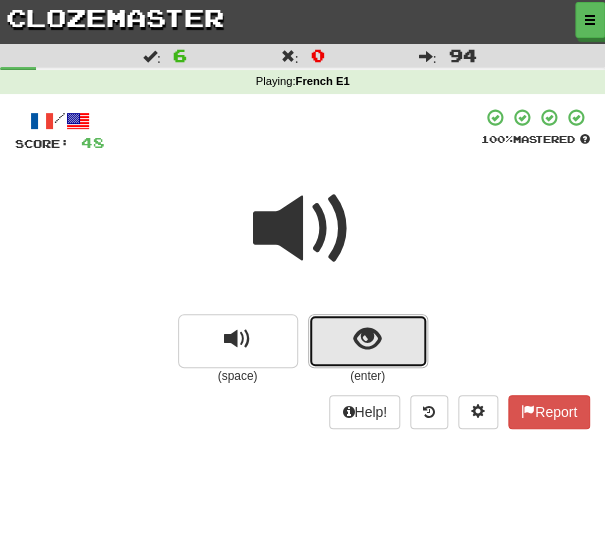 click at bounding box center [368, 341] 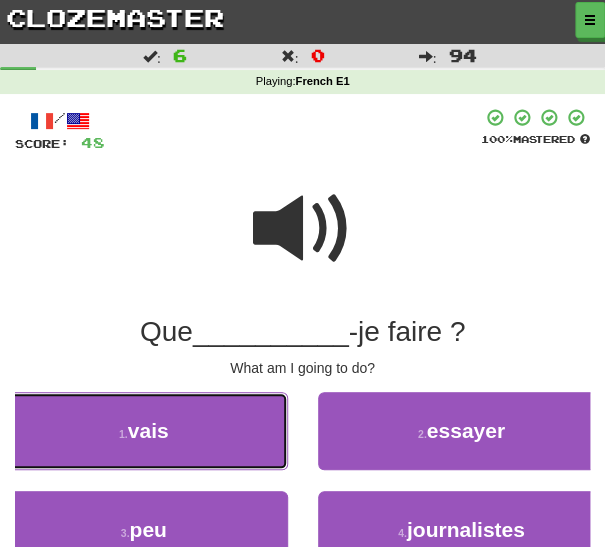drag, startPoint x: 227, startPoint y: 434, endPoint x: 234, endPoint y: 447, distance: 14.764823 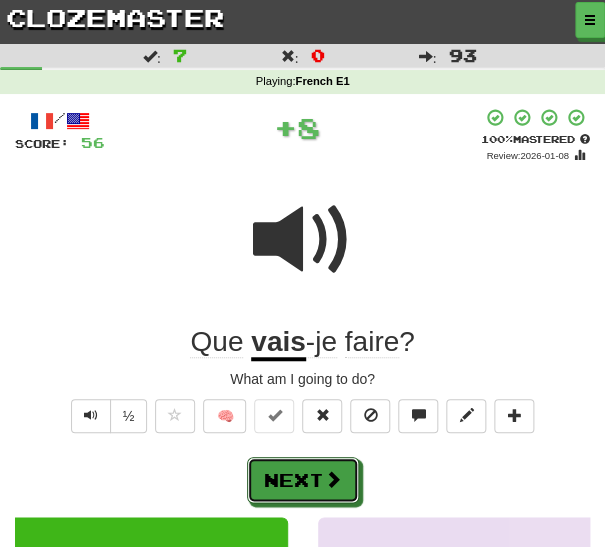 click on "Next" at bounding box center (303, 480) 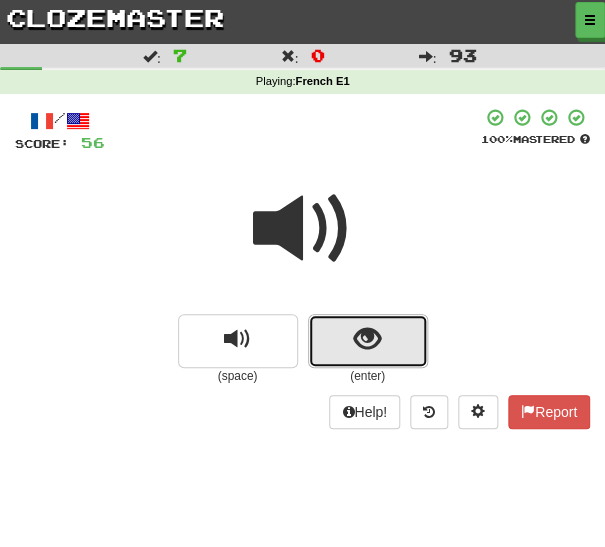 click at bounding box center [368, 341] 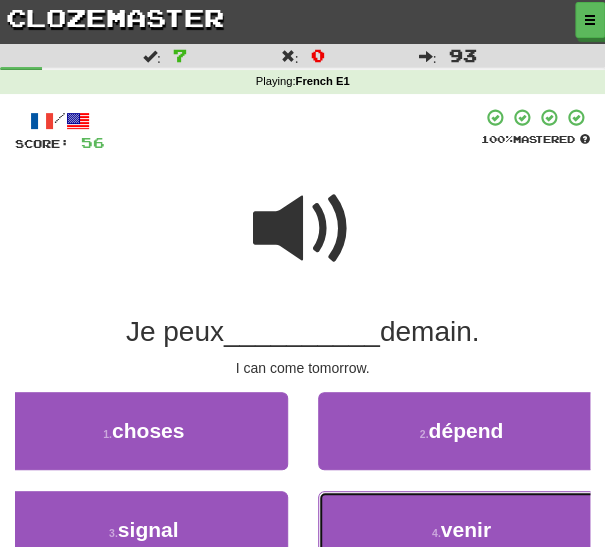 click on "4 .  venir" at bounding box center [462, 530] 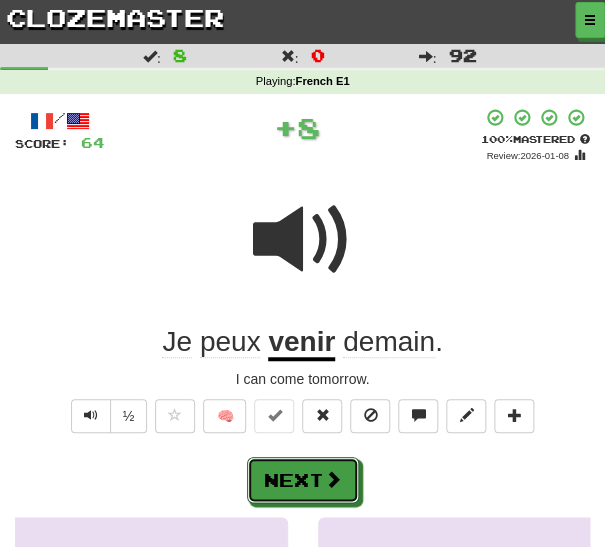 drag, startPoint x: 332, startPoint y: 475, endPoint x: 377, endPoint y: 422, distance: 69.52697 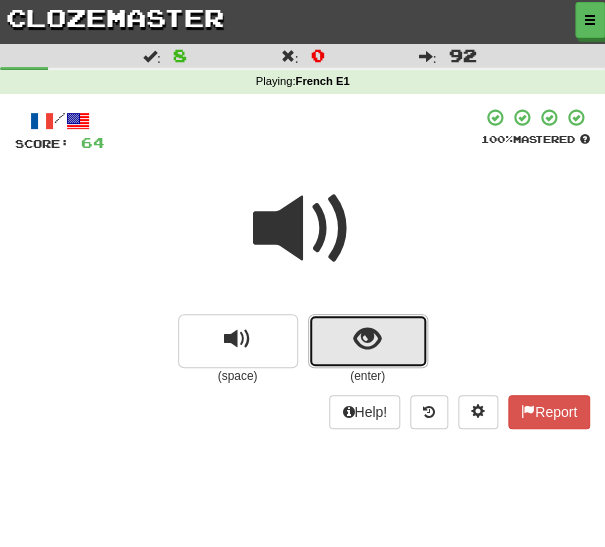 click at bounding box center (368, 341) 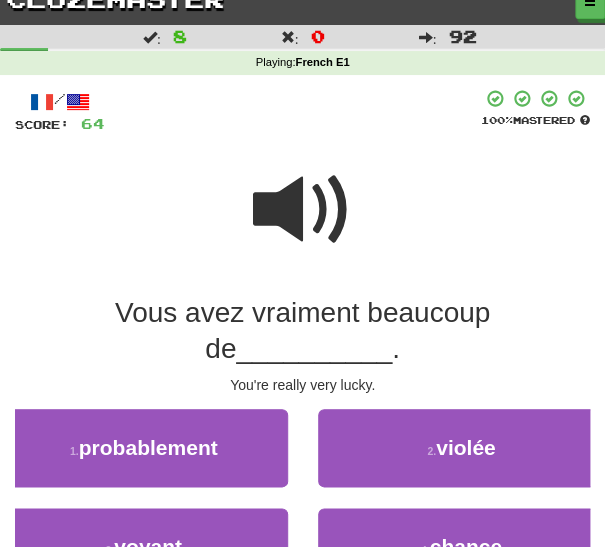 scroll, scrollTop: 36, scrollLeft: 0, axis: vertical 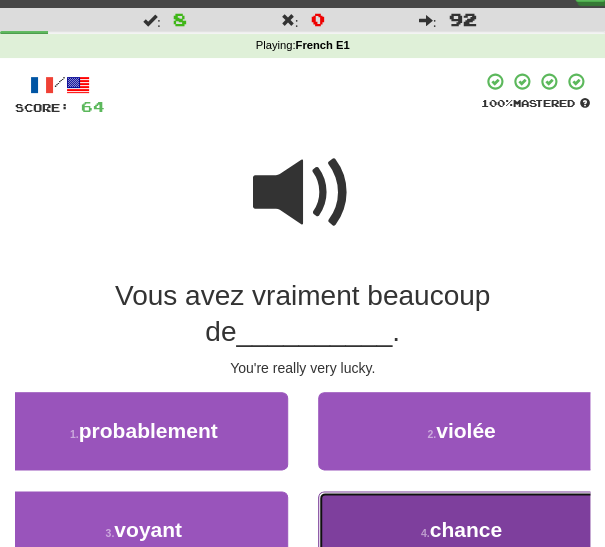 click on "4 .  chance" at bounding box center [462, 530] 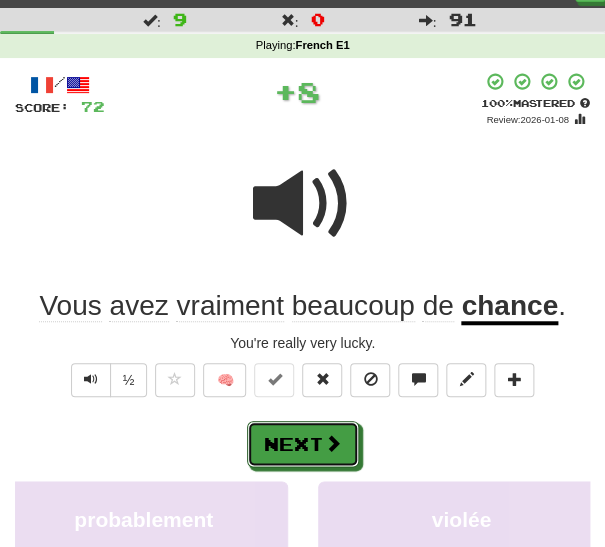 click on "Next" at bounding box center [303, 444] 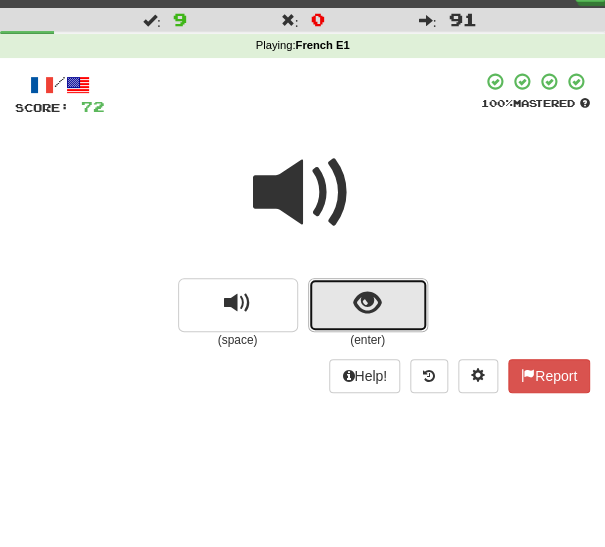 click at bounding box center [367, 303] 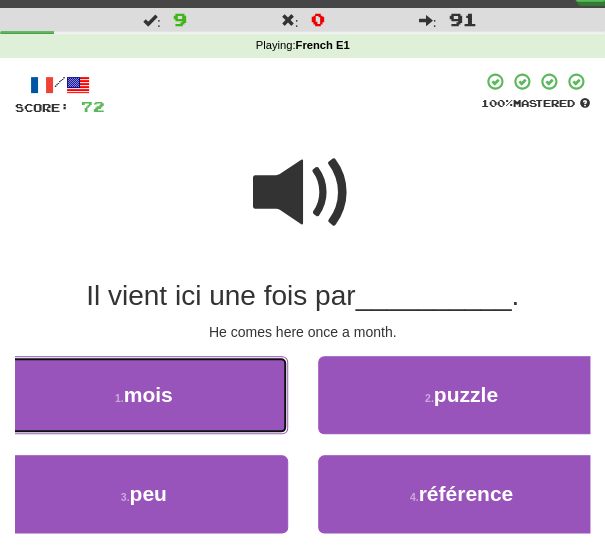 click on "1 .  mois" at bounding box center (144, 395) 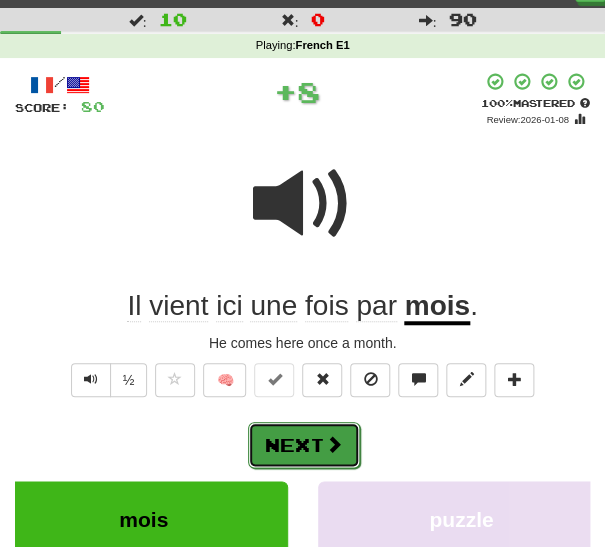 click on "Next" at bounding box center [304, 445] 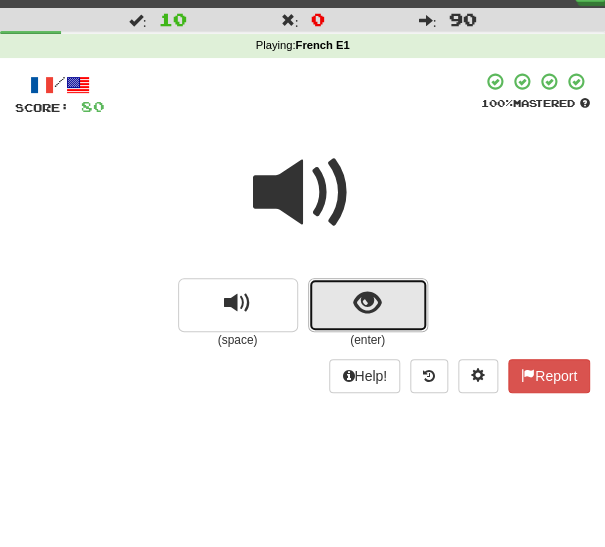 click at bounding box center (368, 305) 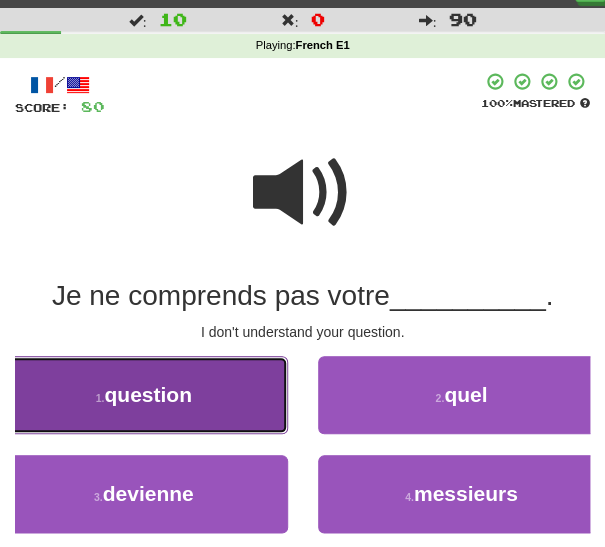 click on "1 .  question" at bounding box center (144, 395) 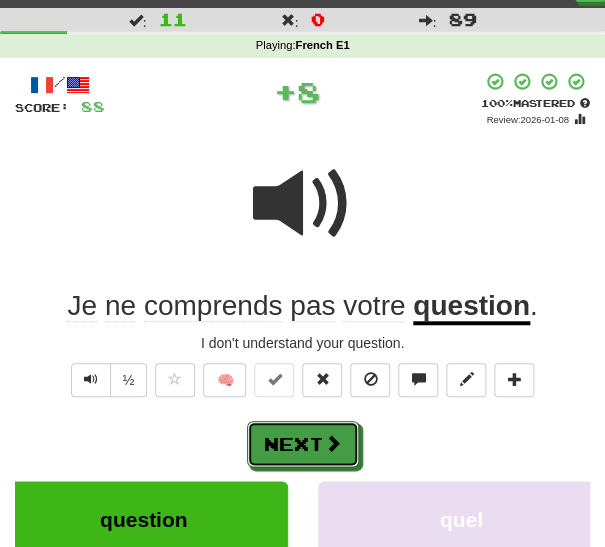 click on "Next" at bounding box center (303, 444) 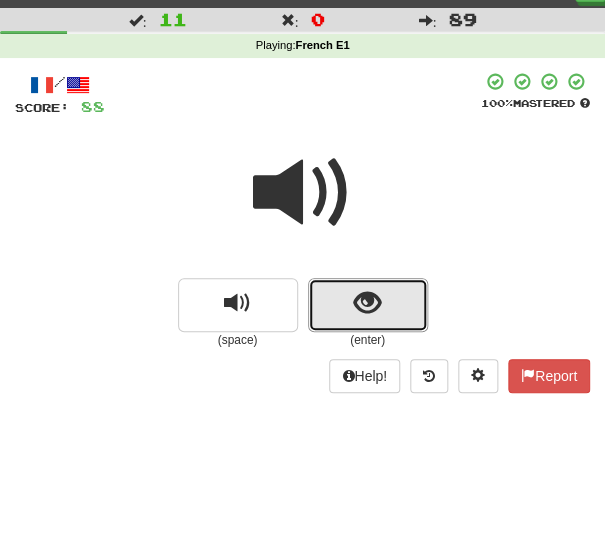 drag, startPoint x: 339, startPoint y: 305, endPoint x: 305, endPoint y: 320, distance: 37.161808 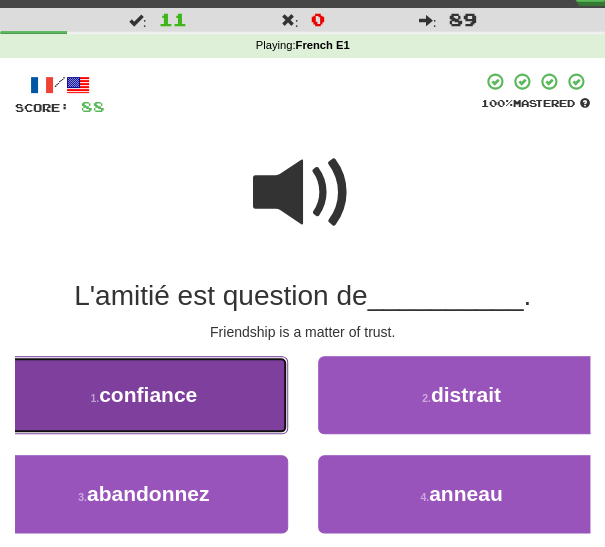 click on "1 .  confiance" at bounding box center (144, 395) 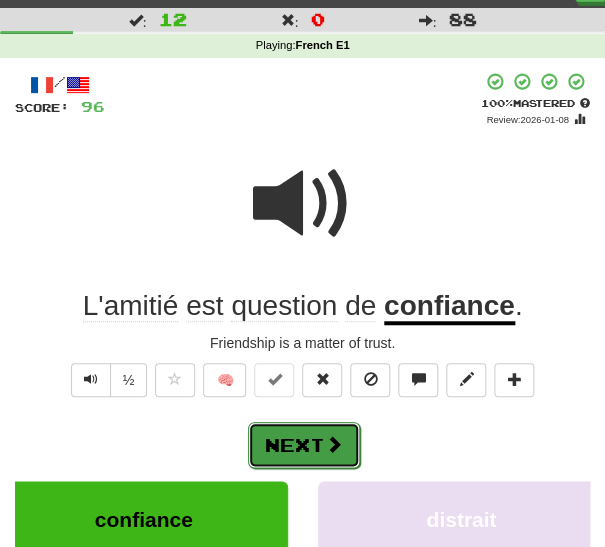 click on "Next" at bounding box center [304, 445] 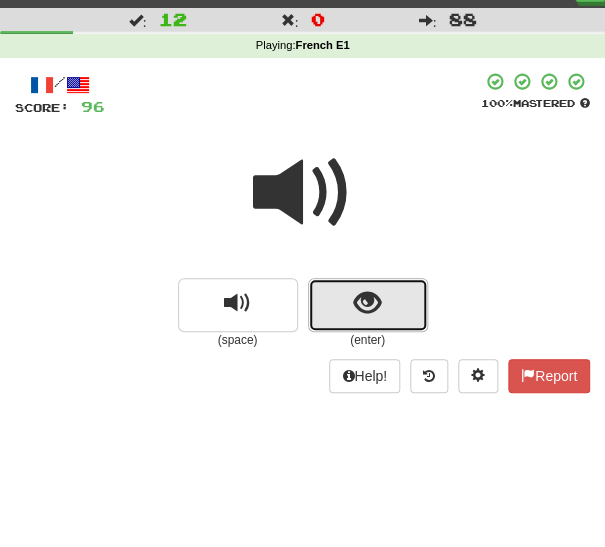 click at bounding box center [367, 303] 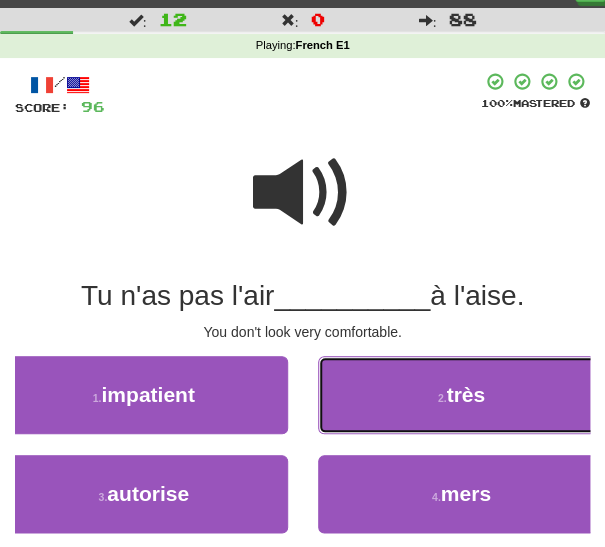 click on "2 .  très" at bounding box center (462, 395) 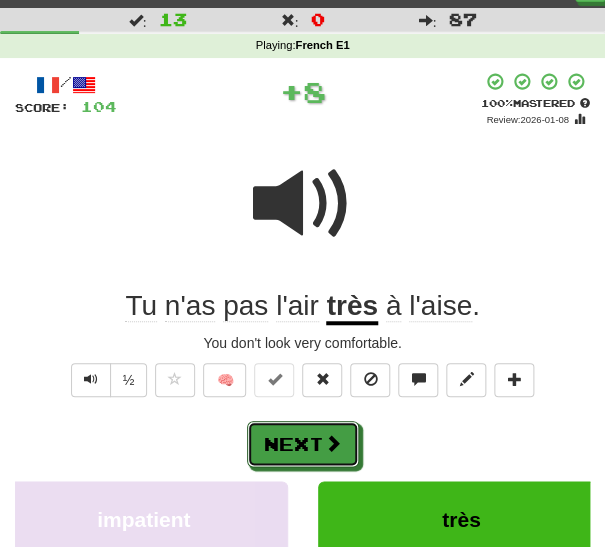 click on "Next" at bounding box center [303, 444] 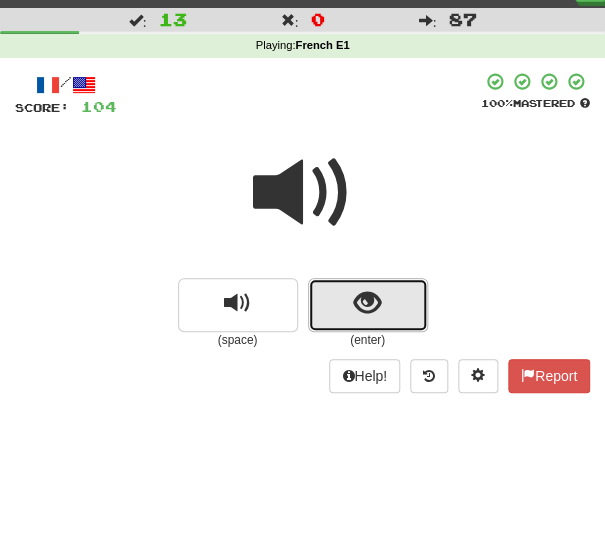click at bounding box center (368, 305) 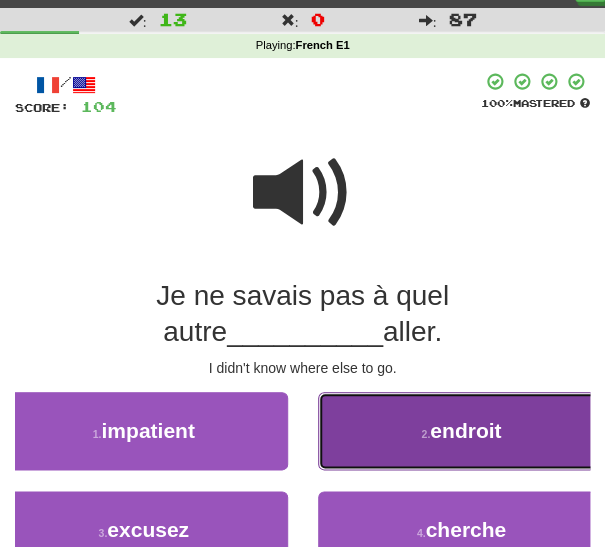 click on "2 .  endroit" at bounding box center [462, 431] 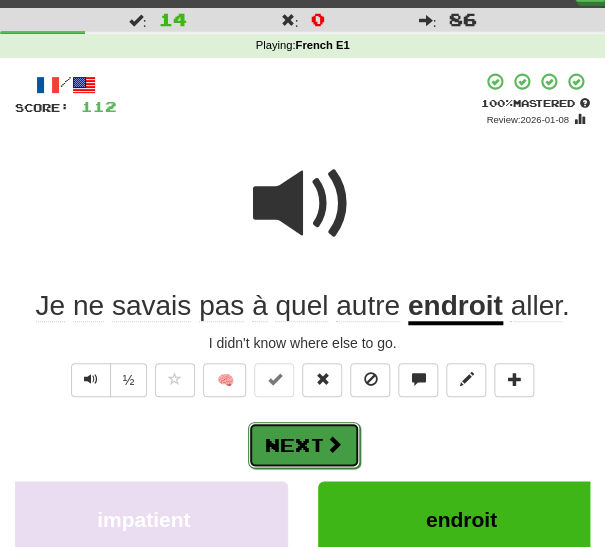 click on "Next" at bounding box center (304, 445) 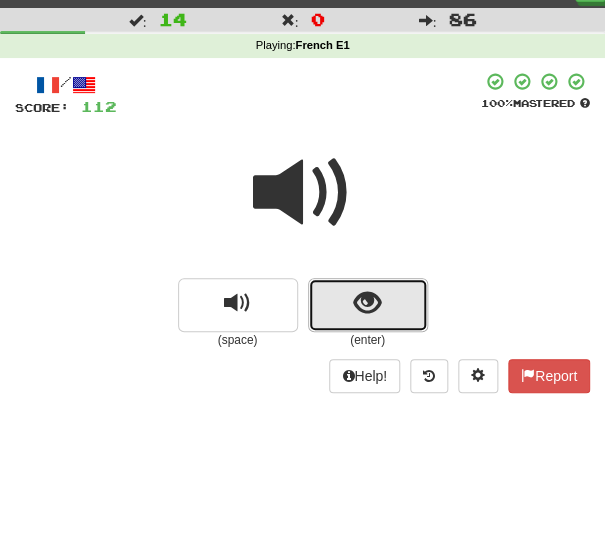 click at bounding box center (367, 303) 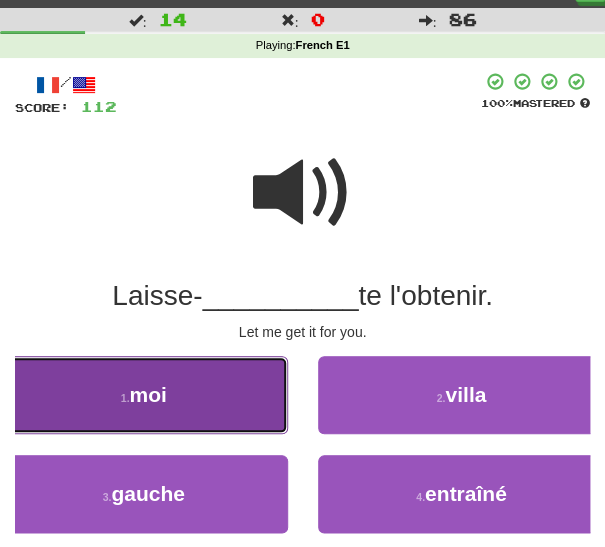 click on "1 .  moi" at bounding box center (144, 395) 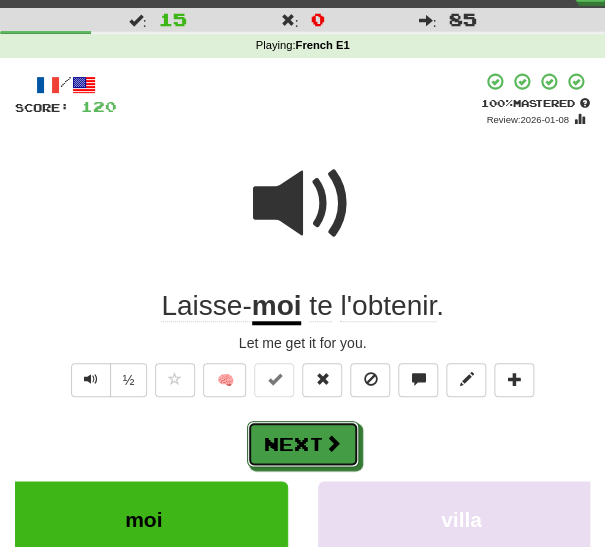 click at bounding box center (333, 443) 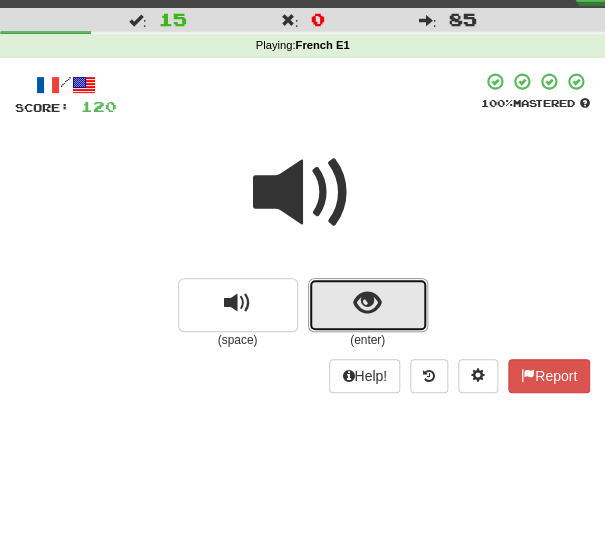 click at bounding box center (367, 303) 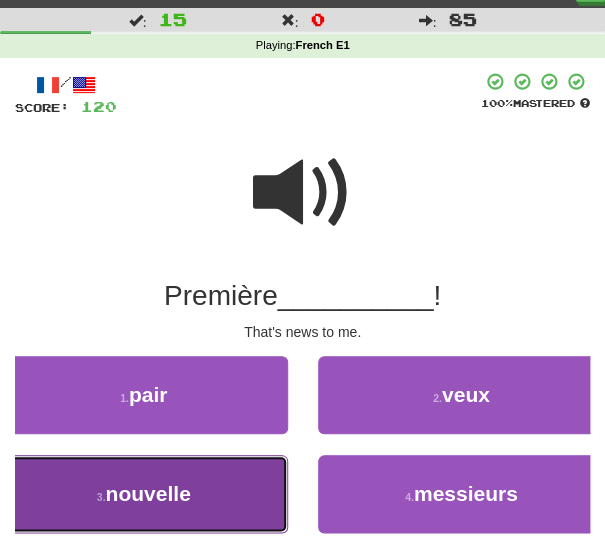 click on "nouvelle" at bounding box center [148, 493] 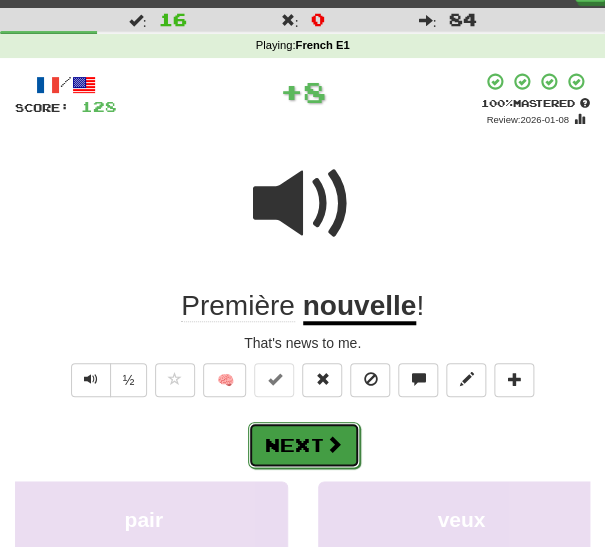 click on "Next" at bounding box center (304, 445) 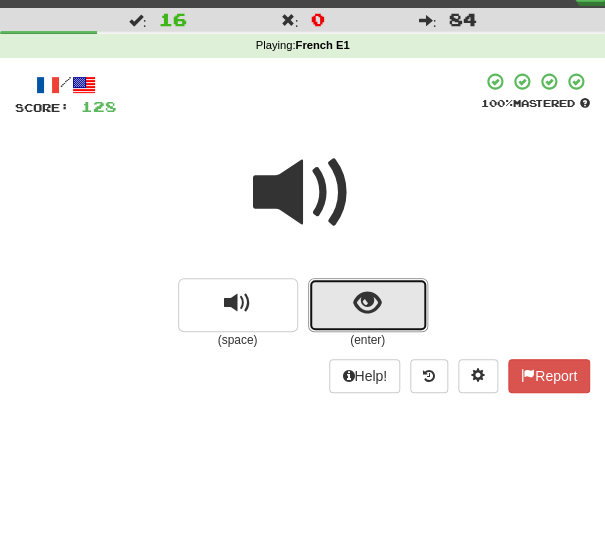 drag, startPoint x: 375, startPoint y: 305, endPoint x: 358, endPoint y: 320, distance: 22.671568 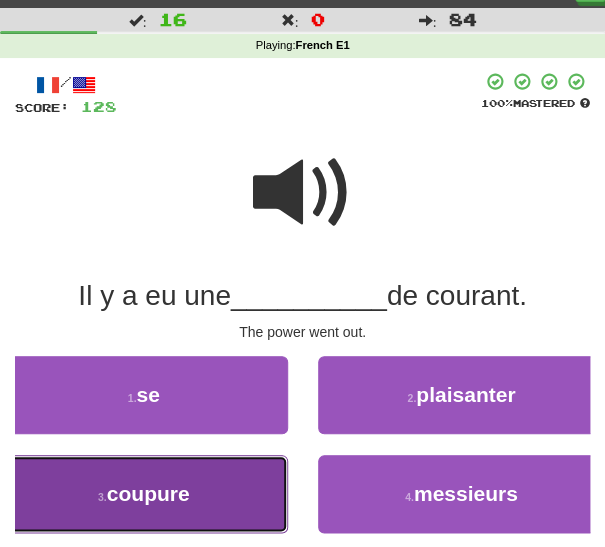 click on "coupure" at bounding box center [148, 493] 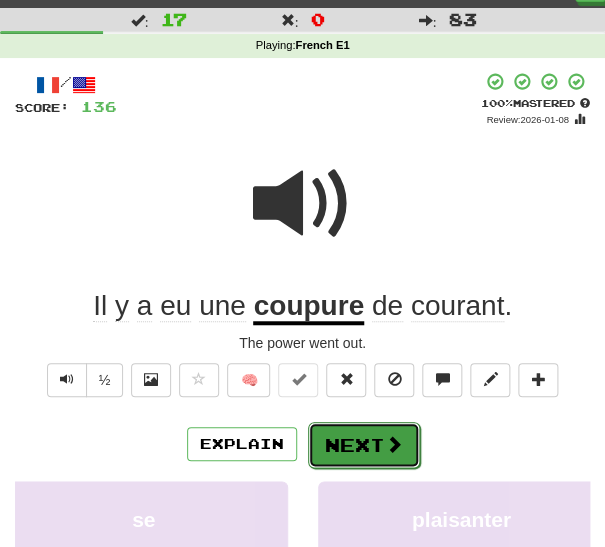 click on "Next" at bounding box center [364, 445] 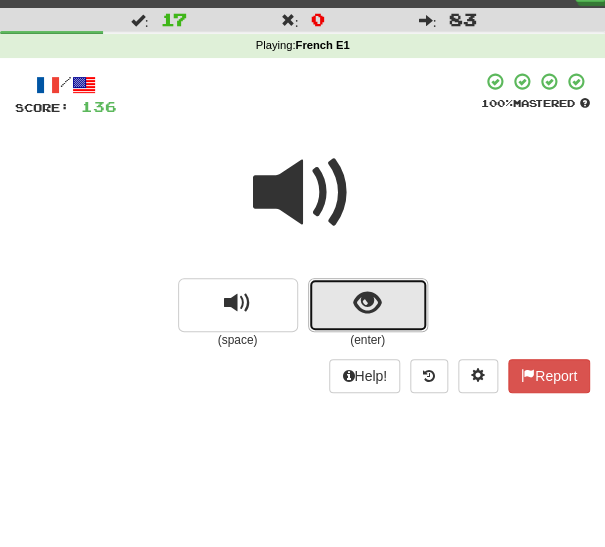 click at bounding box center (367, 303) 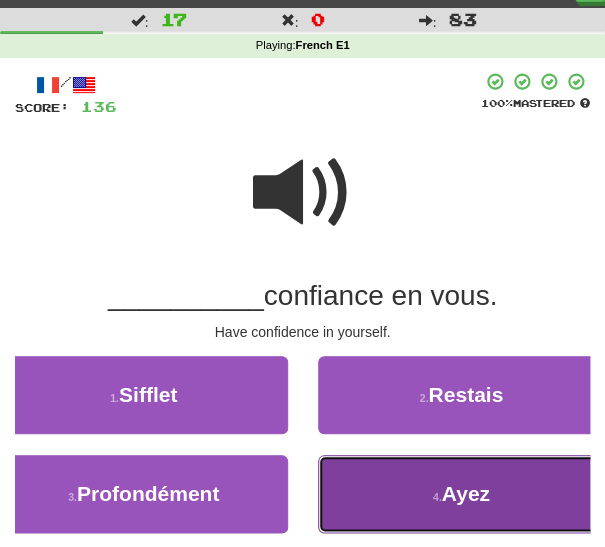 click on "Ayez" at bounding box center [466, 493] 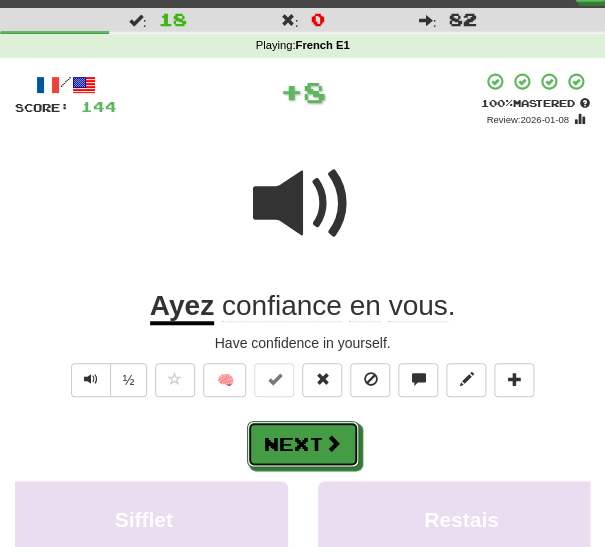 click on "Next" at bounding box center [303, 444] 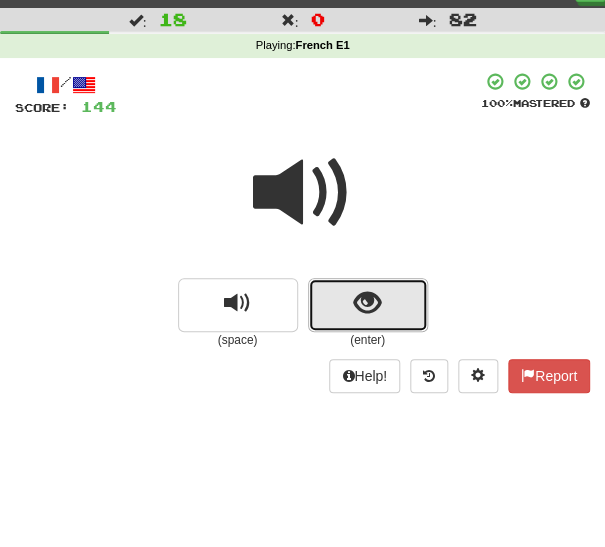 drag, startPoint x: 347, startPoint y: 280, endPoint x: 342, endPoint y: 291, distance: 12.083046 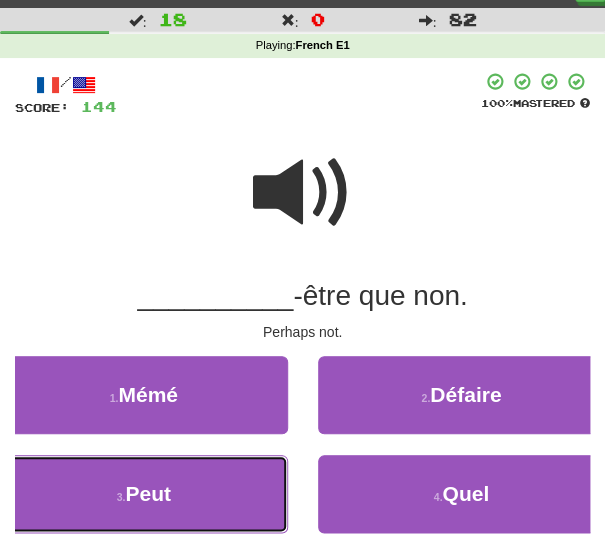 click on "3 .  Peut" at bounding box center [144, 494] 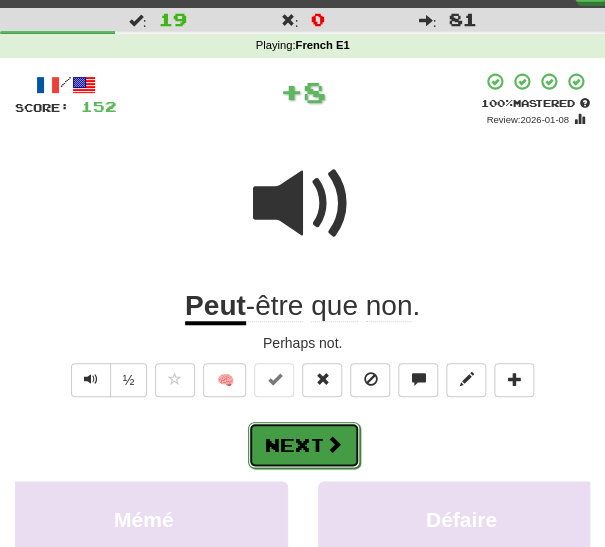 click on "Next" at bounding box center [304, 445] 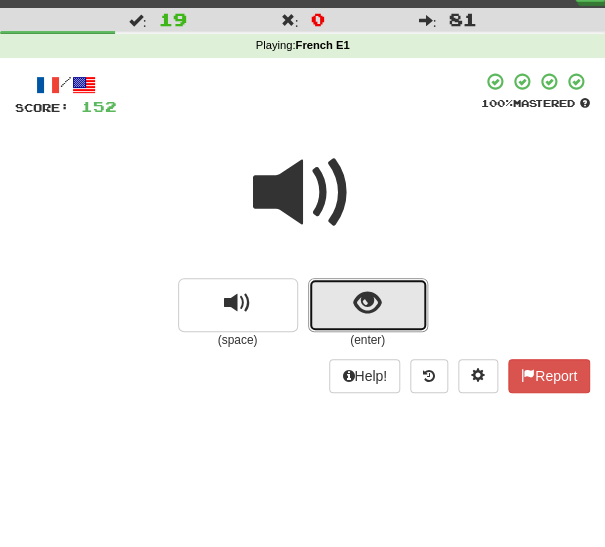 drag, startPoint x: 359, startPoint y: 301, endPoint x: 345, endPoint y: 320, distance: 23.600847 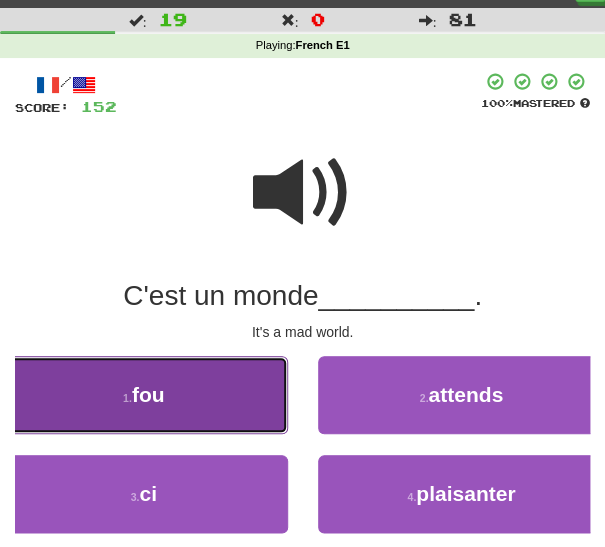 click on "1 .  fou" at bounding box center (144, 395) 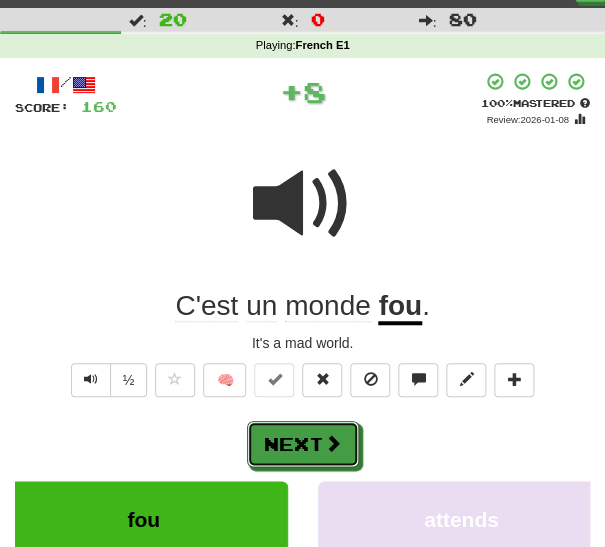 click at bounding box center (333, 443) 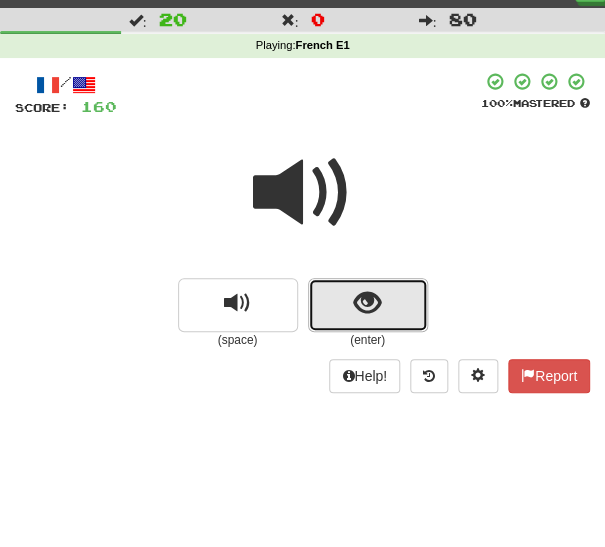 click at bounding box center [368, 305] 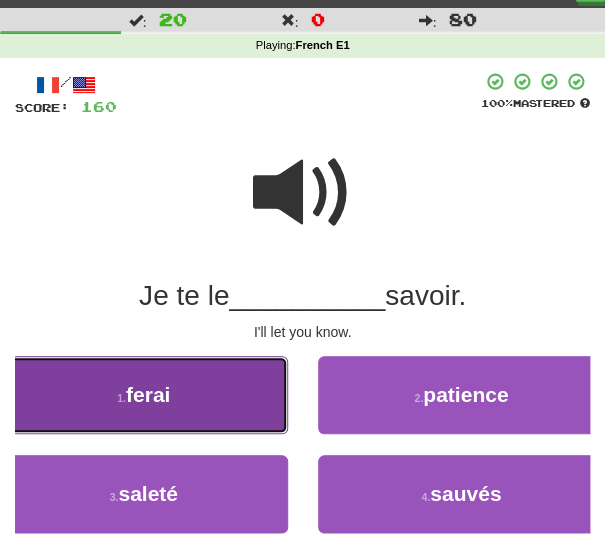 click on "1 .  ferai" at bounding box center (144, 395) 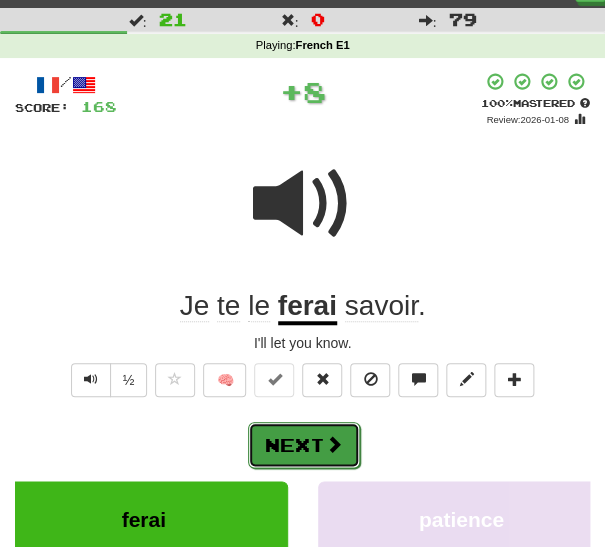 click on "Next" at bounding box center (304, 445) 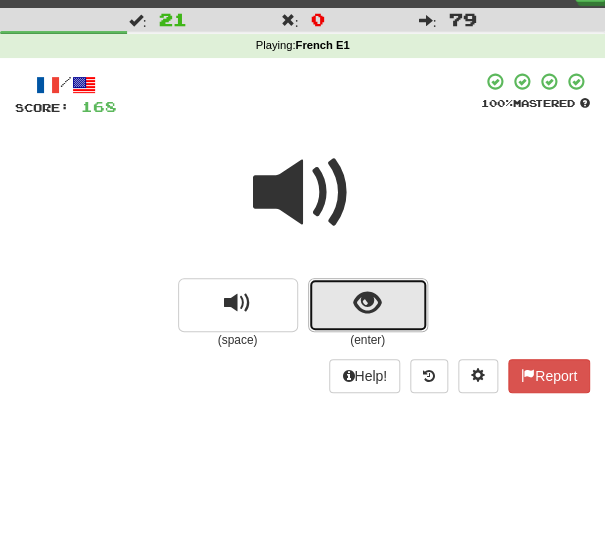click at bounding box center [367, 303] 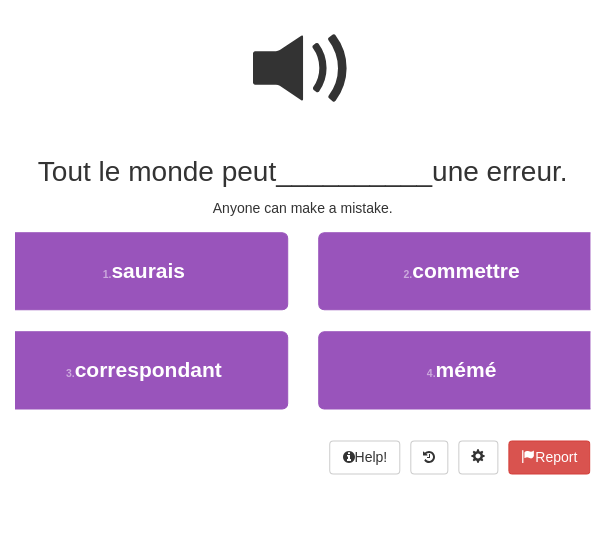 scroll, scrollTop: 181, scrollLeft: 0, axis: vertical 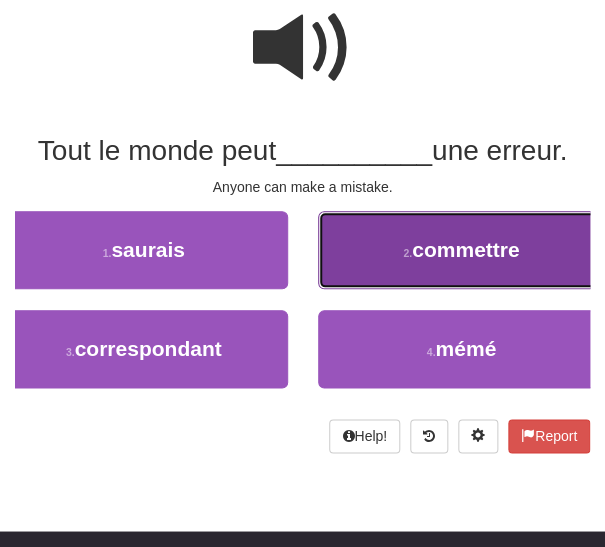 click on "2 .  commettre" at bounding box center [462, 250] 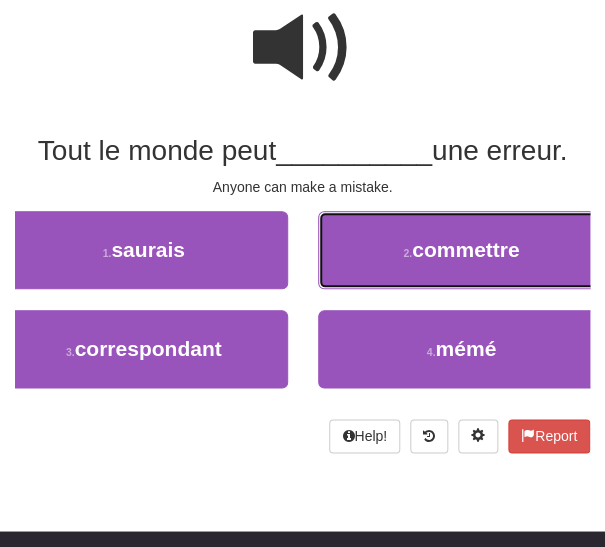 scroll, scrollTop: 191, scrollLeft: 0, axis: vertical 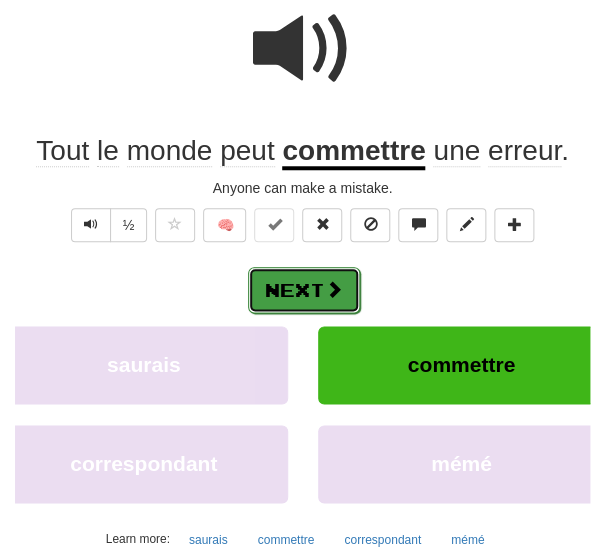 click at bounding box center [334, 289] 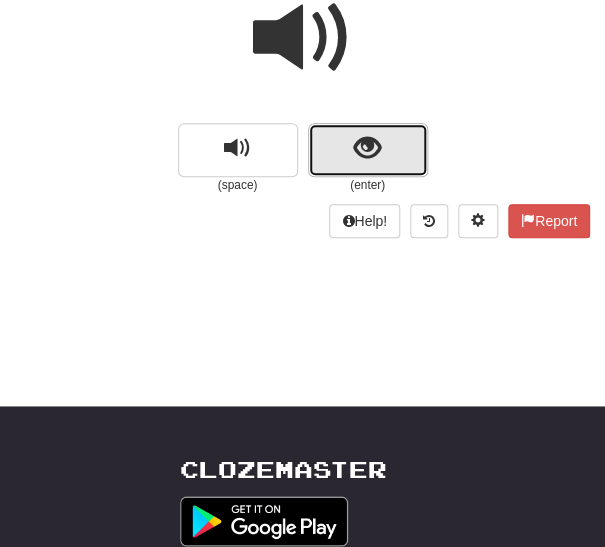 click at bounding box center [368, 150] 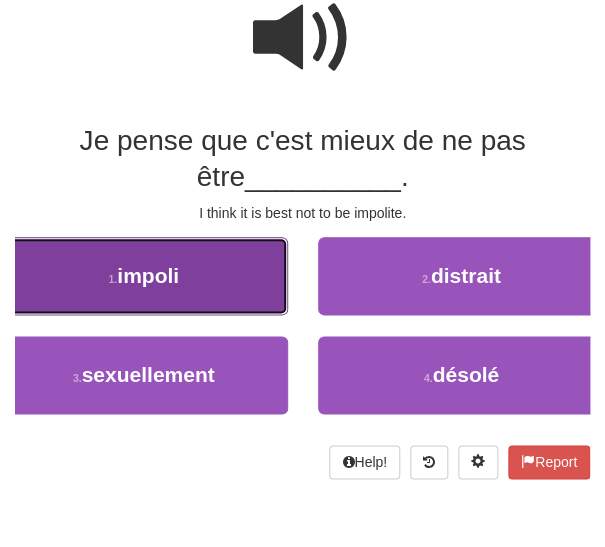 click on "impoli" at bounding box center (148, 275) 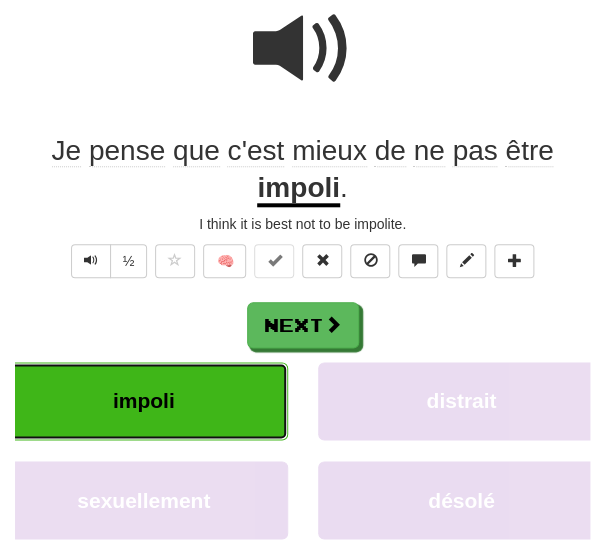 scroll, scrollTop: 201, scrollLeft: 0, axis: vertical 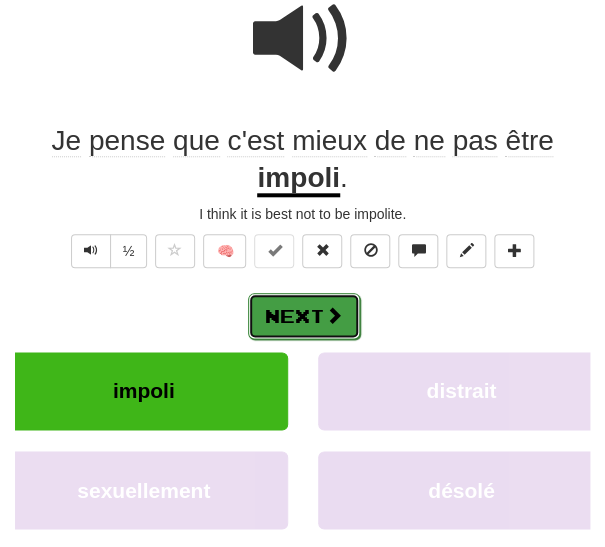 click at bounding box center [334, 315] 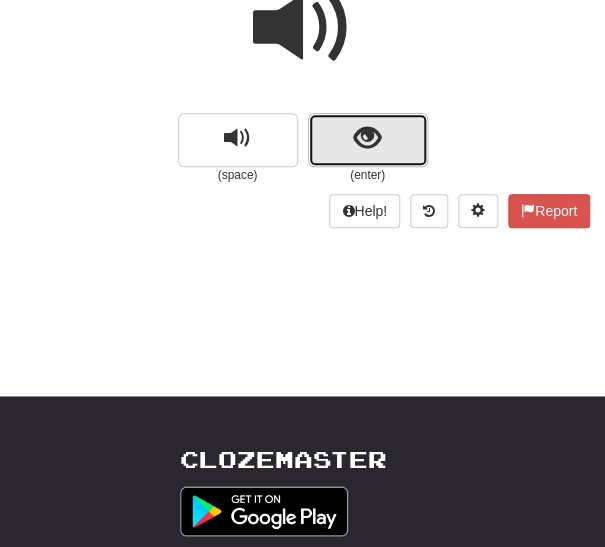 click at bounding box center [368, 140] 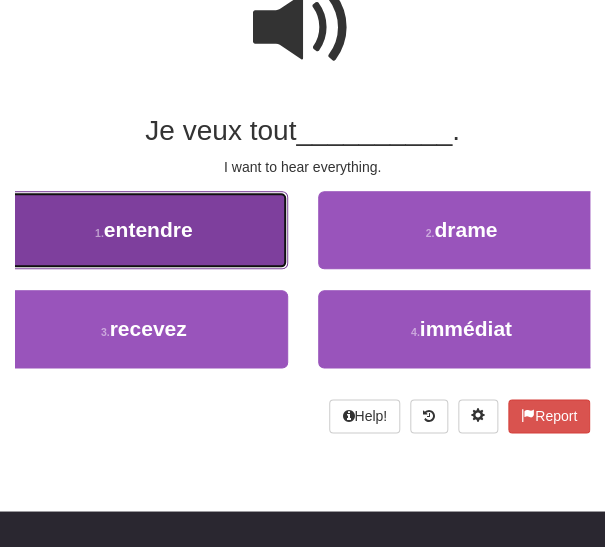 click on "entendre" at bounding box center (148, 229) 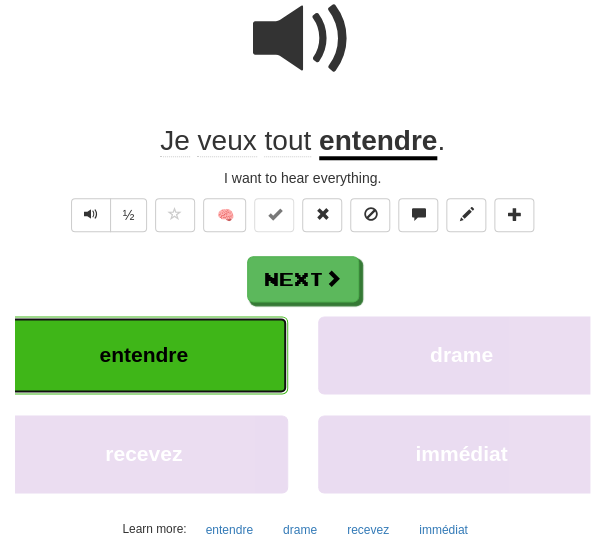 scroll, scrollTop: 211, scrollLeft: 0, axis: vertical 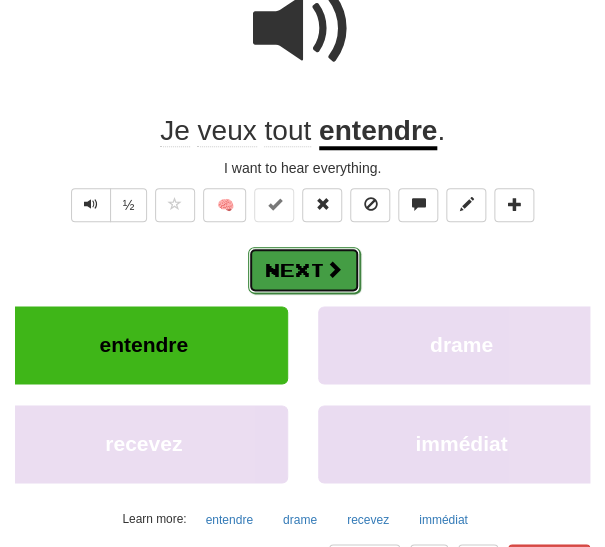 click on "Next" at bounding box center (304, 270) 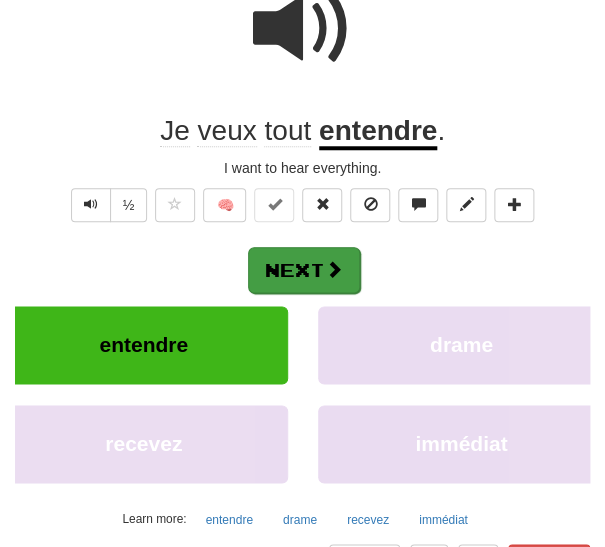 scroll, scrollTop: 0, scrollLeft: 0, axis: both 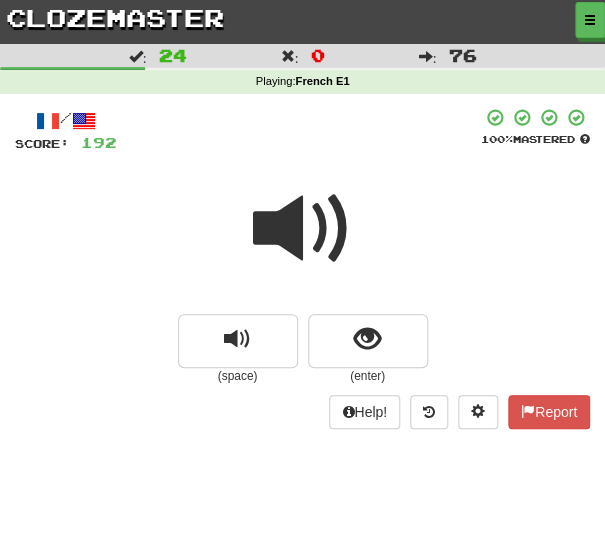click at bounding box center (303, 229) 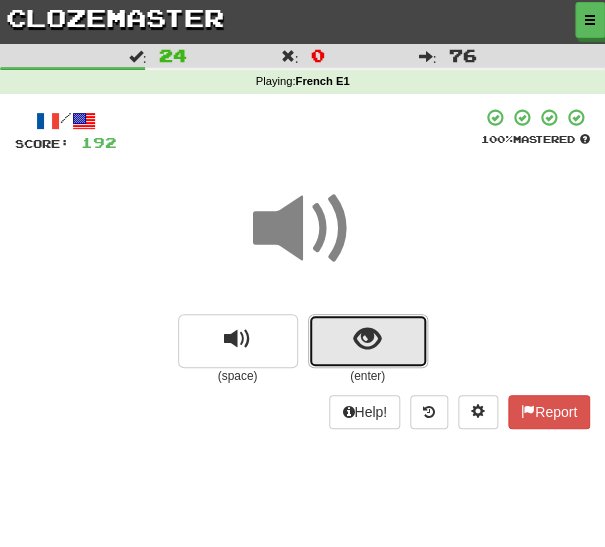 click at bounding box center [367, 339] 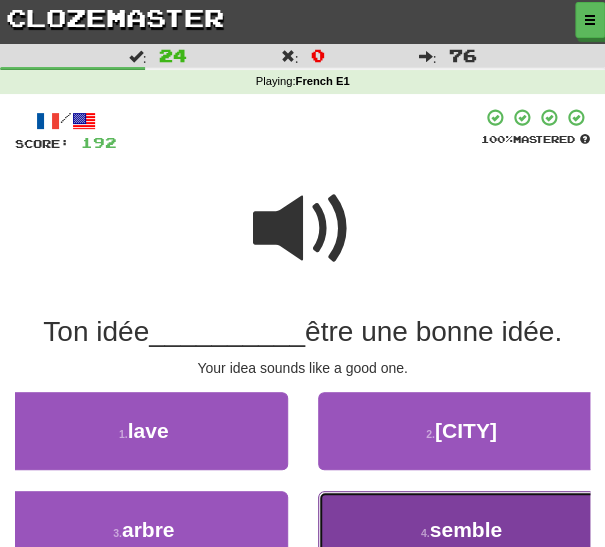 click on "4 .  semble" at bounding box center (462, 530) 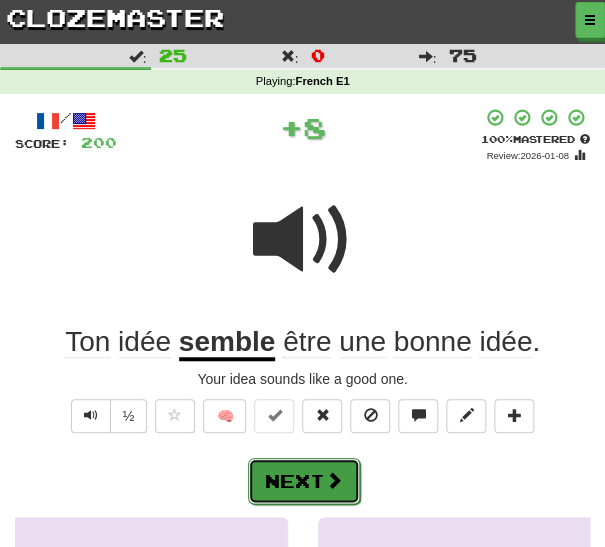 click on "Next" at bounding box center (304, 481) 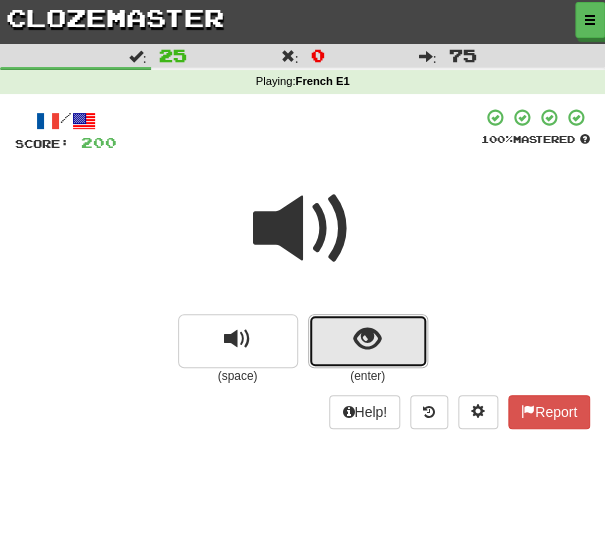 click at bounding box center (368, 341) 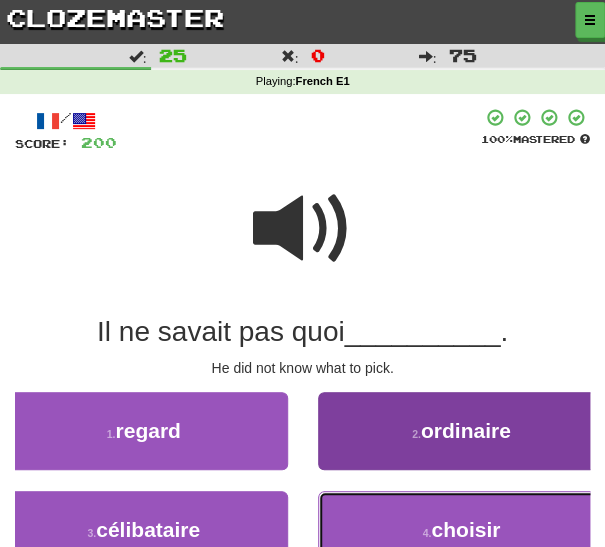 click on "4 .  choisir" at bounding box center [462, 530] 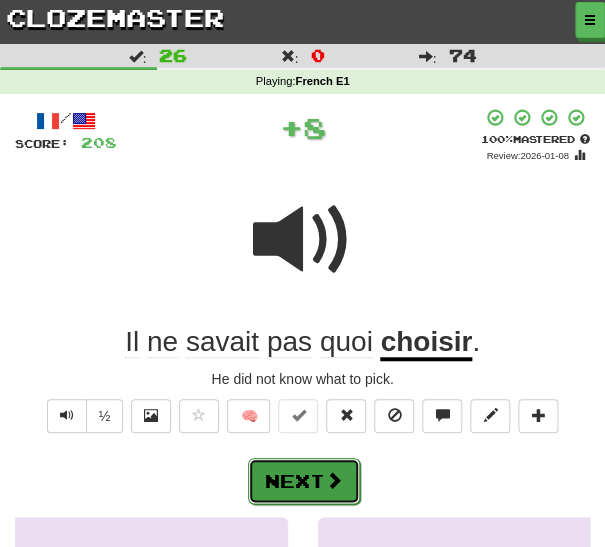 click on "Next" at bounding box center [304, 481] 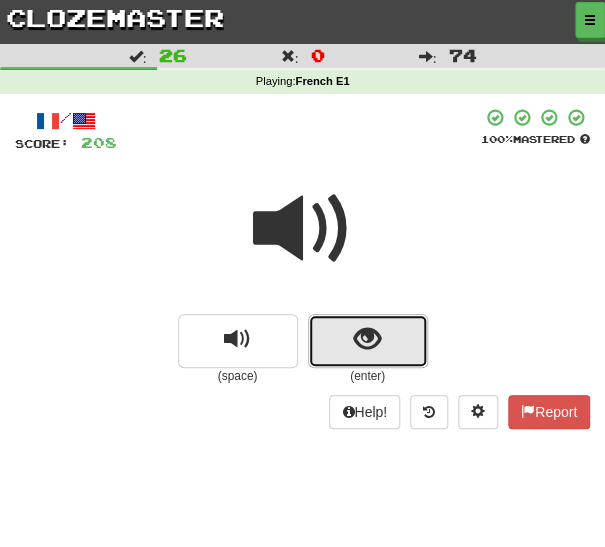 click at bounding box center [367, 339] 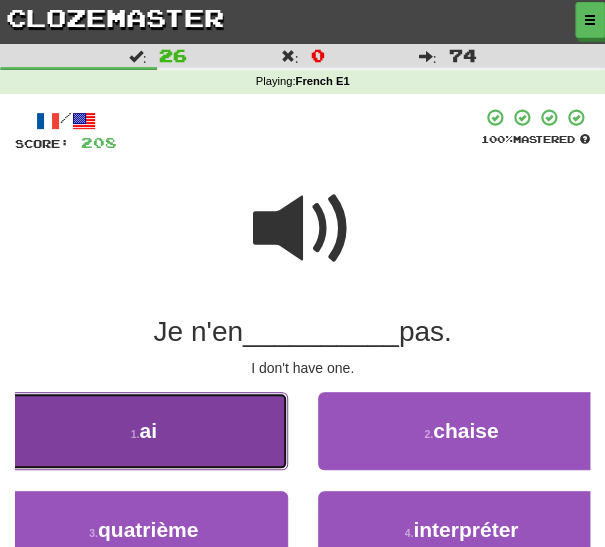 click on "1 .  ai" at bounding box center [144, 431] 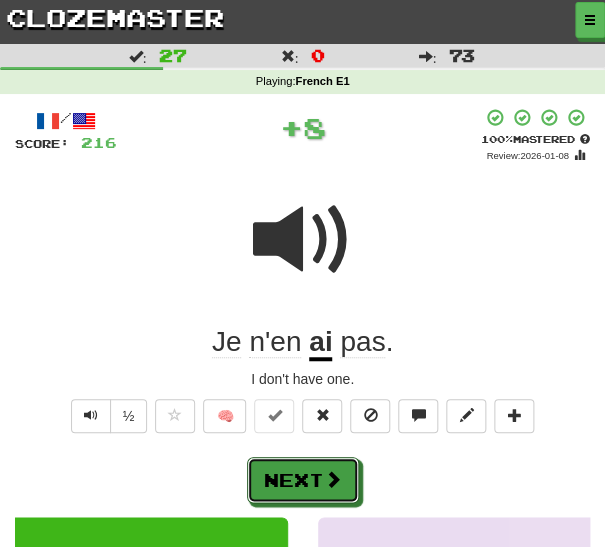 click on "Next" at bounding box center [303, 480] 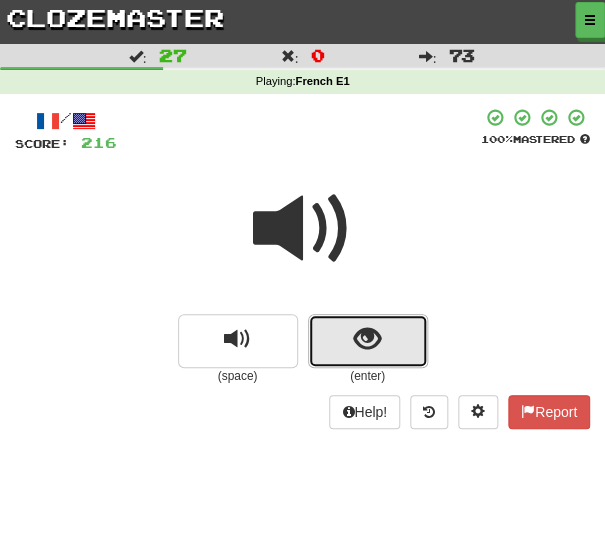 click at bounding box center (368, 341) 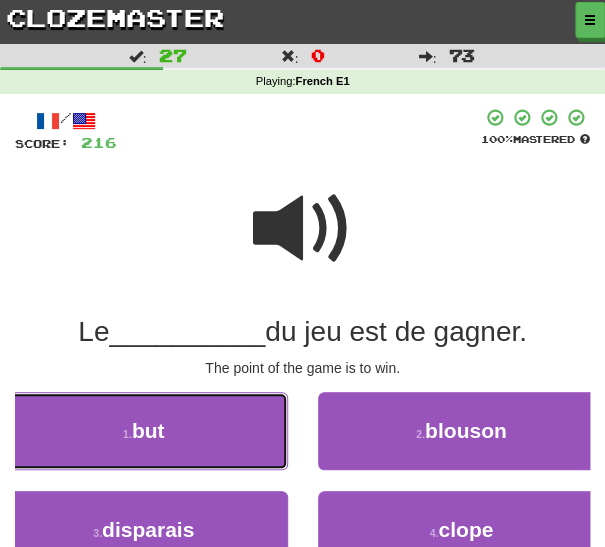 click on "1 .  but" at bounding box center (144, 431) 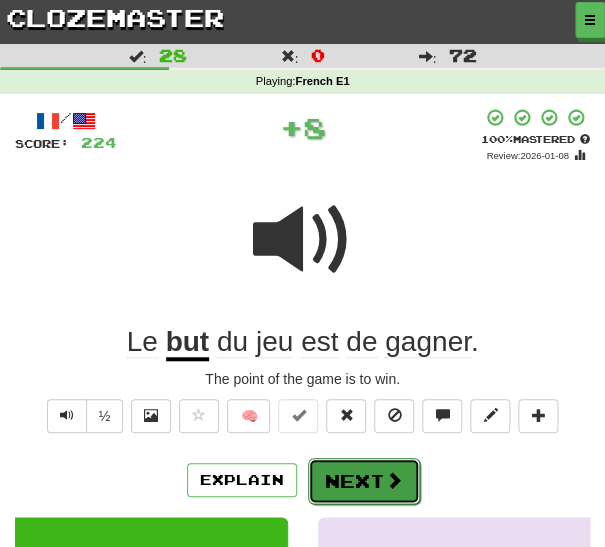 click on "Next" at bounding box center [364, 481] 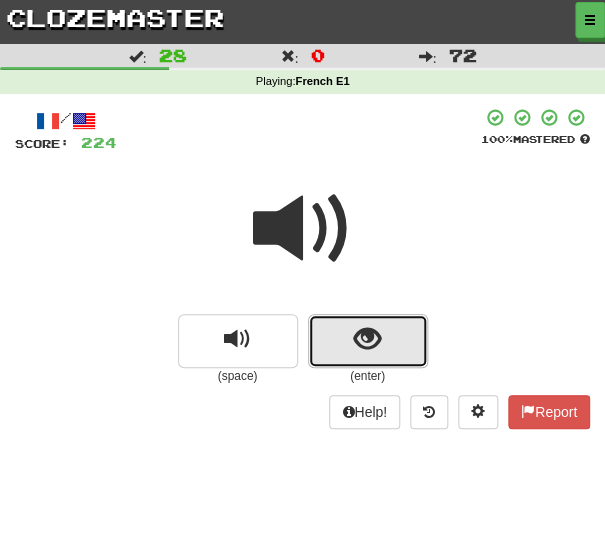 click at bounding box center (368, 341) 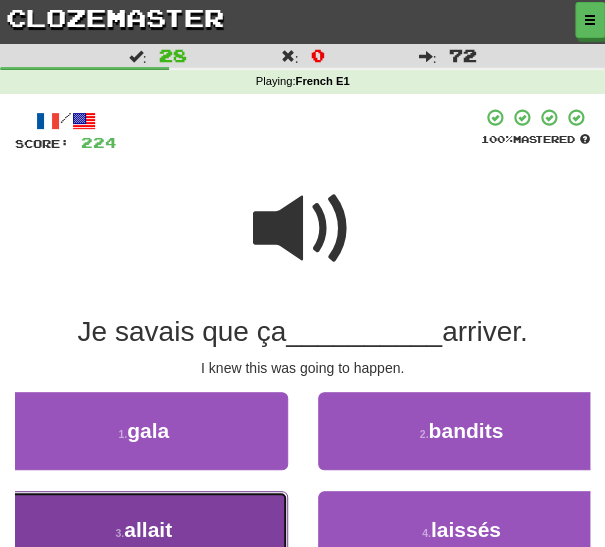 click on "3 .  allait" at bounding box center (144, 530) 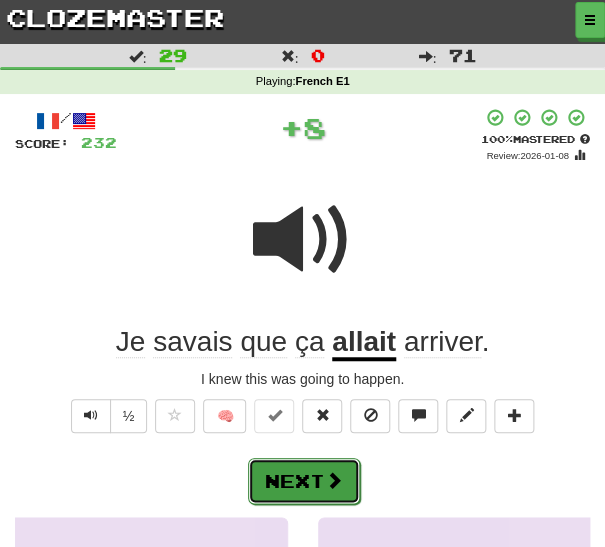 click on "Next" at bounding box center [304, 481] 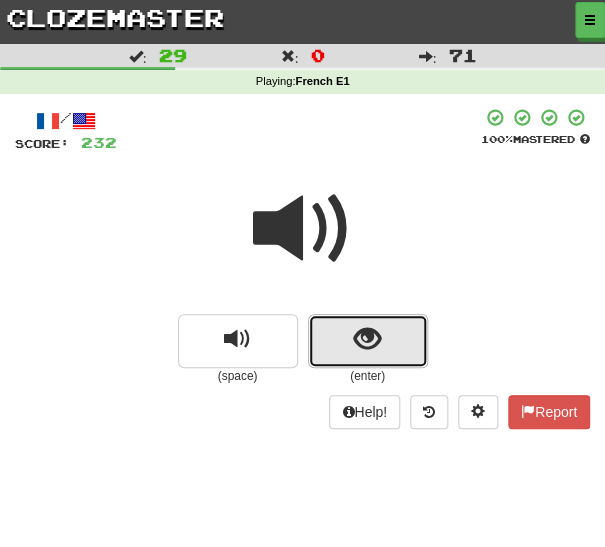 click at bounding box center [368, 341] 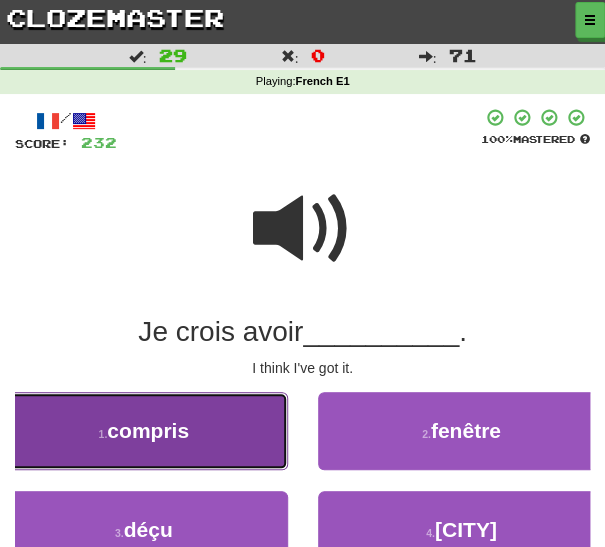 click on "1 .  compris" at bounding box center (144, 431) 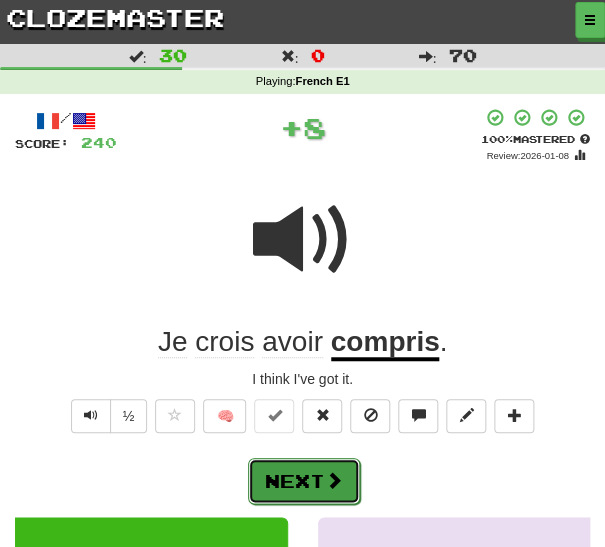click on "Next" at bounding box center [304, 481] 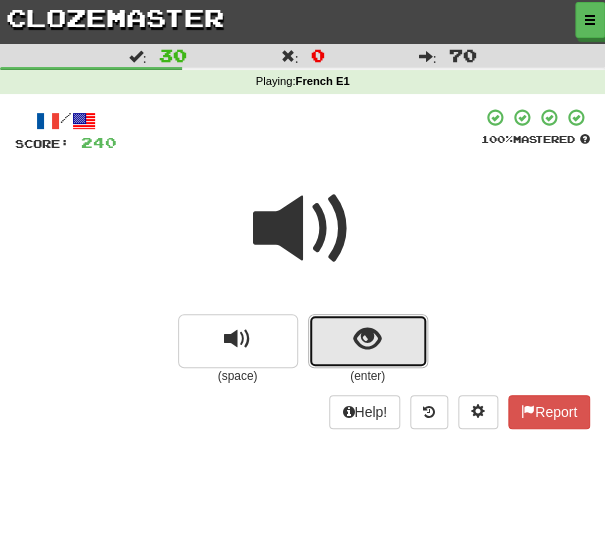 click at bounding box center [368, 341] 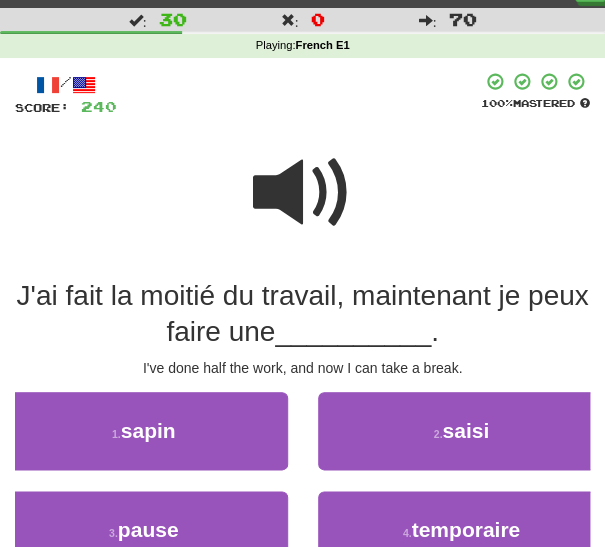 scroll, scrollTop: 72, scrollLeft: 0, axis: vertical 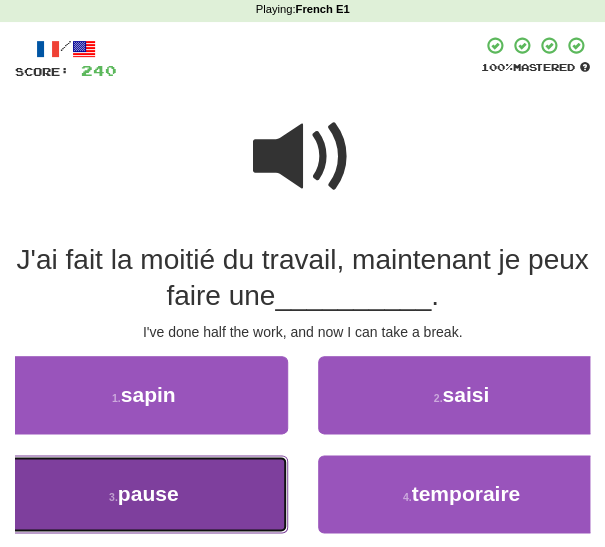 click on "3 .  pause" at bounding box center (144, 494) 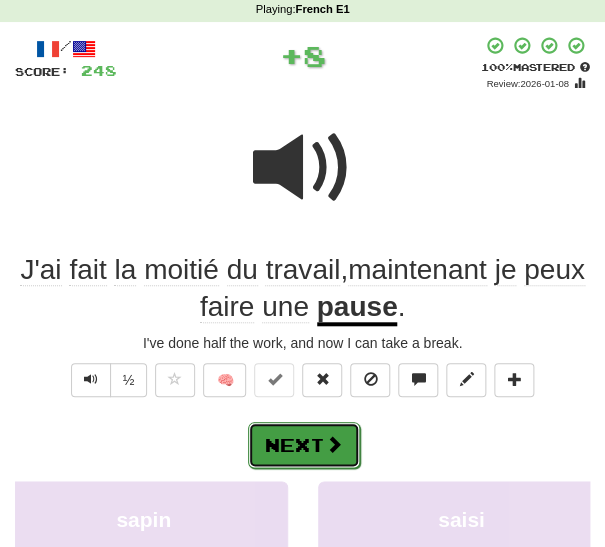 click on "Next" at bounding box center [304, 445] 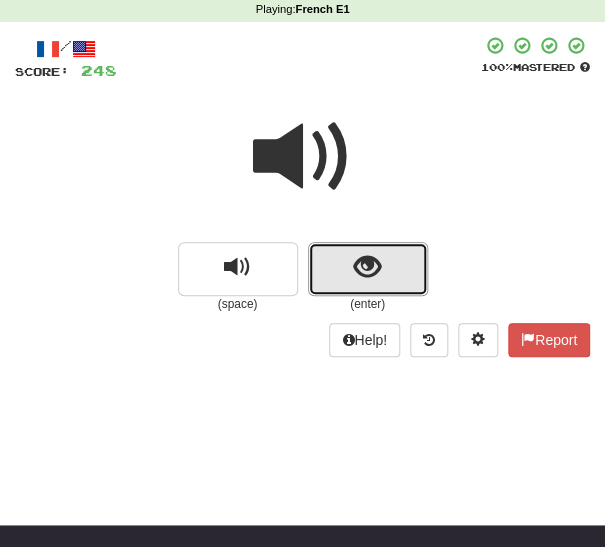 click at bounding box center (368, 269) 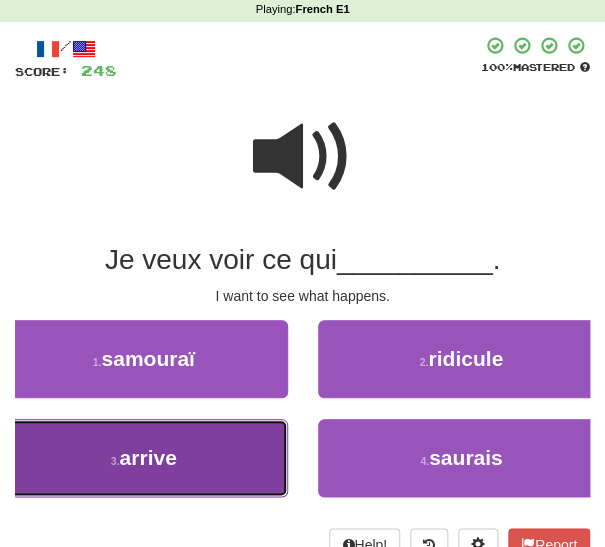 click on "3 .  arrive" at bounding box center (144, 458) 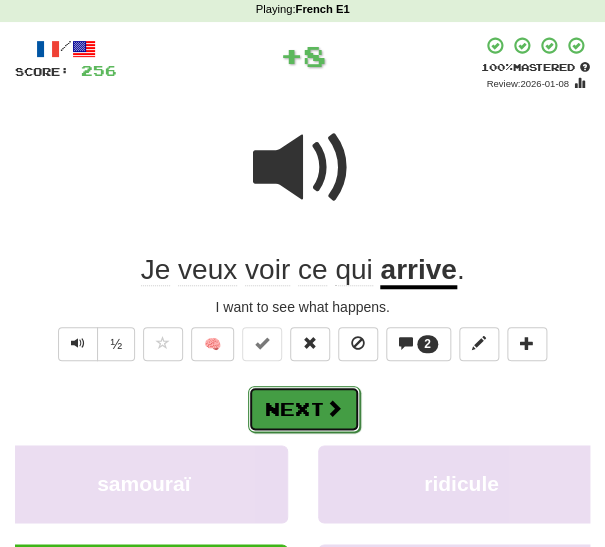 click on "Next" at bounding box center (304, 409) 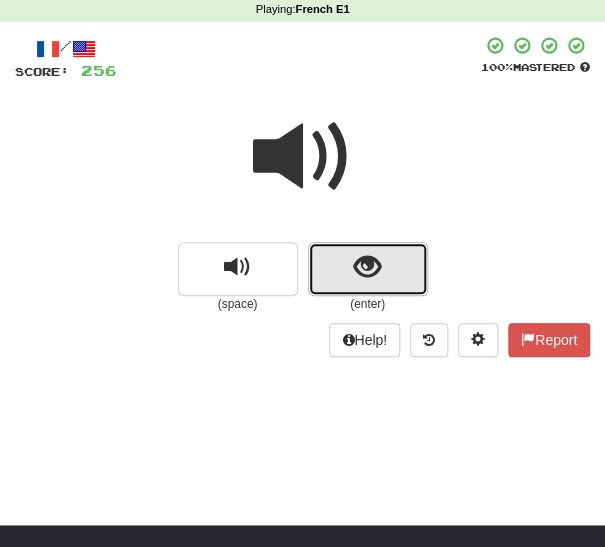 click at bounding box center [368, 269] 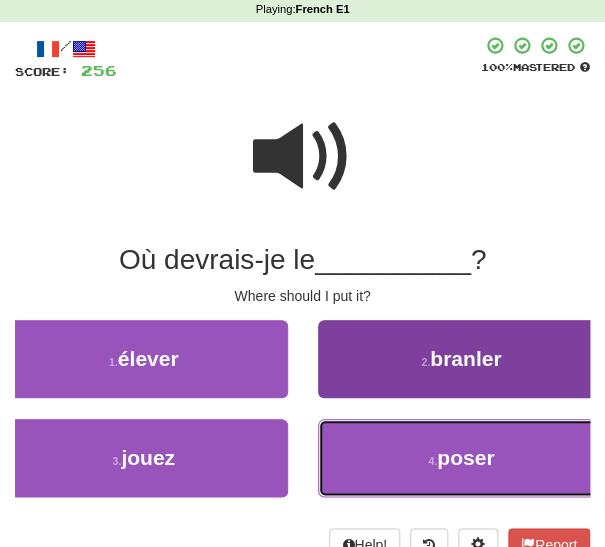 click on "4 .  poser" at bounding box center [462, 458] 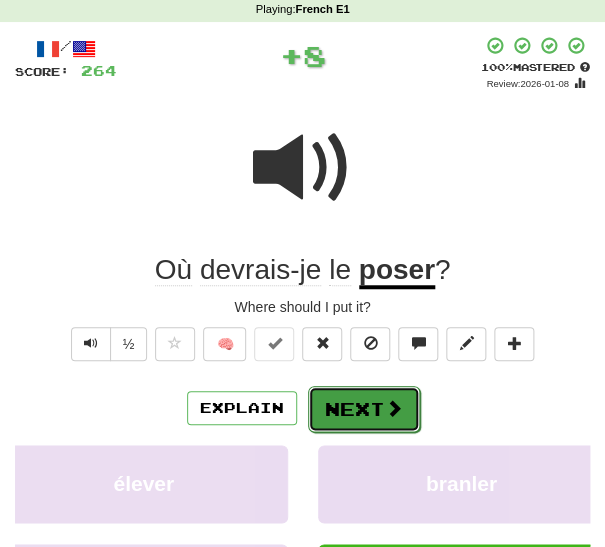 click on "Next" at bounding box center [364, 409] 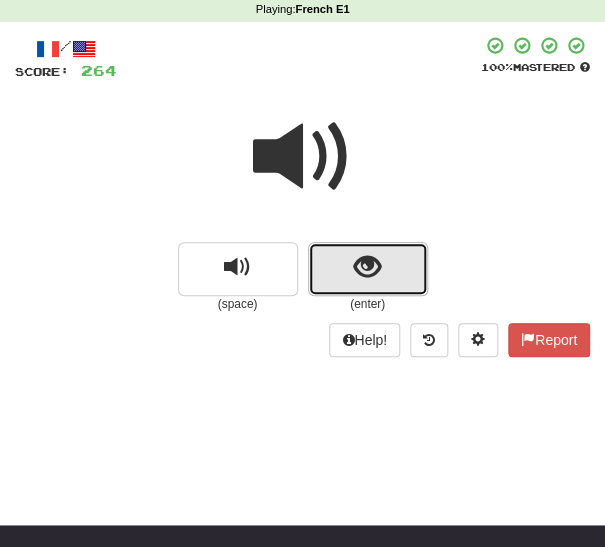 click at bounding box center (367, 267) 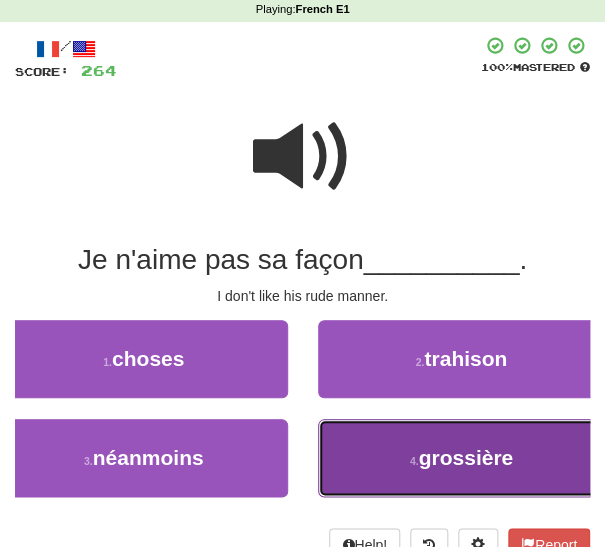 click on "4 .  grossière" at bounding box center [462, 458] 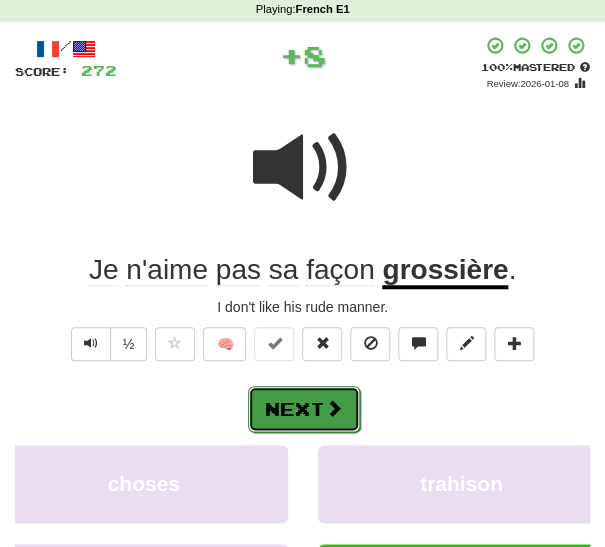 click on "Next" at bounding box center [304, 409] 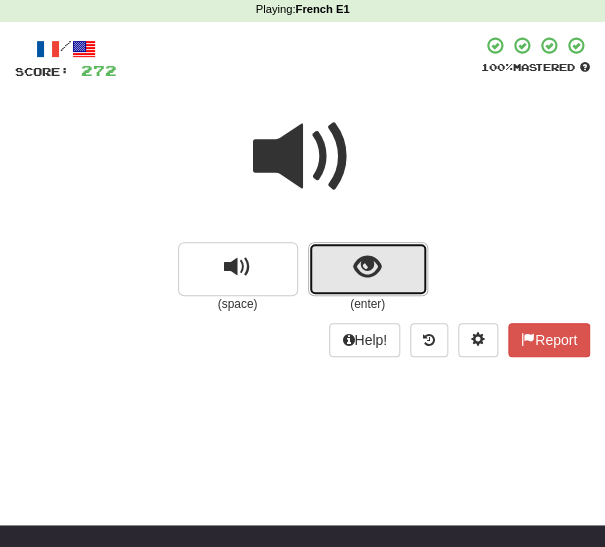 click at bounding box center [367, 267] 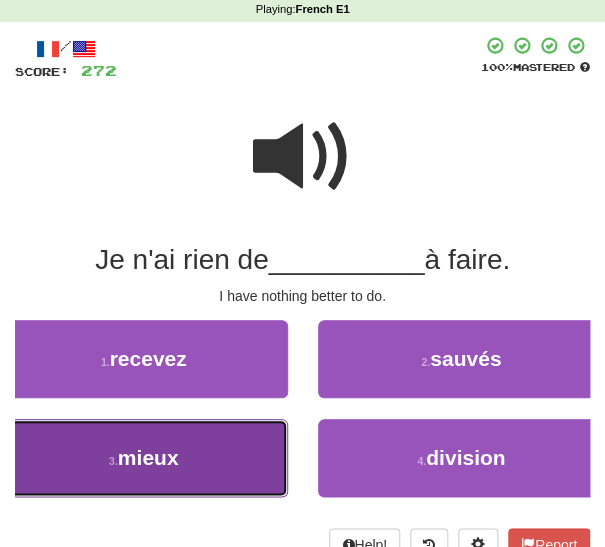 click on "3 .  mieux" at bounding box center (144, 458) 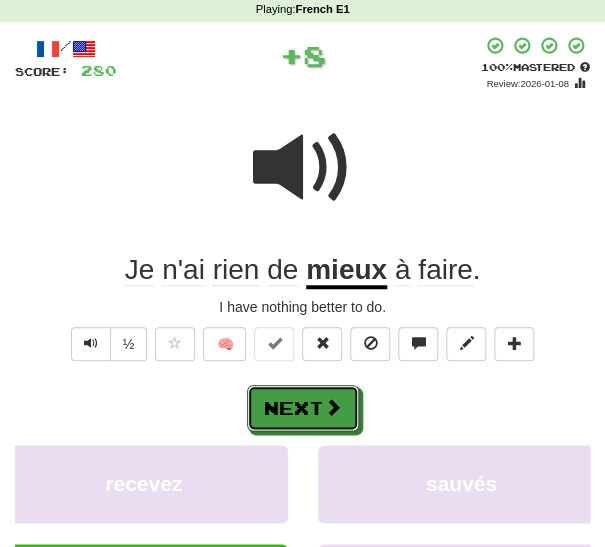 click on "Next" at bounding box center [303, 408] 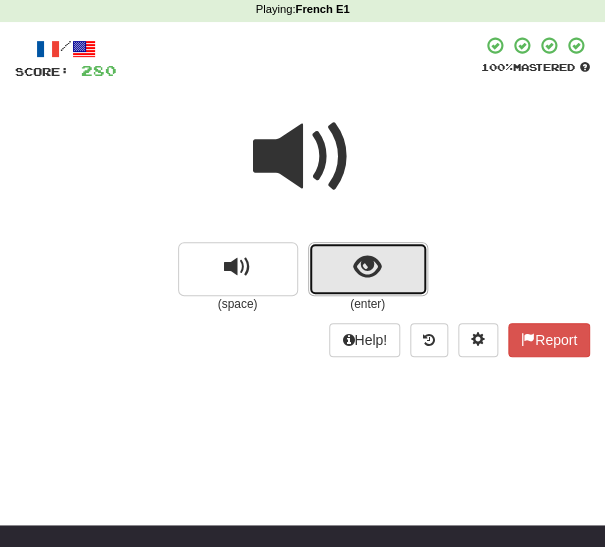 click at bounding box center (368, 269) 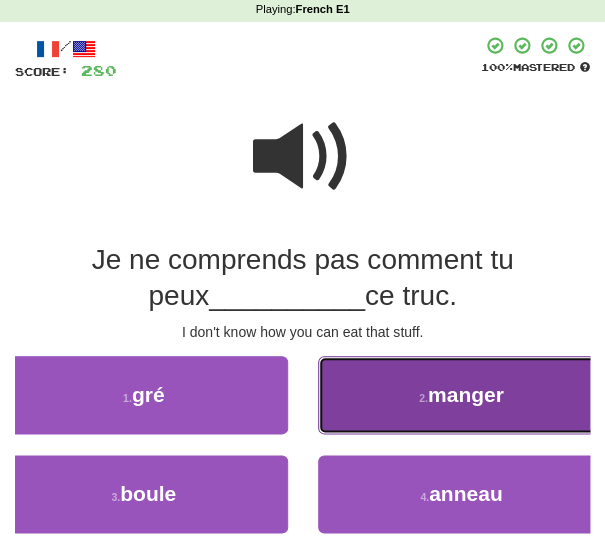 click on "2 .  manger" at bounding box center [462, 395] 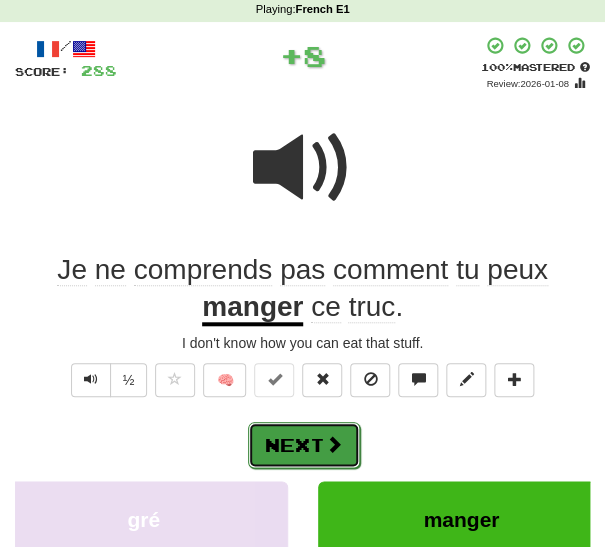 click on "Next" at bounding box center [304, 445] 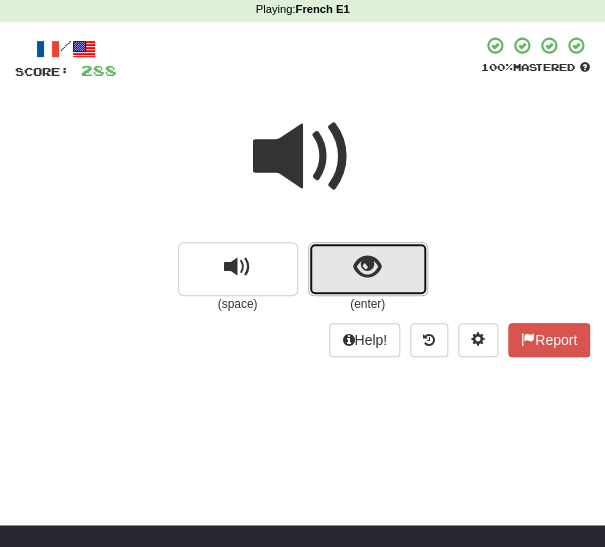 click at bounding box center (368, 269) 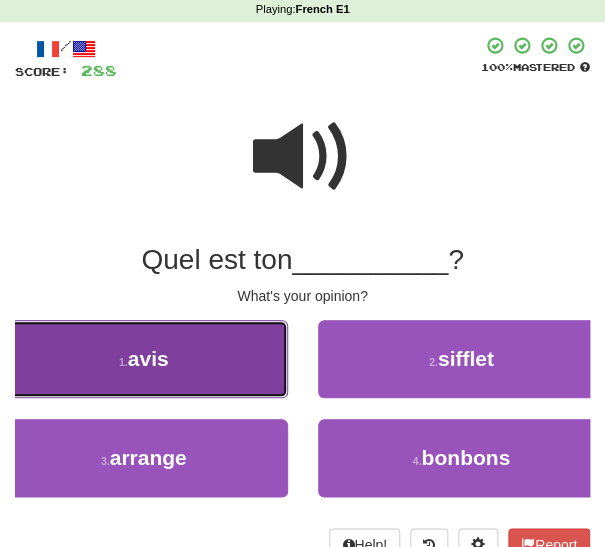 click on "1 .  avis" at bounding box center [144, 359] 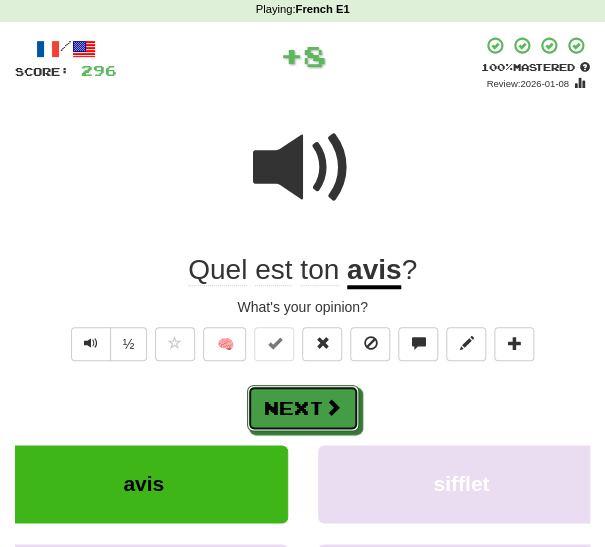 click on "Next" at bounding box center [303, 408] 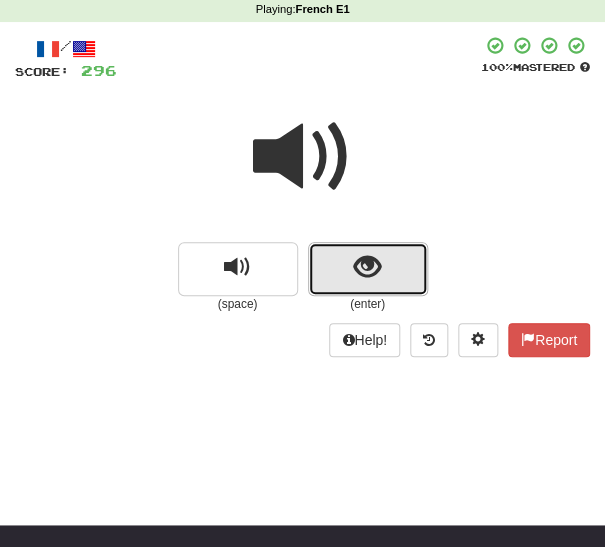 click at bounding box center (368, 269) 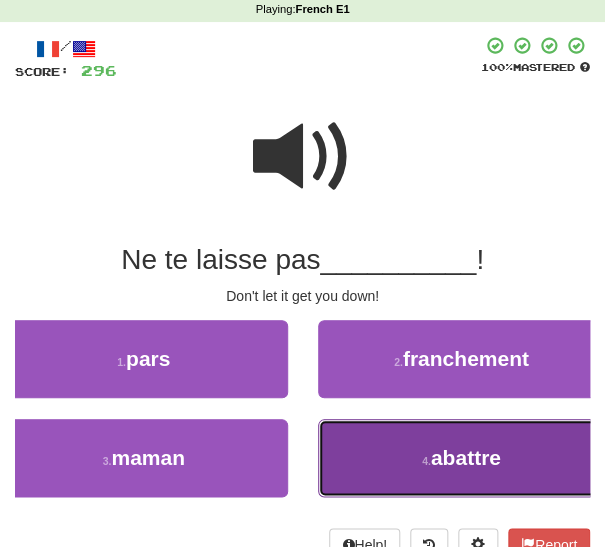 click on "4 .  abattre" at bounding box center [462, 458] 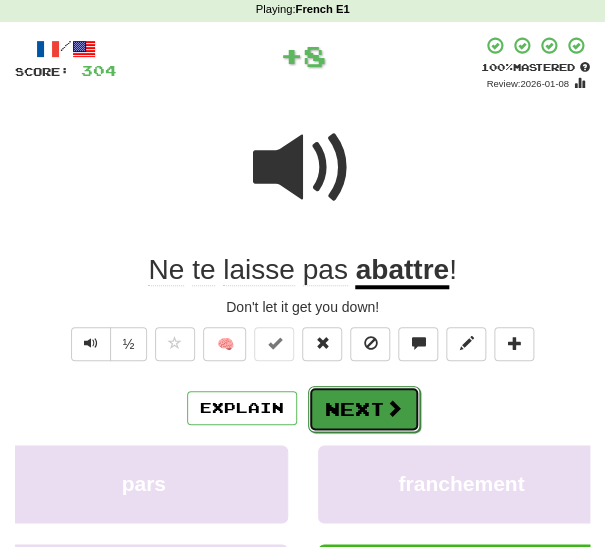 click on "Next" at bounding box center [364, 409] 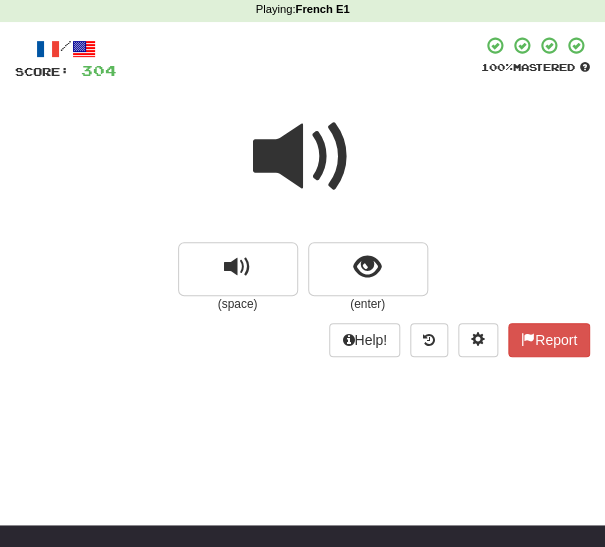 click at bounding box center (302, 170) 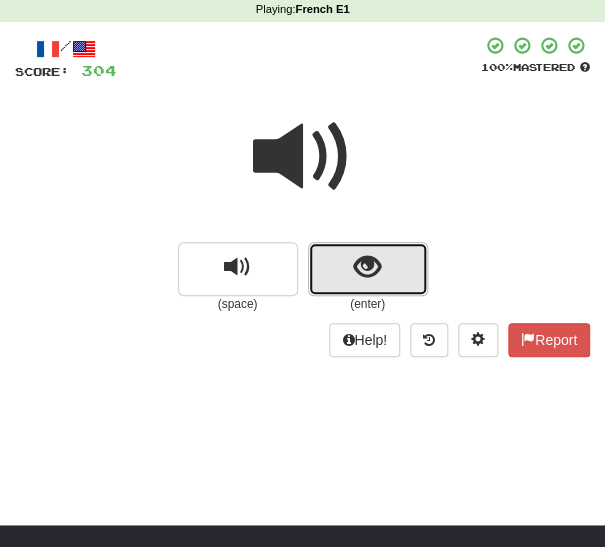 click at bounding box center (367, 267) 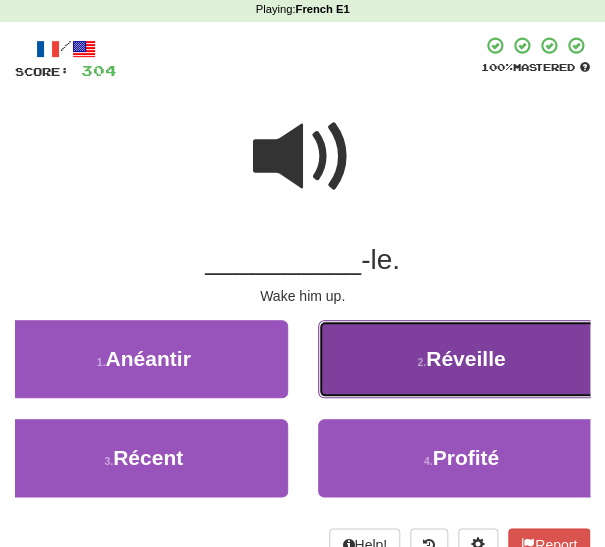 click on "2 .  Réveille" at bounding box center (462, 359) 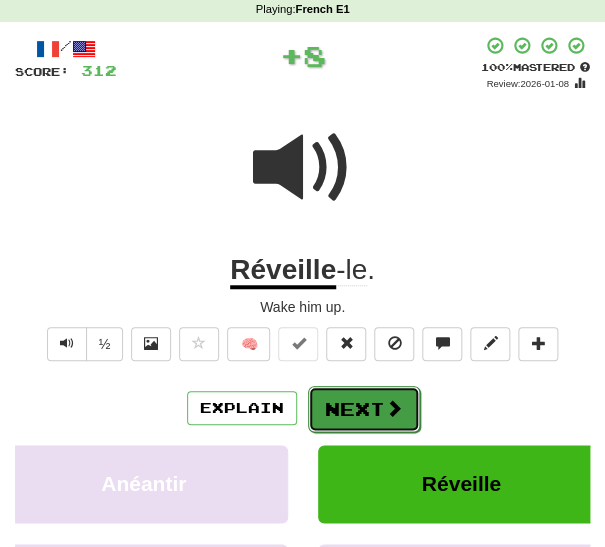 click on "Next" at bounding box center (364, 409) 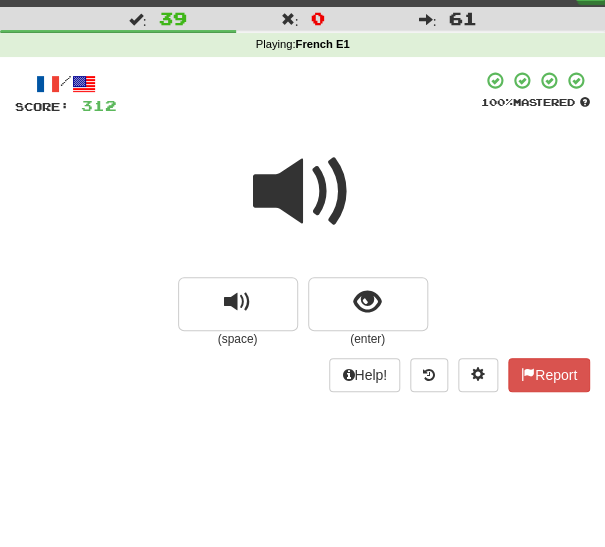 scroll, scrollTop: 30, scrollLeft: 0, axis: vertical 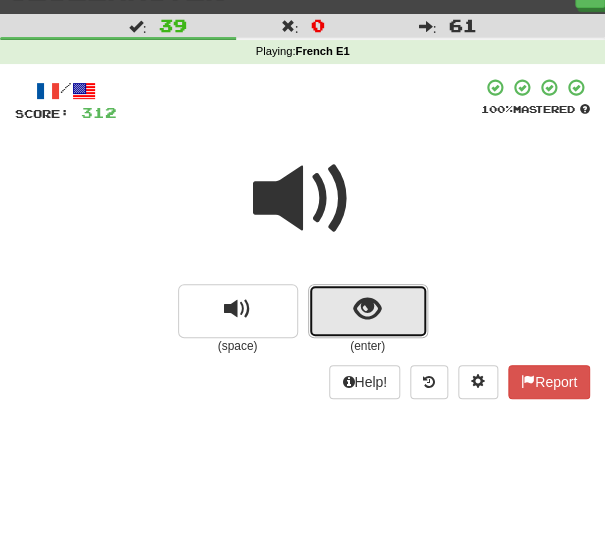 click at bounding box center (367, 309) 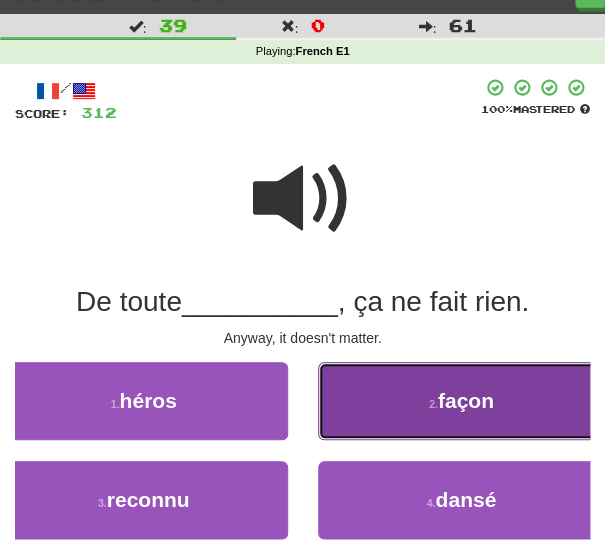 click on "2 .  façon" at bounding box center (462, 401) 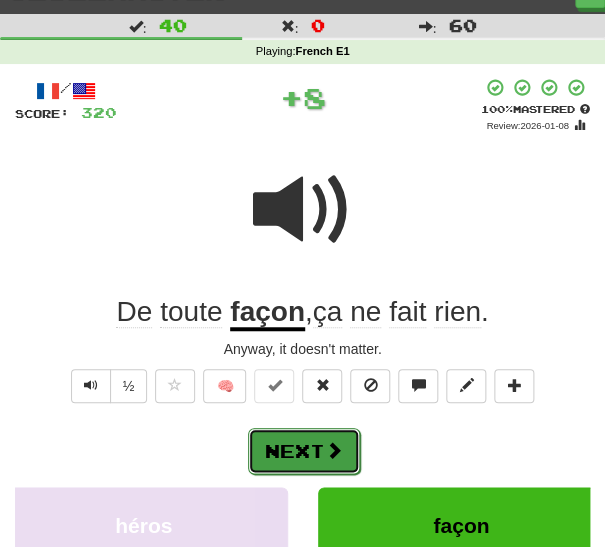 click at bounding box center [334, 450] 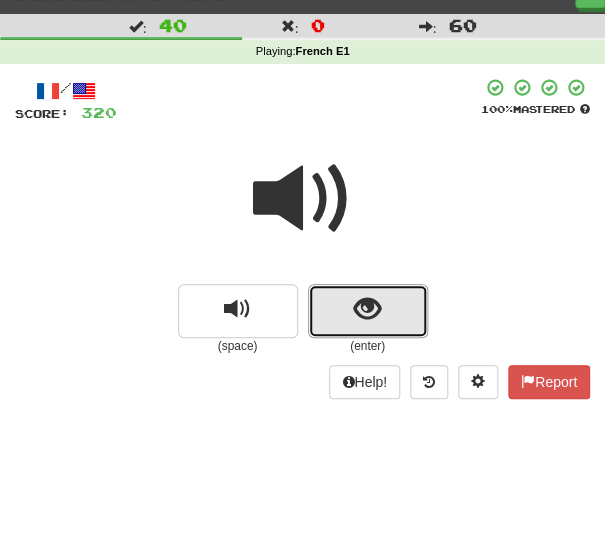 drag, startPoint x: 332, startPoint y: 317, endPoint x: 320, endPoint y: 324, distance: 13.892444 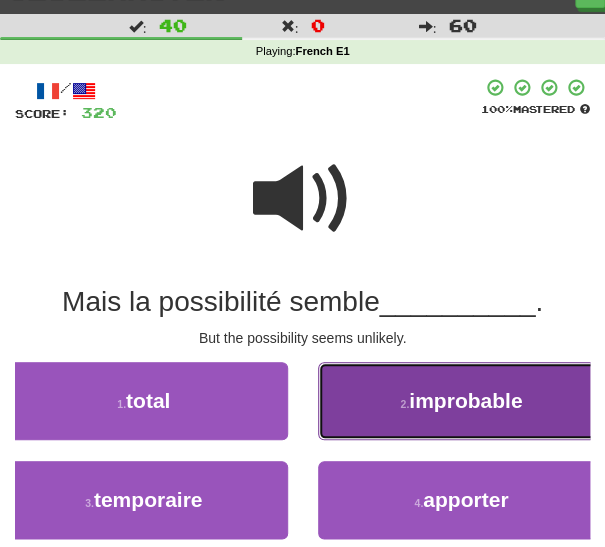 click on "2 .  improbable" at bounding box center [462, 401] 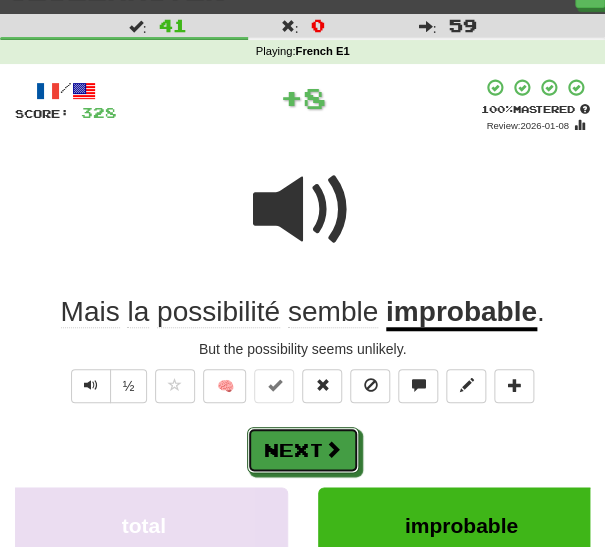 click on "Next" at bounding box center [303, 450] 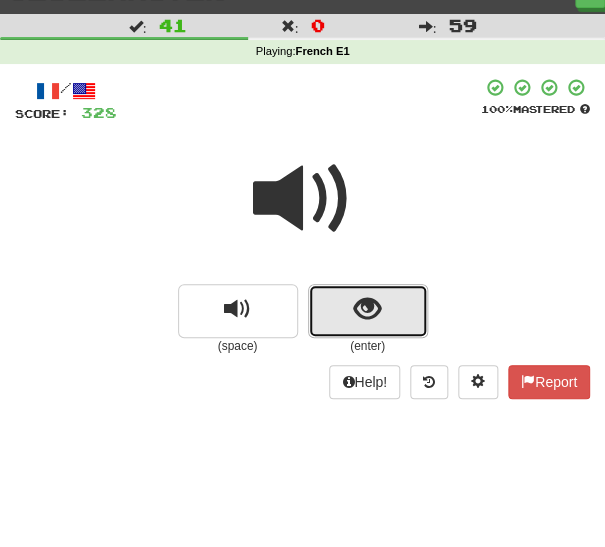click at bounding box center [368, 311] 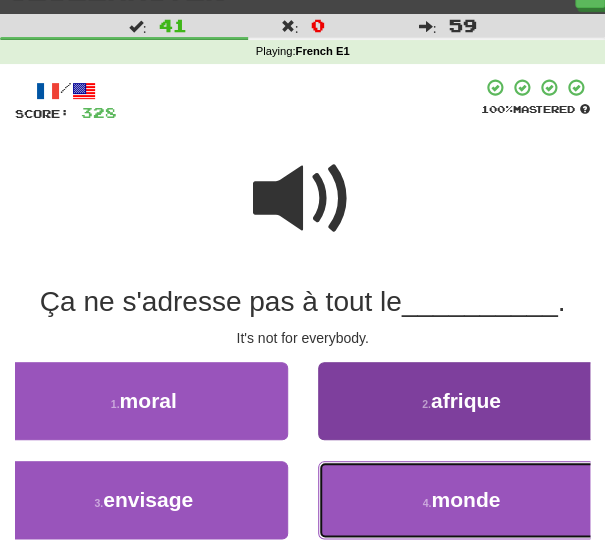 click on "4 .  monde" at bounding box center (462, 500) 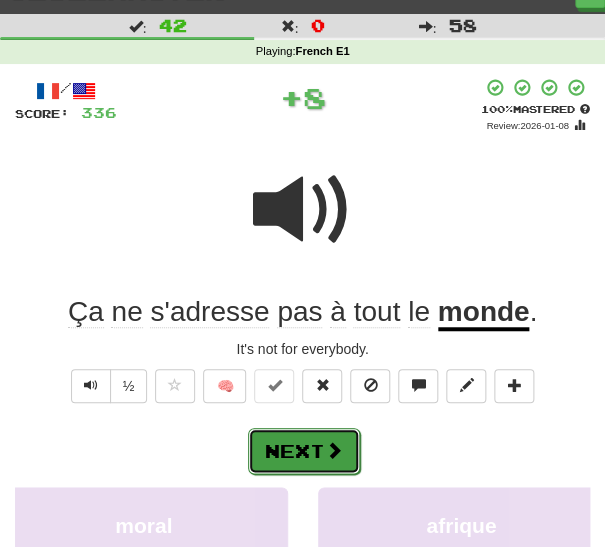click on "Next" at bounding box center (304, 451) 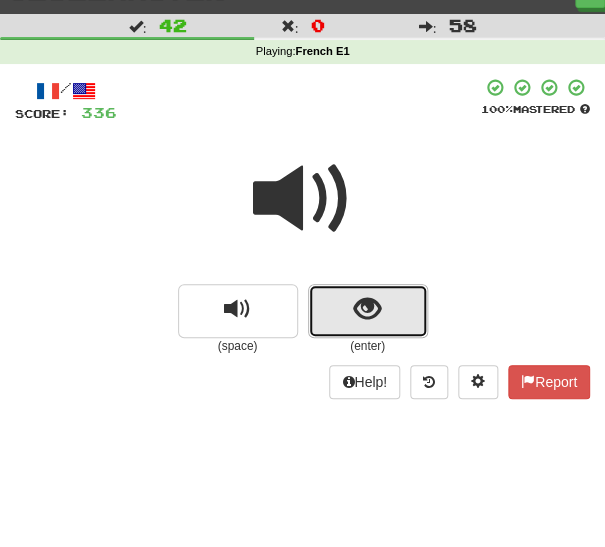 click at bounding box center [368, 311] 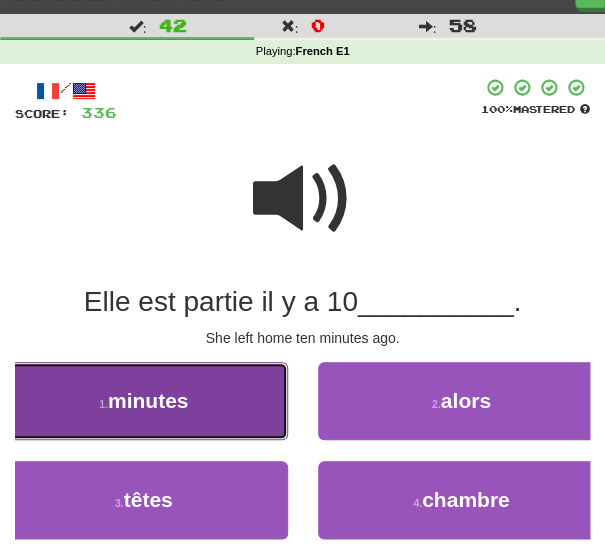 click on "1 .  minutes" at bounding box center [144, 401] 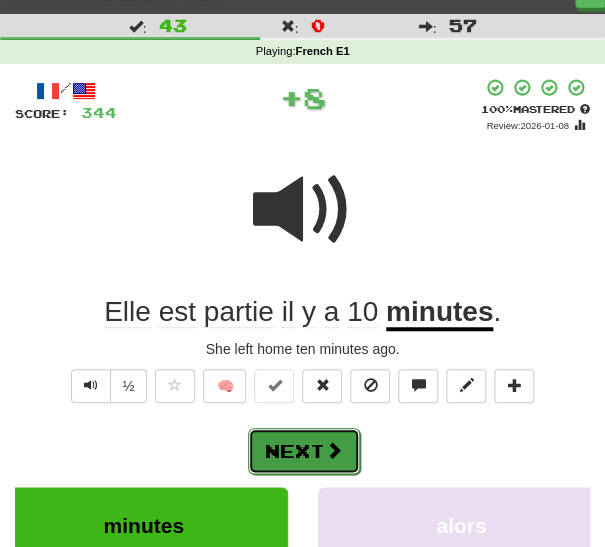 drag, startPoint x: 299, startPoint y: 440, endPoint x: 333, endPoint y: 402, distance: 50.990196 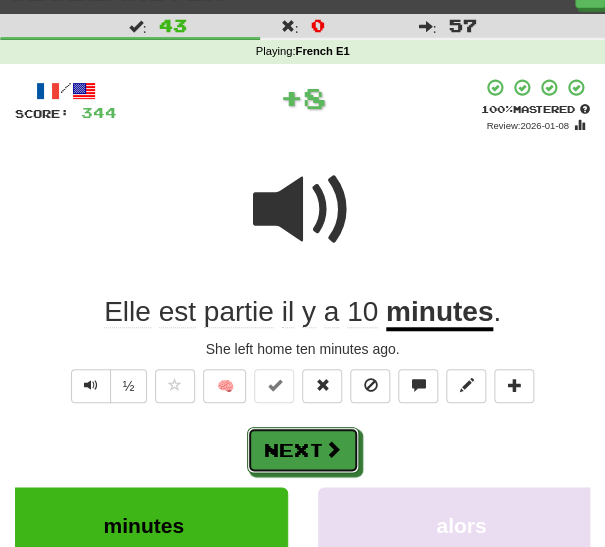 click on "Next" at bounding box center (303, 450) 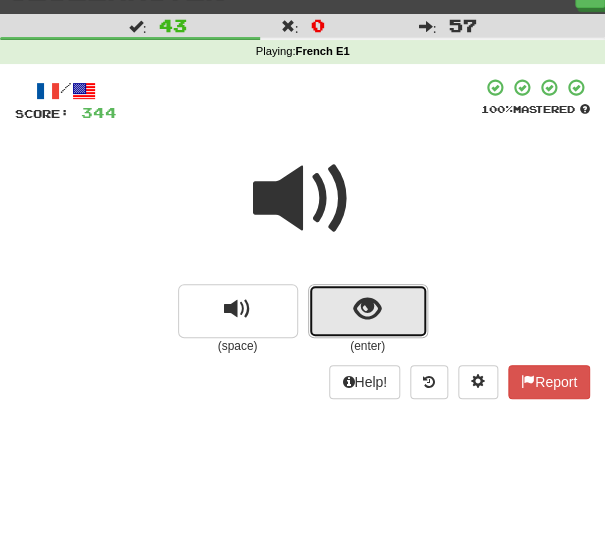 click at bounding box center [368, 311] 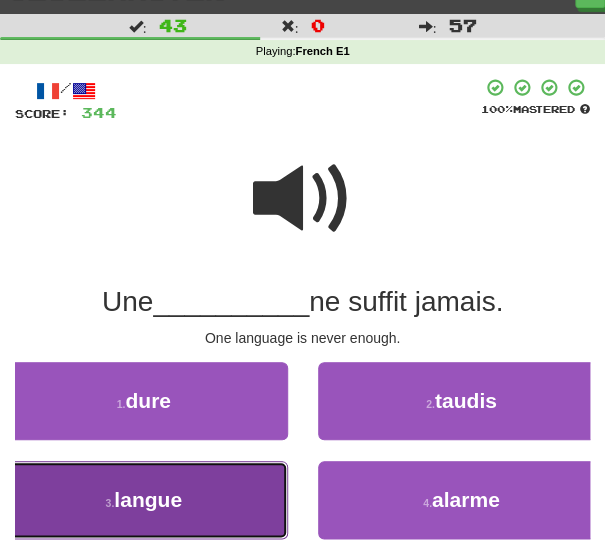 click on "langue" at bounding box center [148, 499] 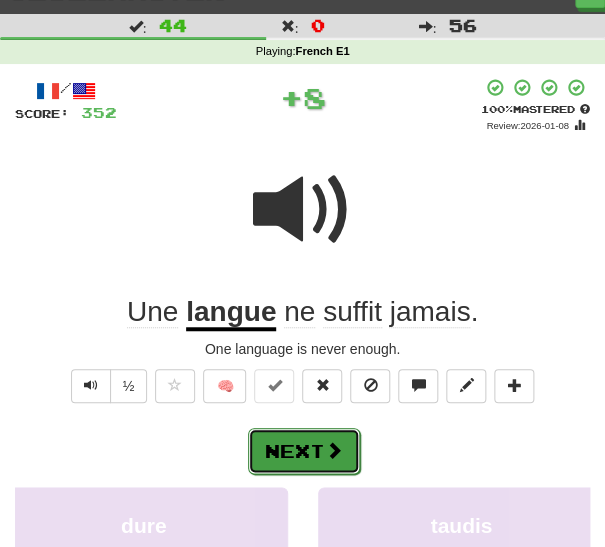 click on "Next" at bounding box center [304, 451] 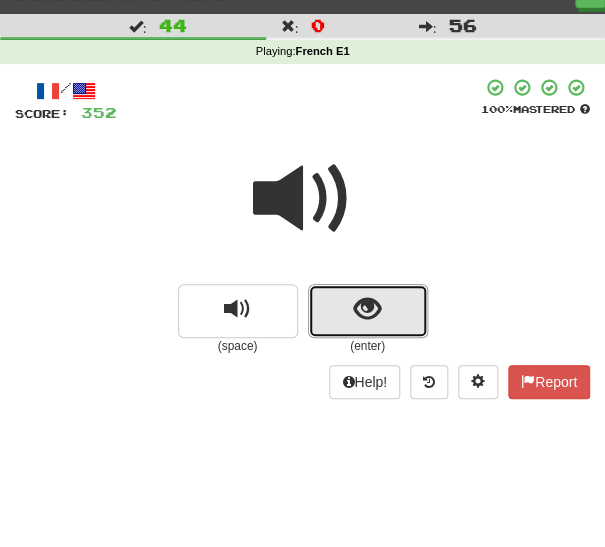 drag, startPoint x: 328, startPoint y: 318, endPoint x: 319, endPoint y: 359, distance: 41.976185 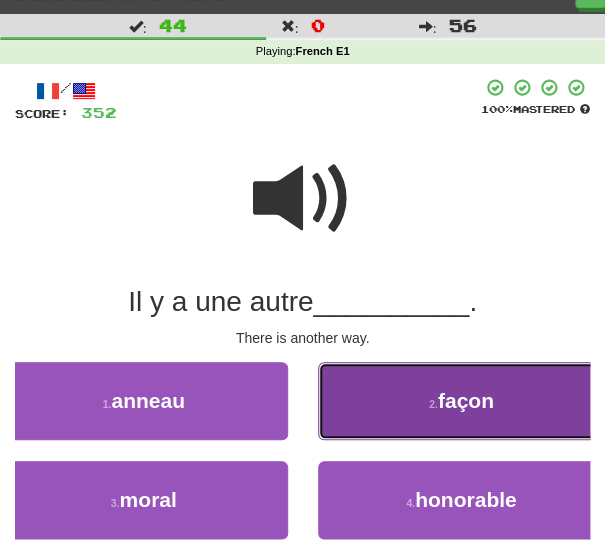 click on "2 .  façon" at bounding box center (462, 401) 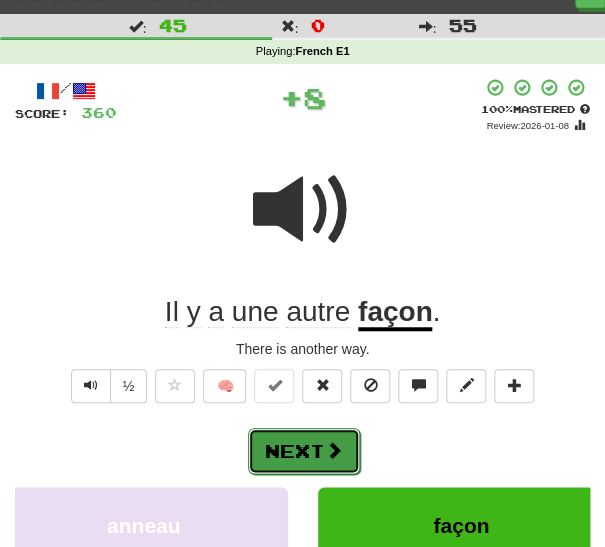 click on "Next" at bounding box center (304, 451) 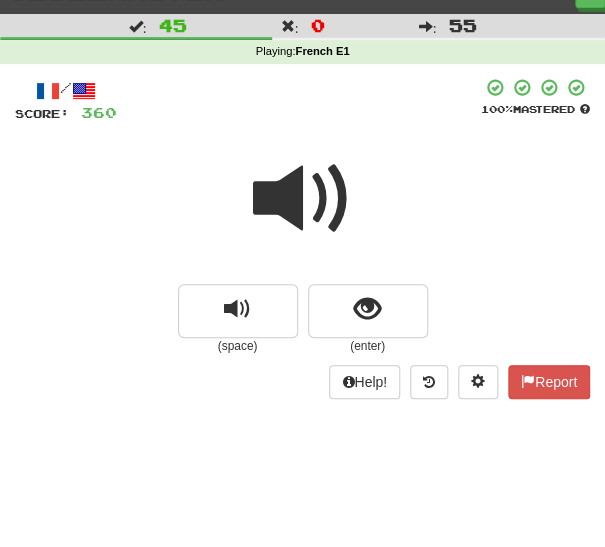 click at bounding box center (303, 199) 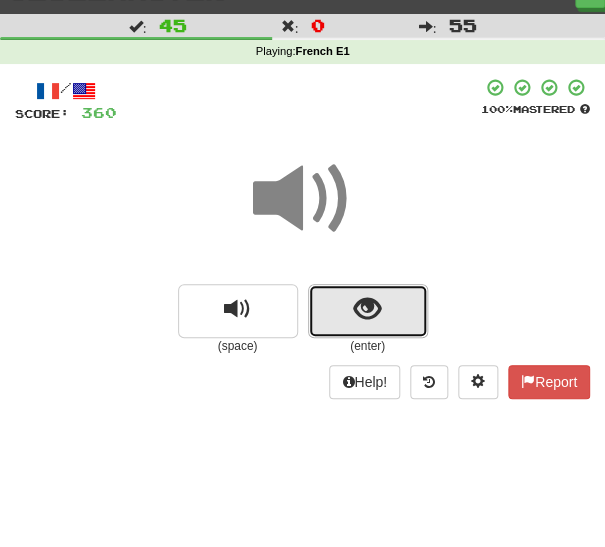 click at bounding box center [367, 309] 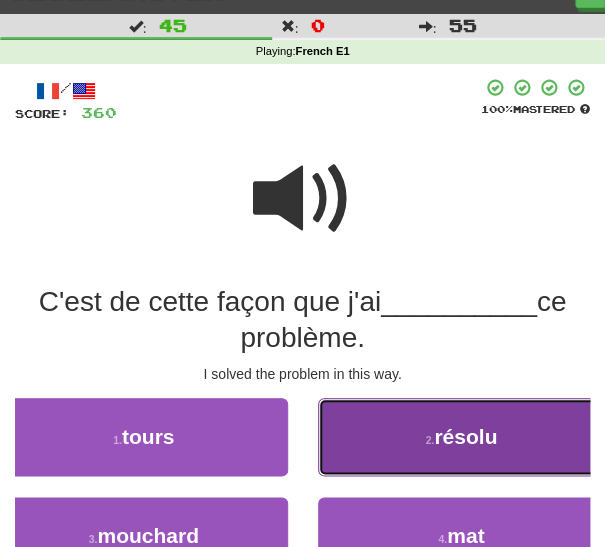 click on "résolu" at bounding box center (465, 436) 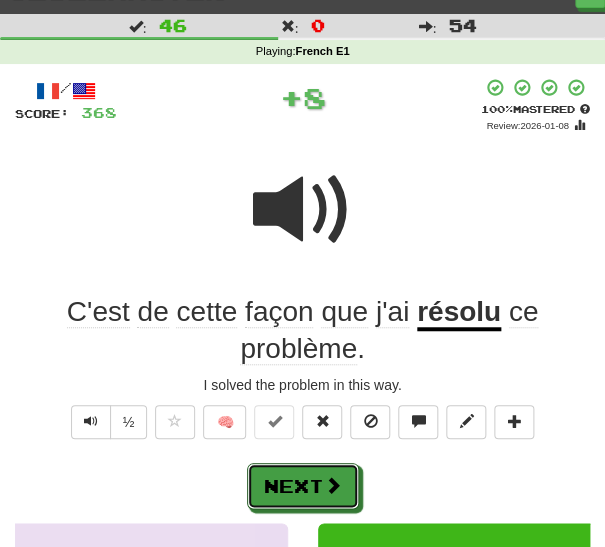 drag, startPoint x: 305, startPoint y: 467, endPoint x: 396, endPoint y: 400, distance: 113.004425 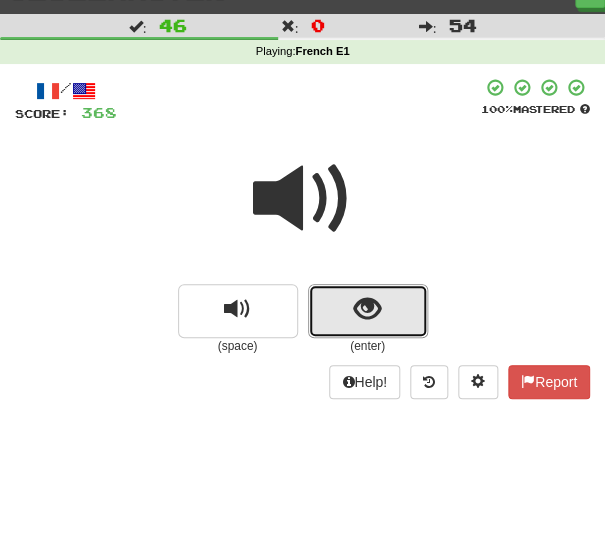 drag, startPoint x: 353, startPoint y: 305, endPoint x: 289, endPoint y: 321, distance: 65.96969 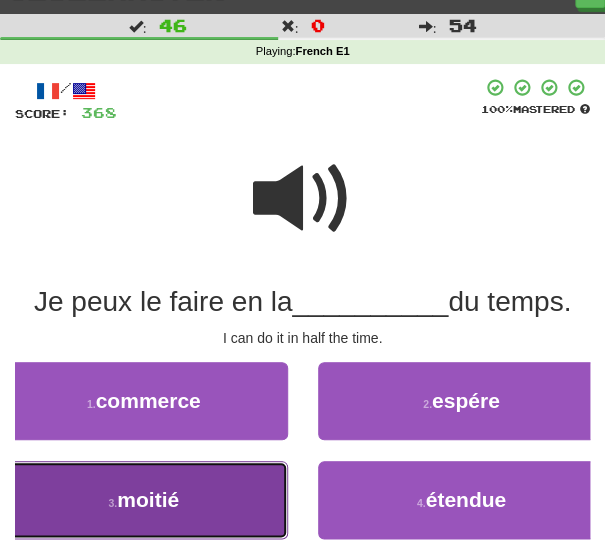 click on "3 .  moitié" at bounding box center (144, 500) 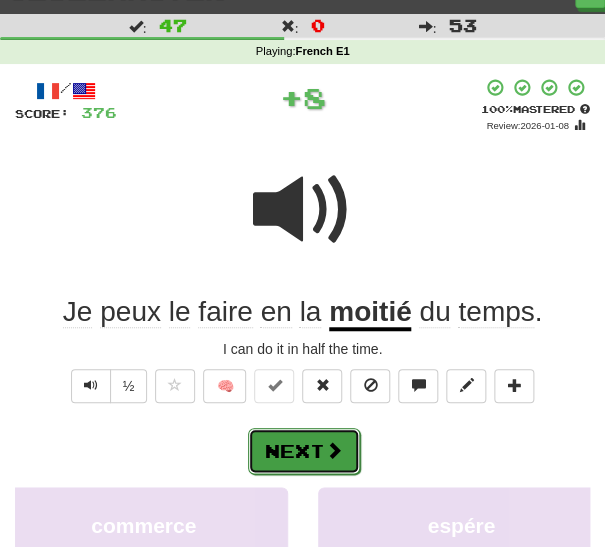 click on "Next" at bounding box center (304, 451) 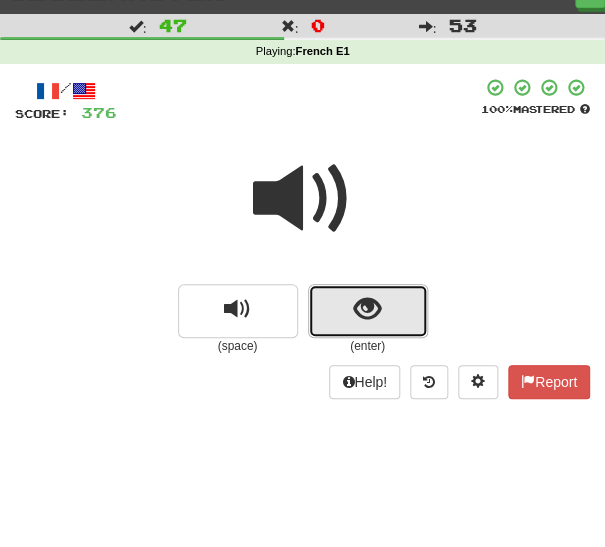 click at bounding box center [368, 311] 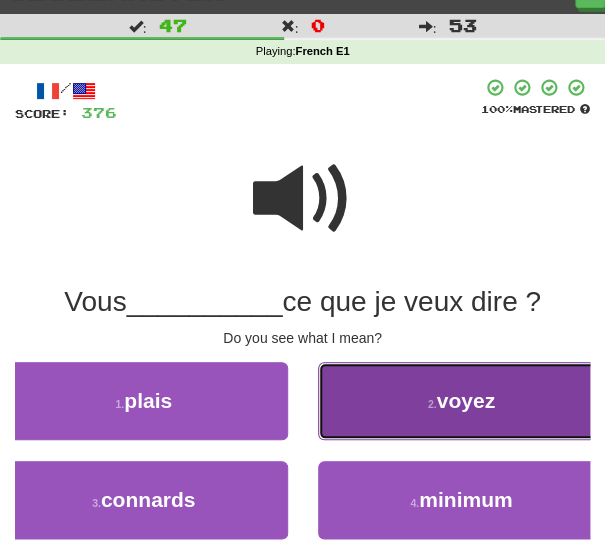 click on "2 .  voyez" at bounding box center (462, 401) 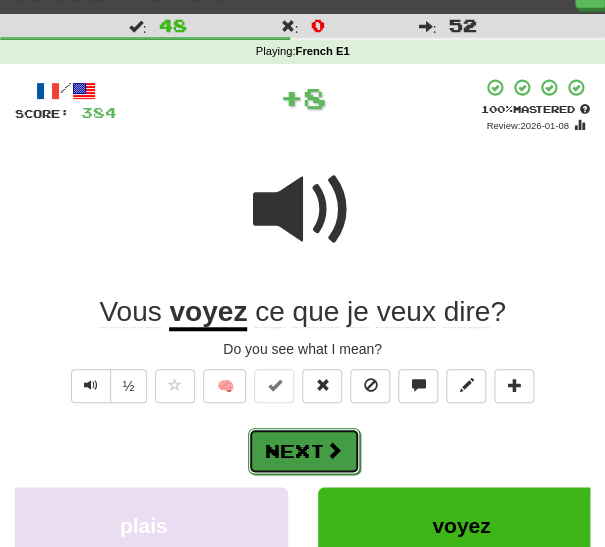 click on "Next" at bounding box center [304, 451] 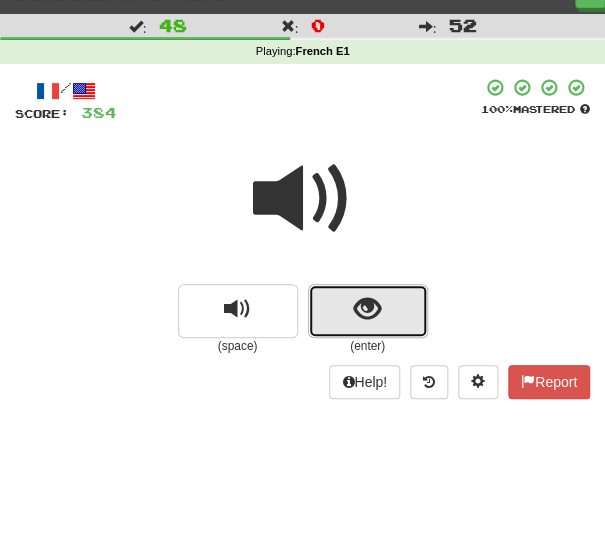 click at bounding box center (368, 311) 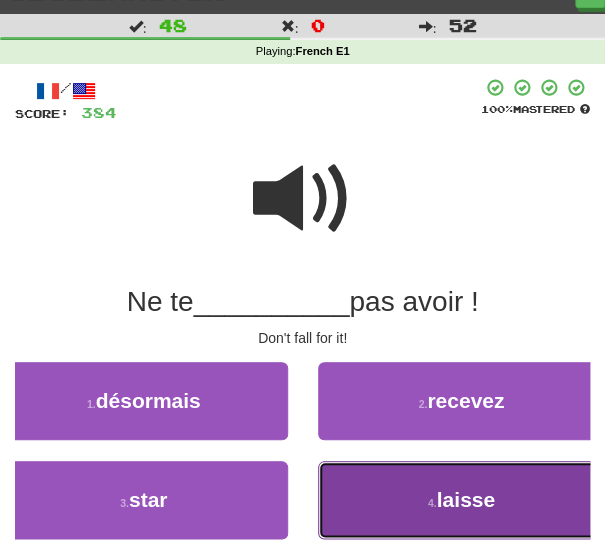 click on "4 .  laisse" at bounding box center (462, 500) 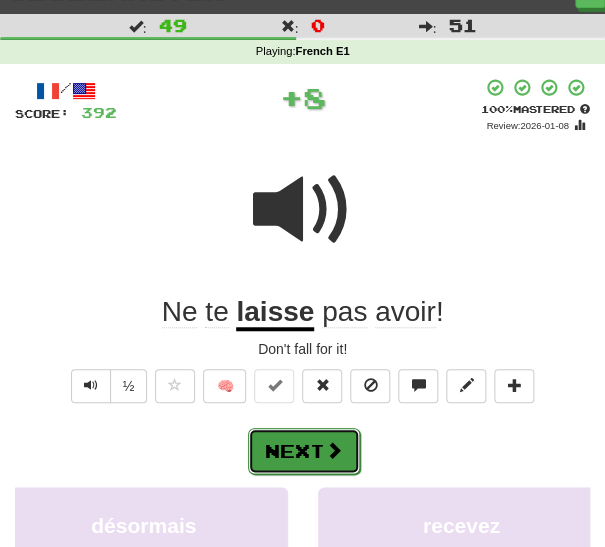 click on "Next" at bounding box center (304, 451) 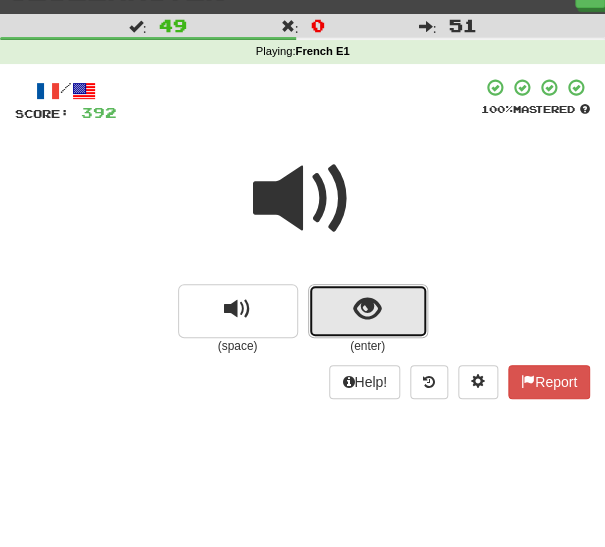 click at bounding box center (368, 311) 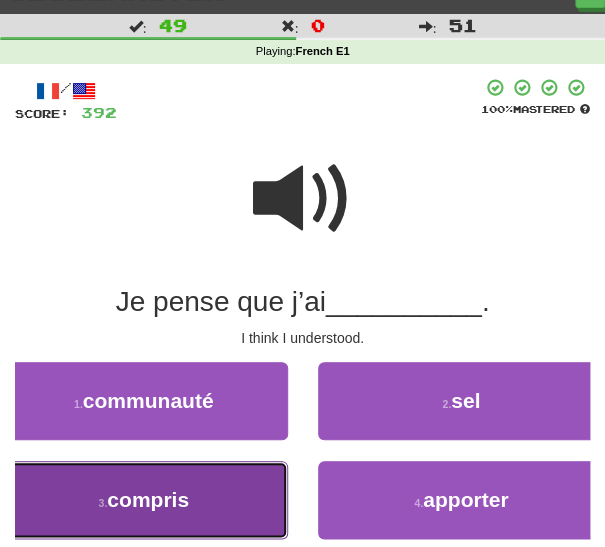 click on "3 .  compris" at bounding box center [144, 500] 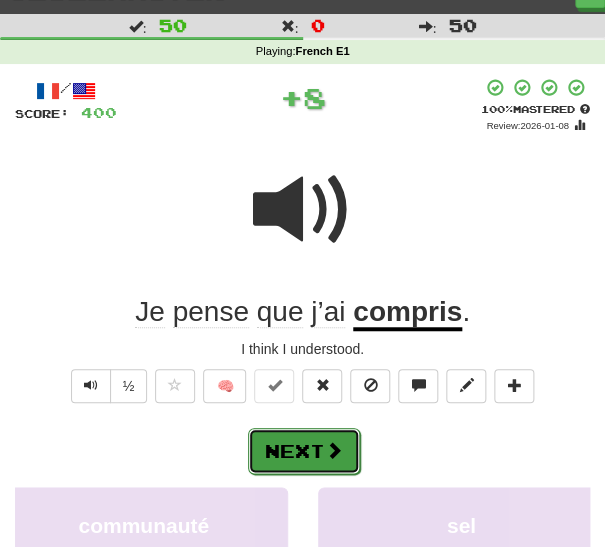 click on "Next" at bounding box center [304, 451] 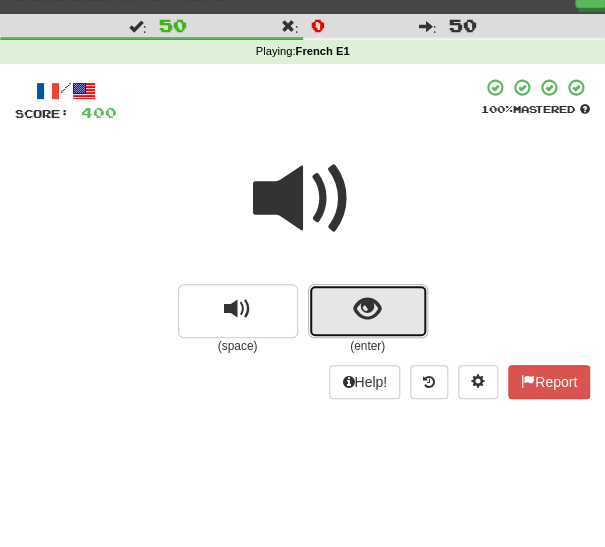 click at bounding box center (368, 311) 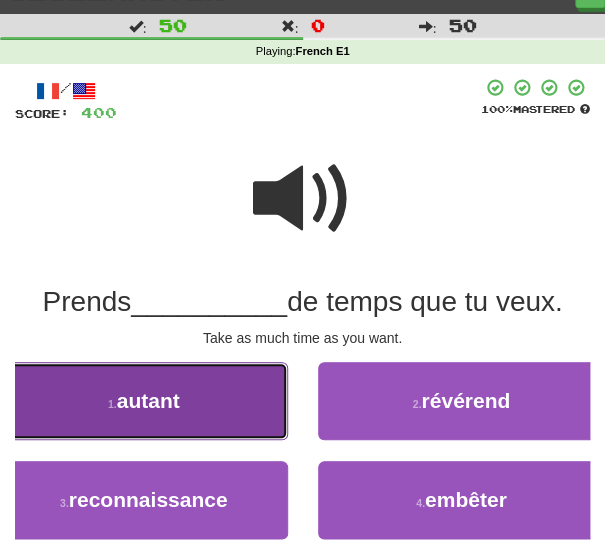 click on "1 .  autant" at bounding box center [144, 401] 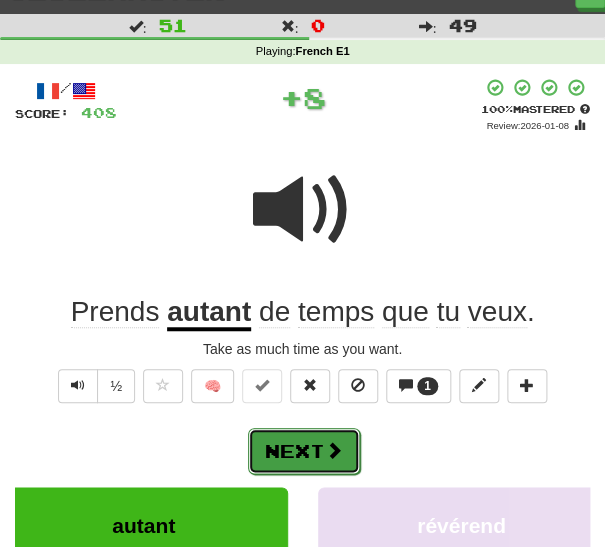 click on "Next" at bounding box center (304, 451) 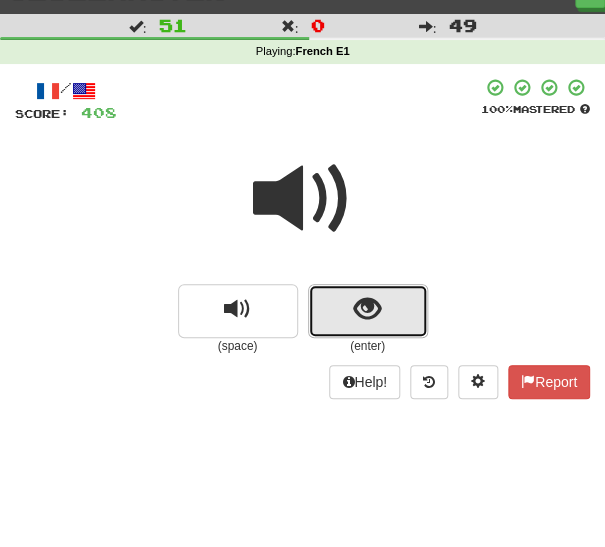 click at bounding box center [368, 311] 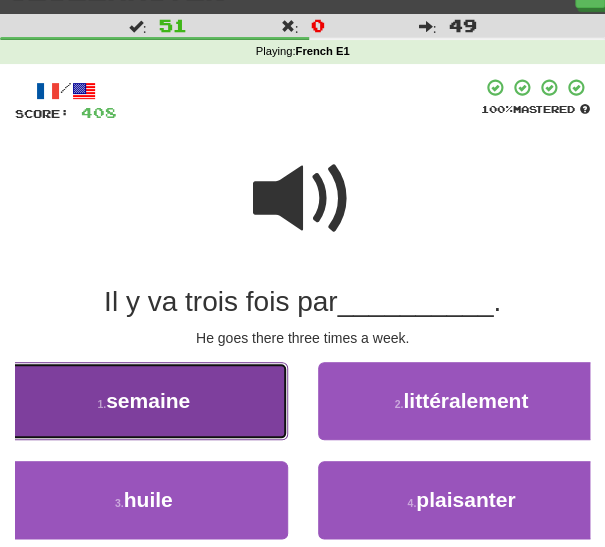 click on "1 .  semaine" at bounding box center [144, 401] 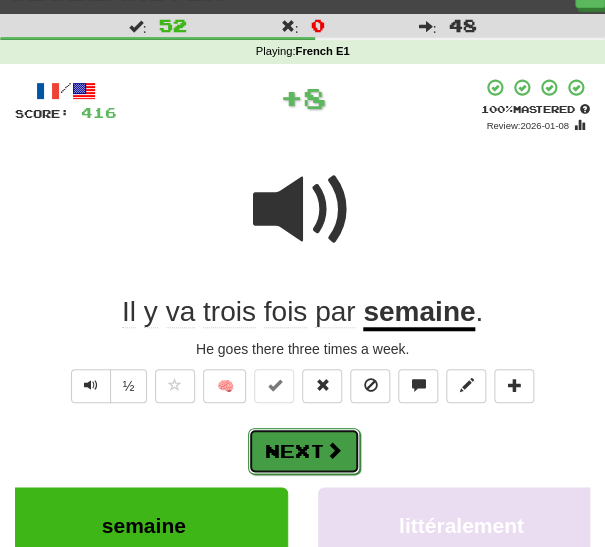 click on "Next" at bounding box center [304, 451] 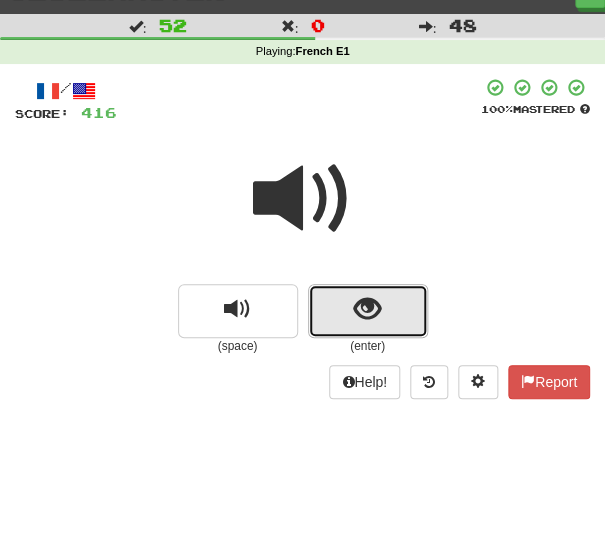 click at bounding box center [368, 311] 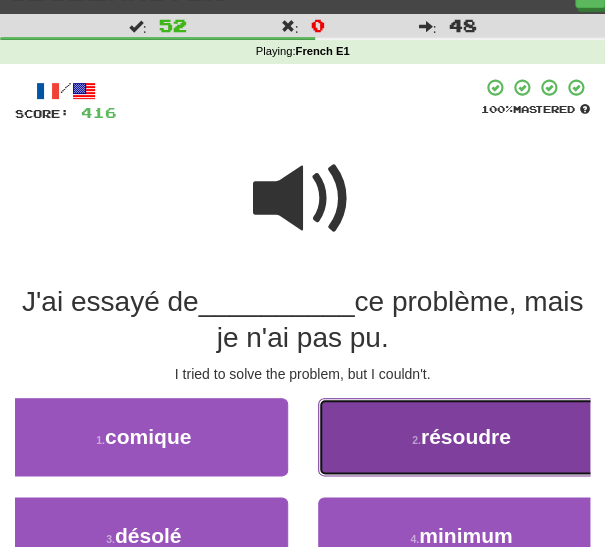 click on "2 .  résoudre" at bounding box center [462, 437] 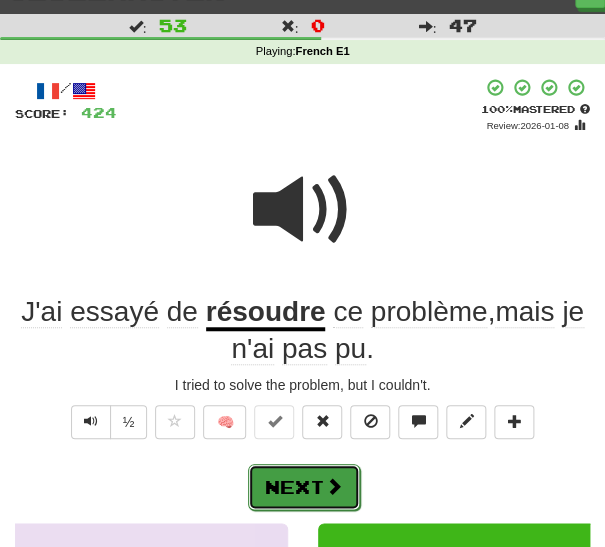 click at bounding box center (334, 486) 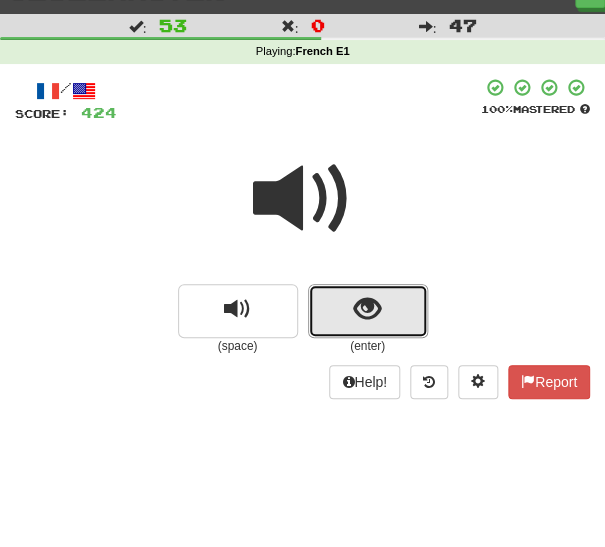 drag, startPoint x: 329, startPoint y: 314, endPoint x: 298, endPoint y: 326, distance: 33.24154 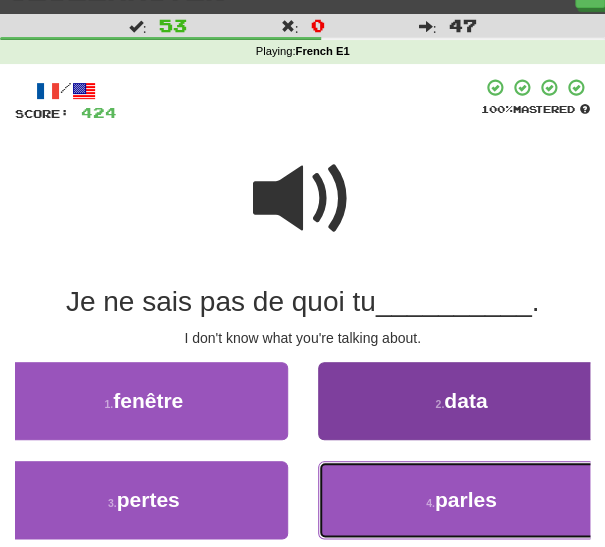 drag, startPoint x: 395, startPoint y: 499, endPoint x: 379, endPoint y: 499, distance: 16 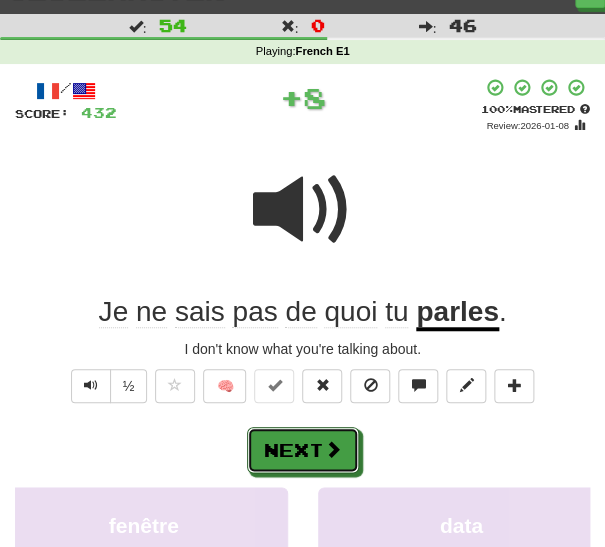 click on "Next" at bounding box center (303, 450) 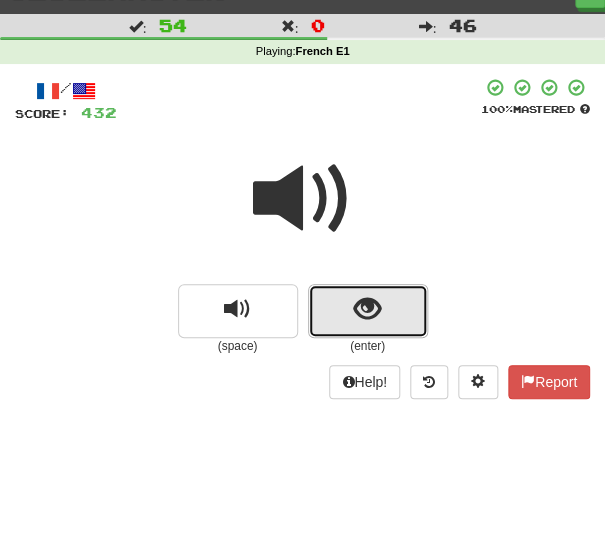 click at bounding box center (367, 309) 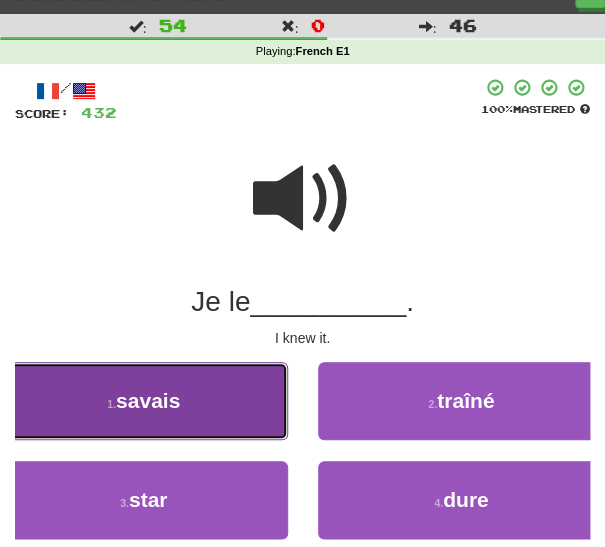 click on "1 .  savais" at bounding box center (144, 401) 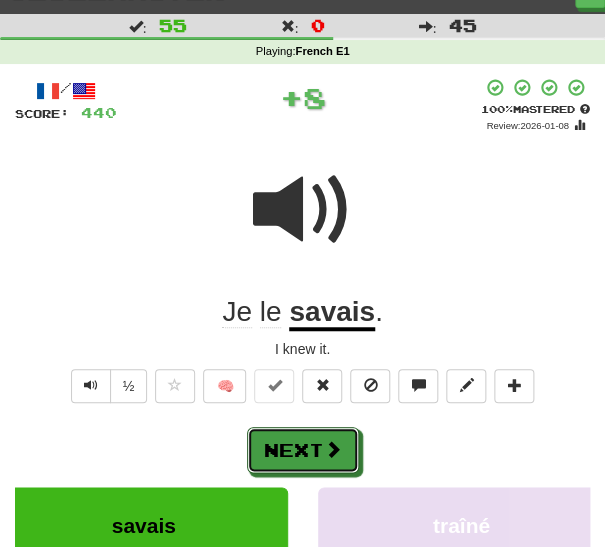 click on "Next" at bounding box center [303, 450] 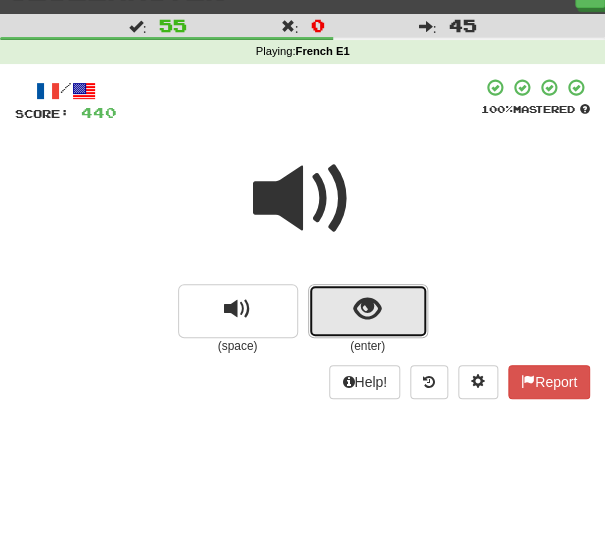 click at bounding box center (368, 311) 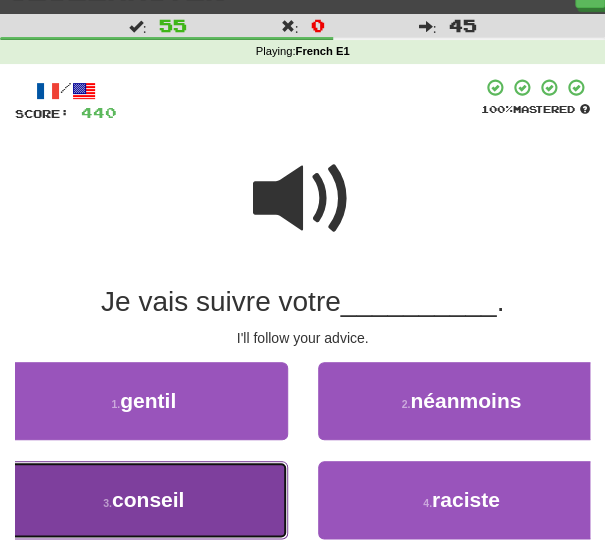 click on "conseil" at bounding box center [148, 499] 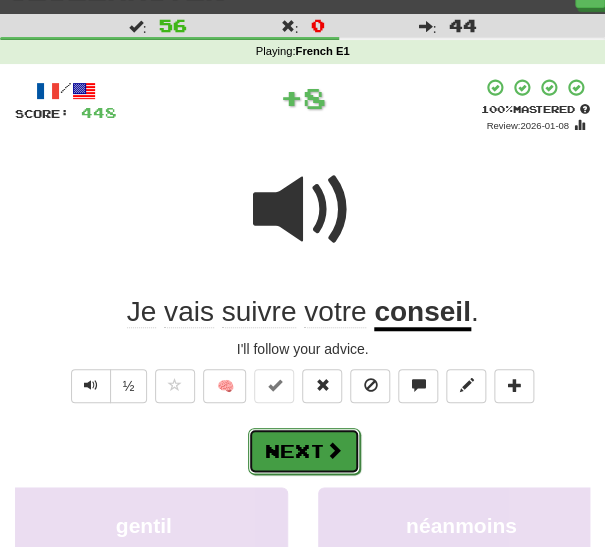 click on "Next" at bounding box center [304, 451] 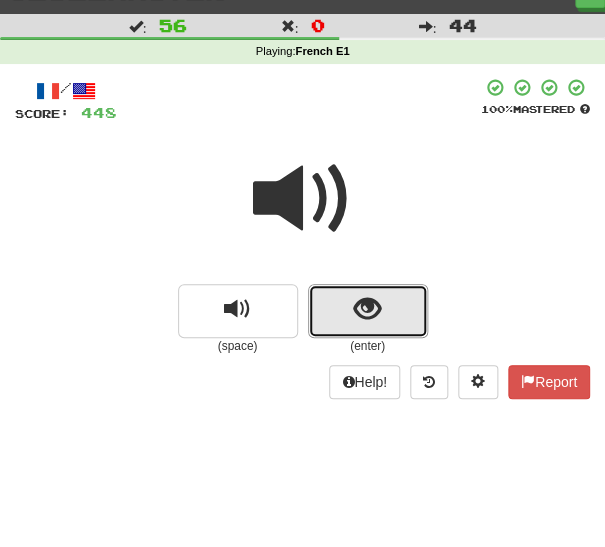 click at bounding box center (368, 311) 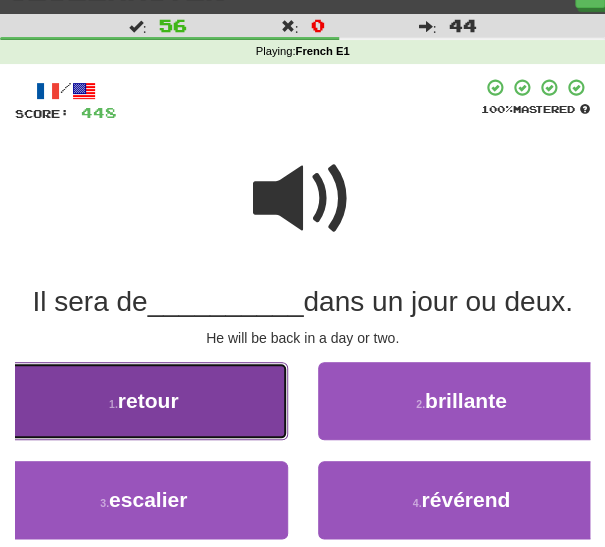 click on "1 .  retour" at bounding box center (144, 401) 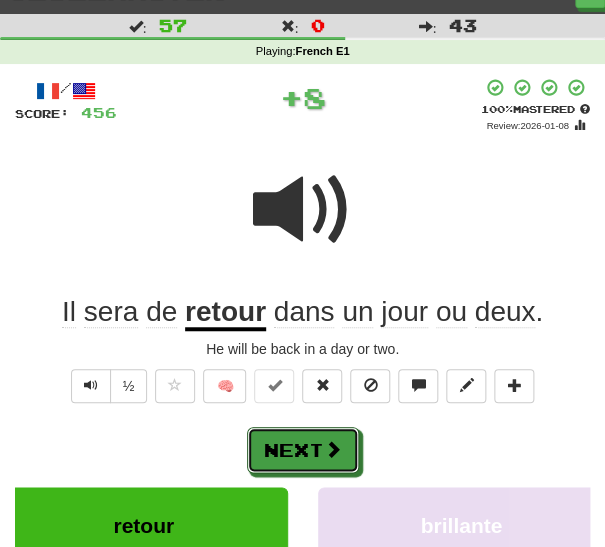 click on "Next" at bounding box center [303, 450] 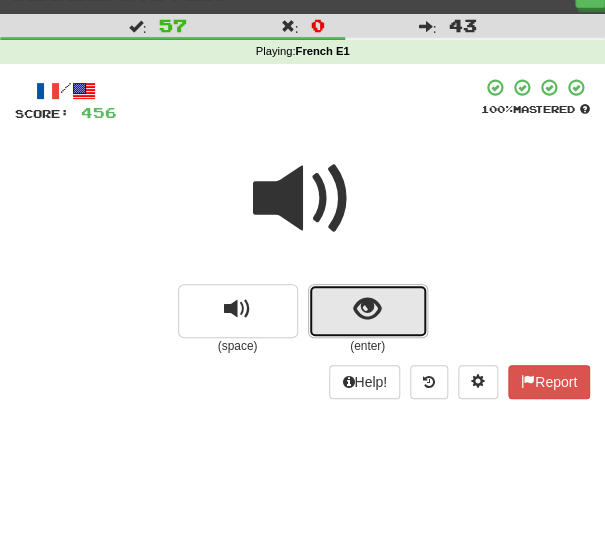 click at bounding box center [367, 309] 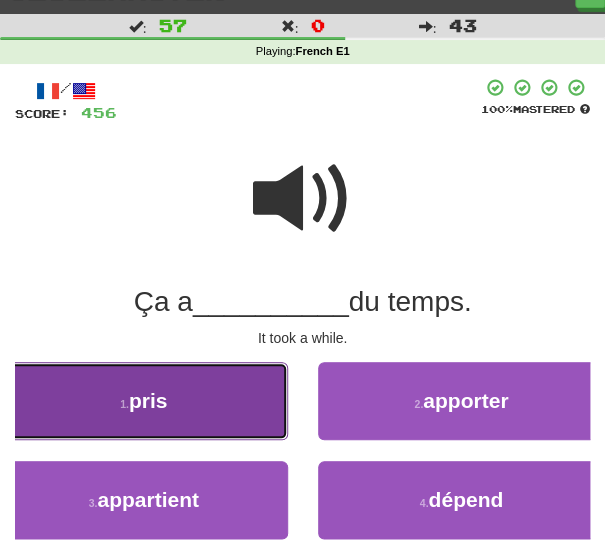 click on "1 .  pris" at bounding box center (144, 401) 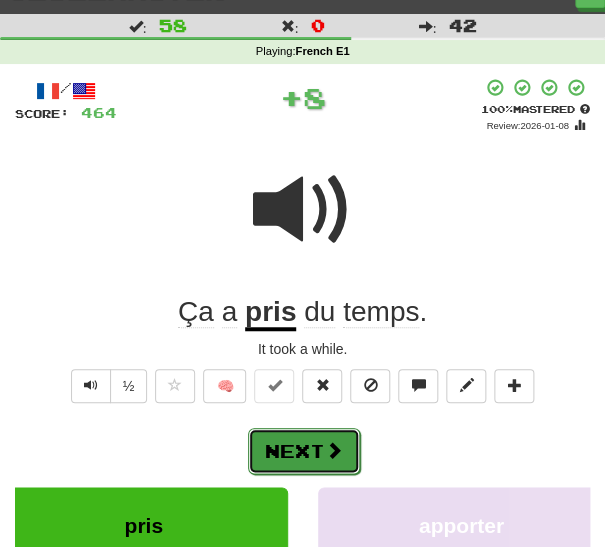 click on "Next" at bounding box center (304, 451) 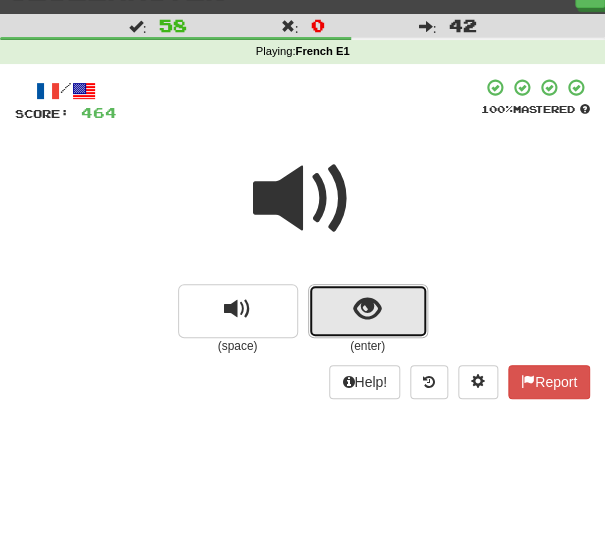 click at bounding box center (368, 311) 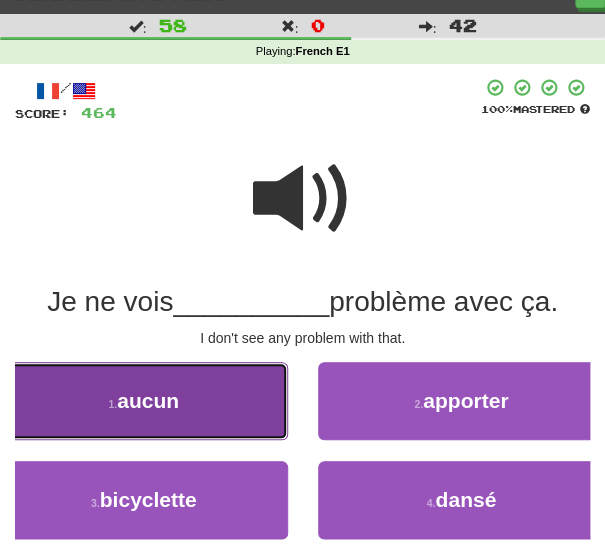click on "1 .  aucun" at bounding box center (144, 401) 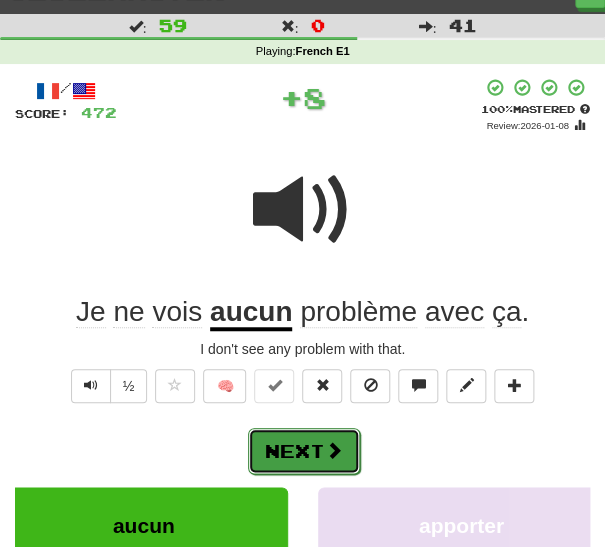 click at bounding box center [334, 450] 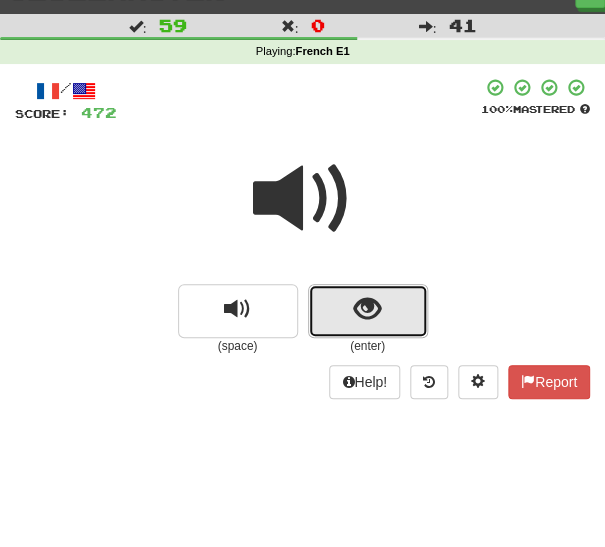 click at bounding box center (367, 309) 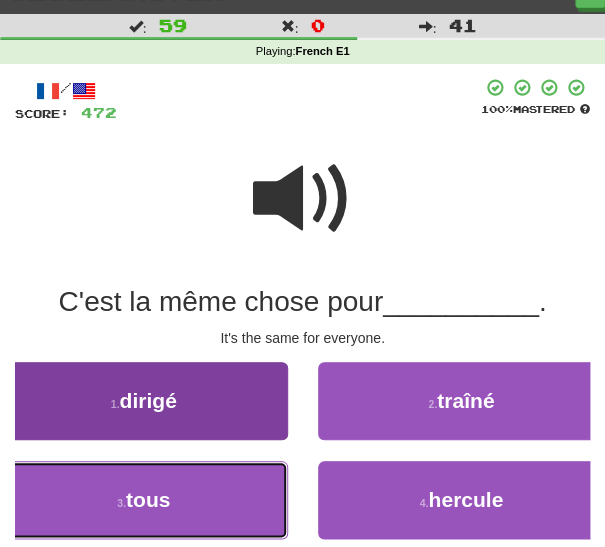 click on "tous" at bounding box center [148, 499] 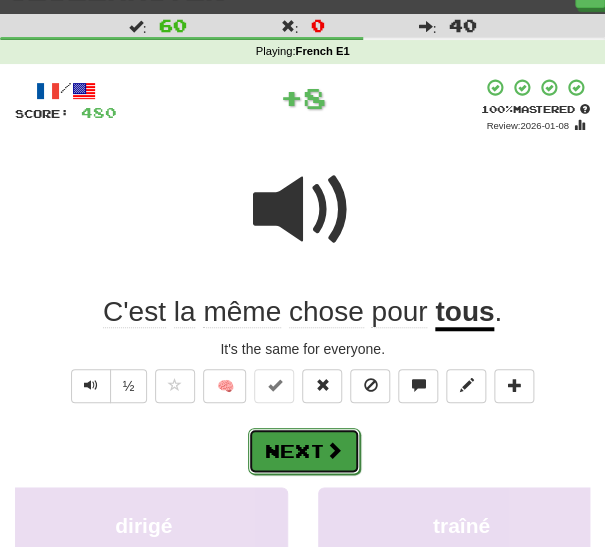 click on "Next" at bounding box center (304, 451) 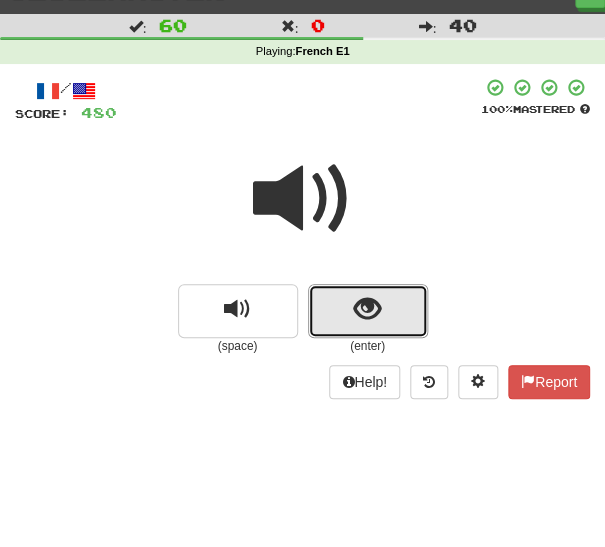 drag, startPoint x: 341, startPoint y: 301, endPoint x: 295, endPoint y: 326, distance: 52.35456 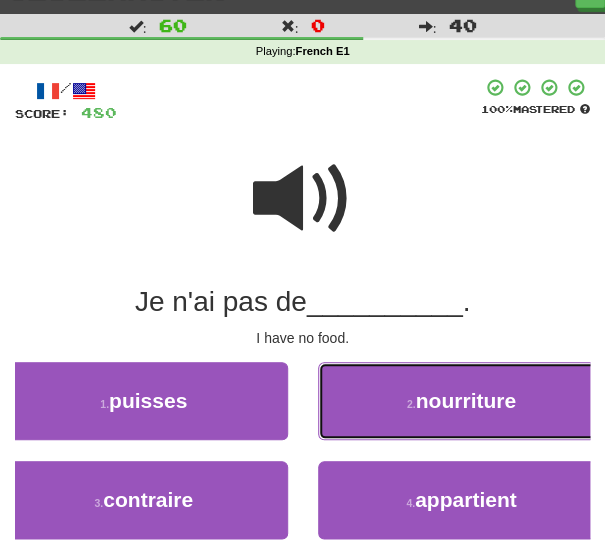 click on "2 .  nourriture" at bounding box center [462, 401] 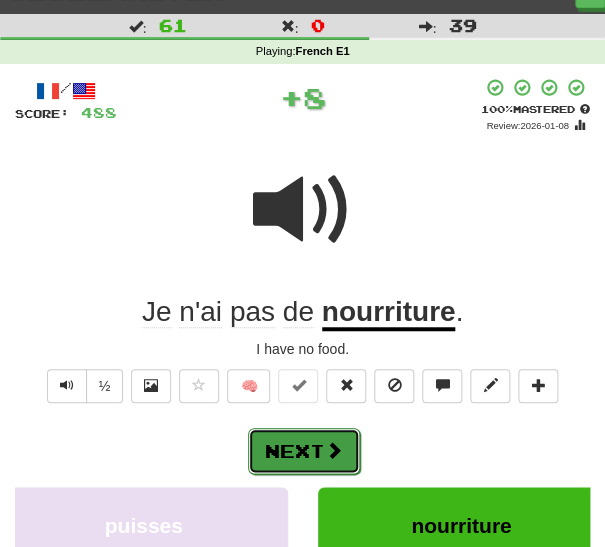 click on "Next" at bounding box center (304, 451) 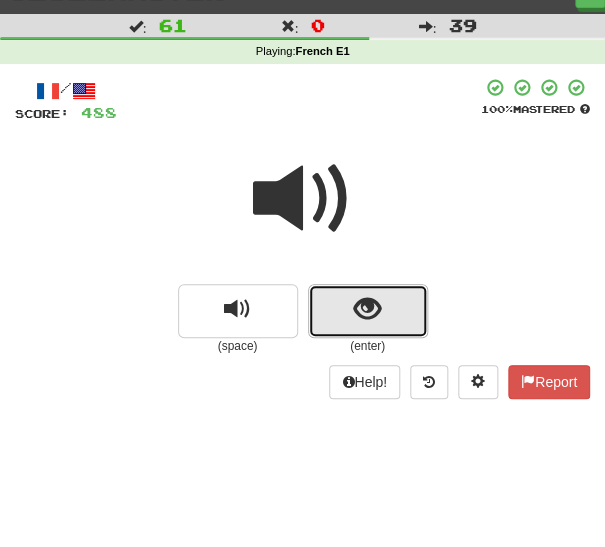 click at bounding box center [367, 309] 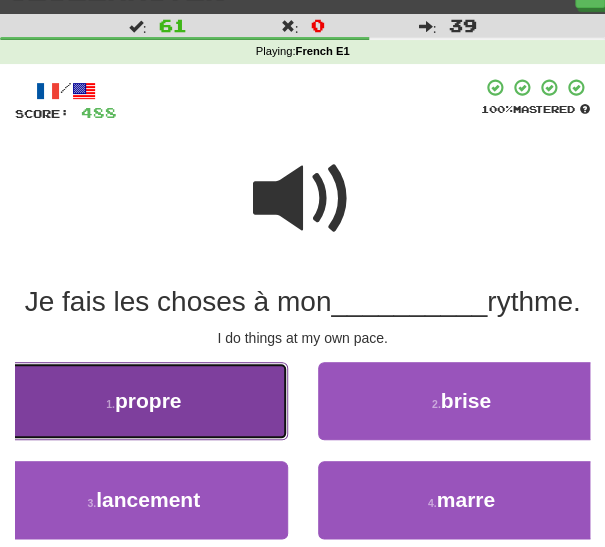 click on "1 .  propre" at bounding box center [144, 401] 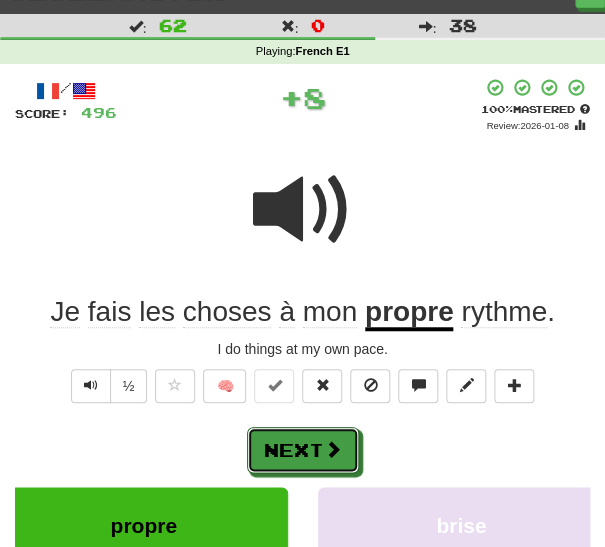 drag, startPoint x: 302, startPoint y: 439, endPoint x: 305, endPoint y: 424, distance: 15.297058 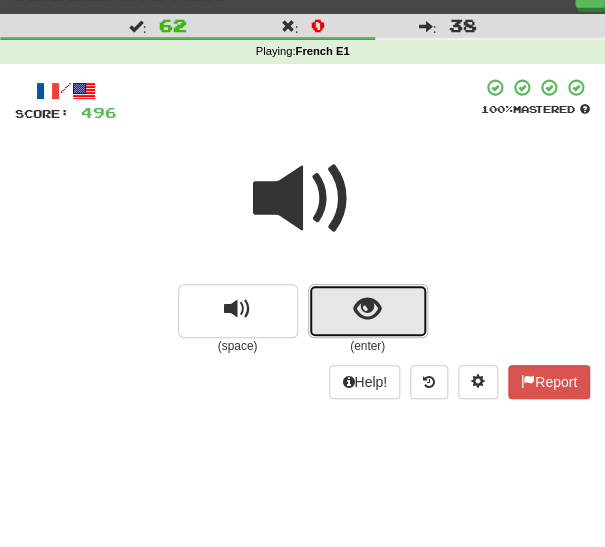 click at bounding box center [368, 311] 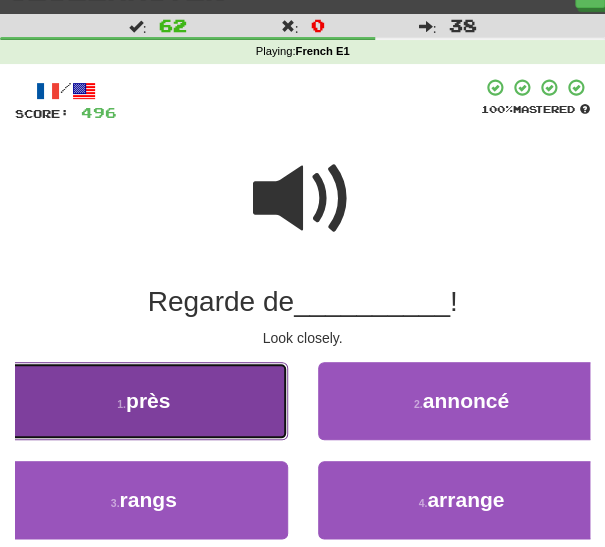 click on "1 .  près" at bounding box center [144, 401] 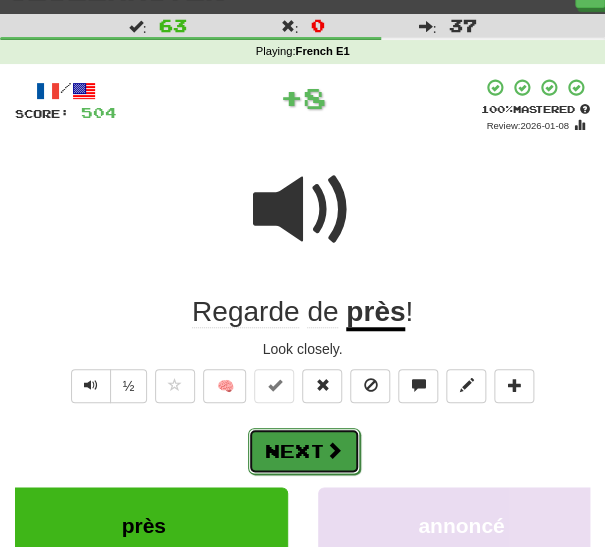 click on "Next" at bounding box center (304, 451) 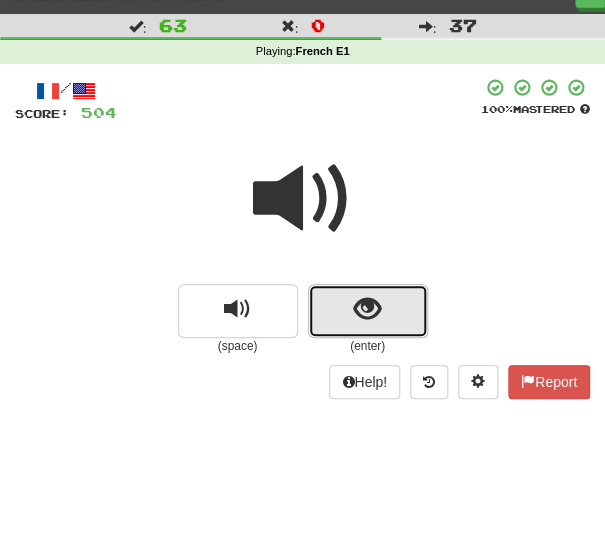 click at bounding box center [367, 309] 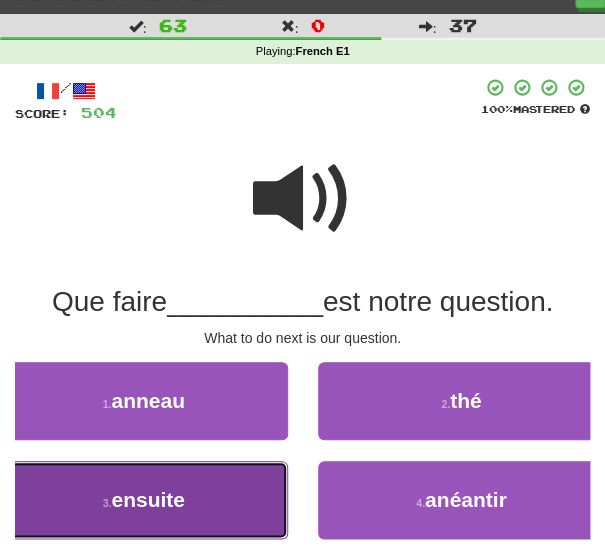 click on "3 .  ensuite" at bounding box center (144, 500) 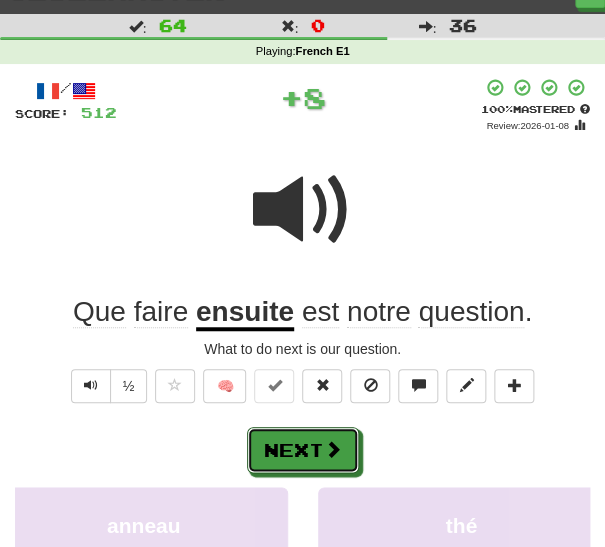 click on "Next" at bounding box center (303, 450) 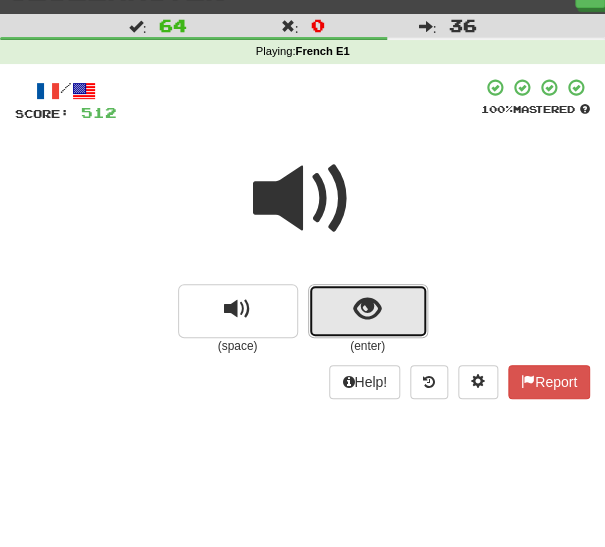 click at bounding box center [368, 311] 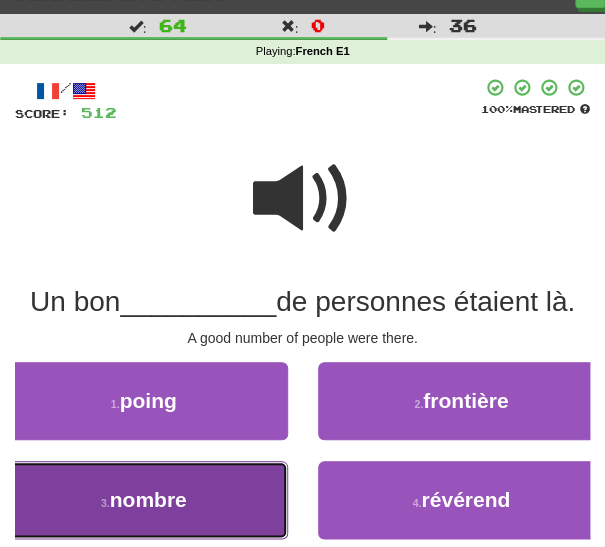 click on "3 .  nombre" at bounding box center (144, 500) 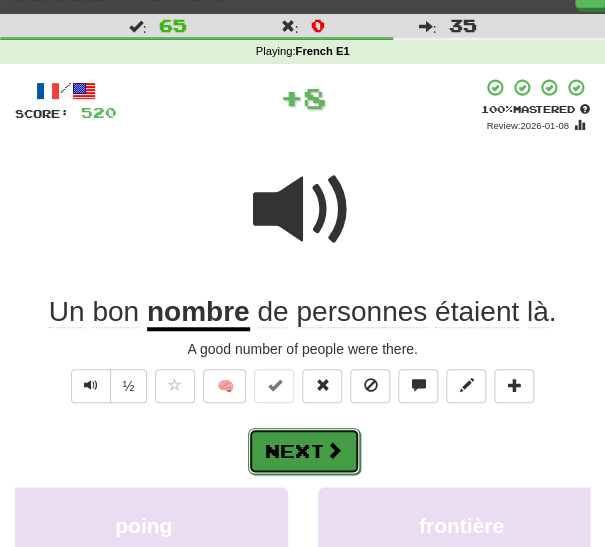 click on "Next" at bounding box center [304, 451] 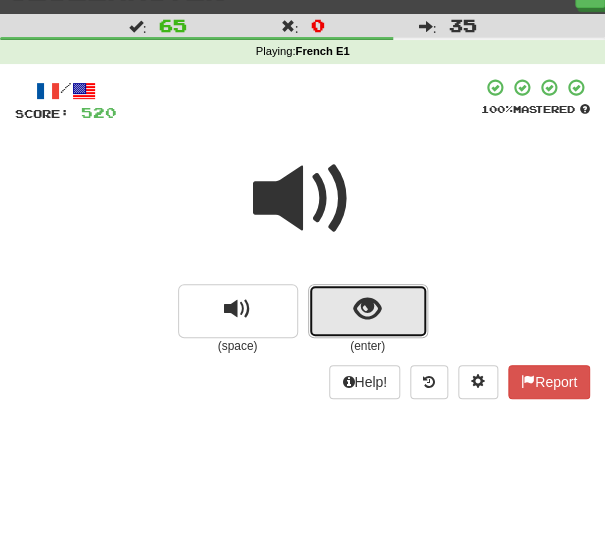 click at bounding box center [367, 309] 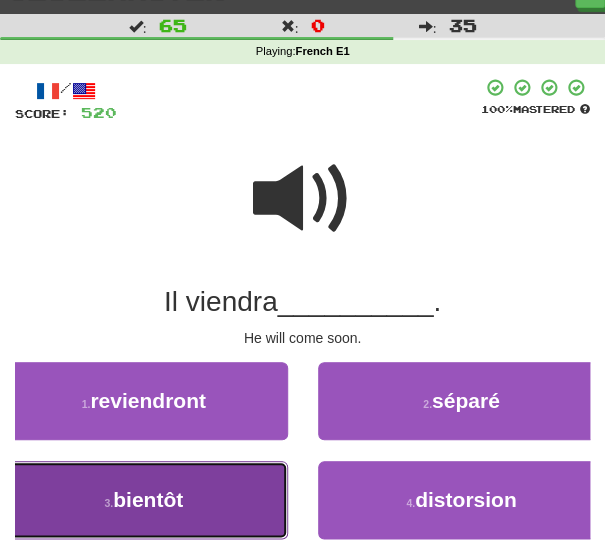 click on "3 .  bientôt" at bounding box center (144, 500) 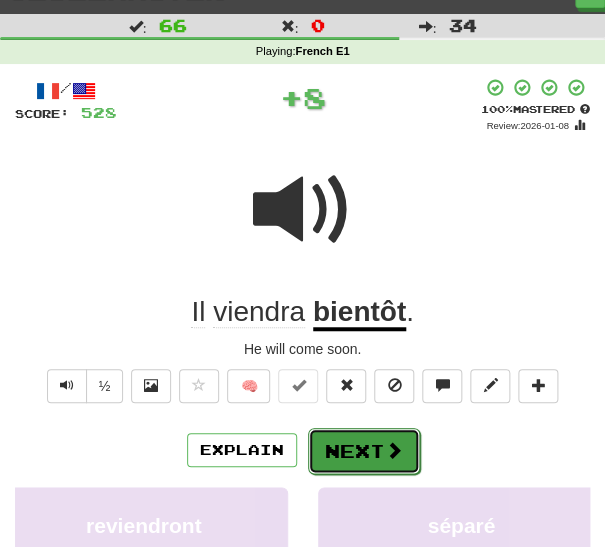 click on "Next" at bounding box center (364, 451) 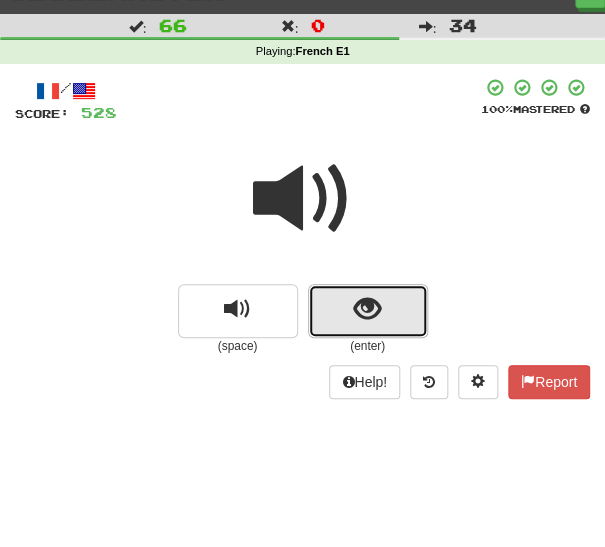 click at bounding box center (367, 309) 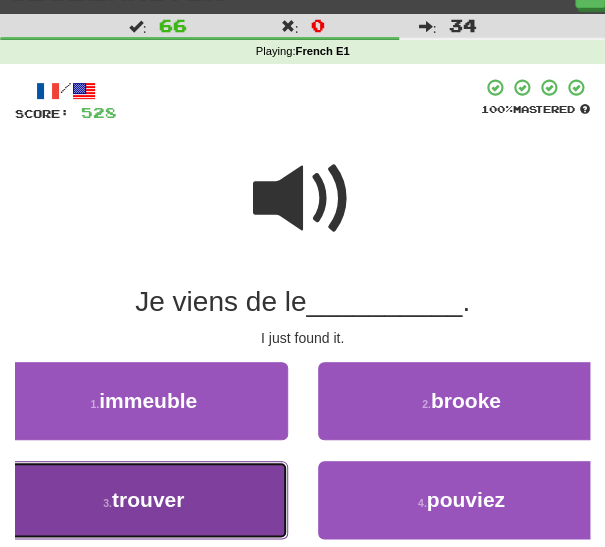 click on "3 .  trouver" at bounding box center (144, 500) 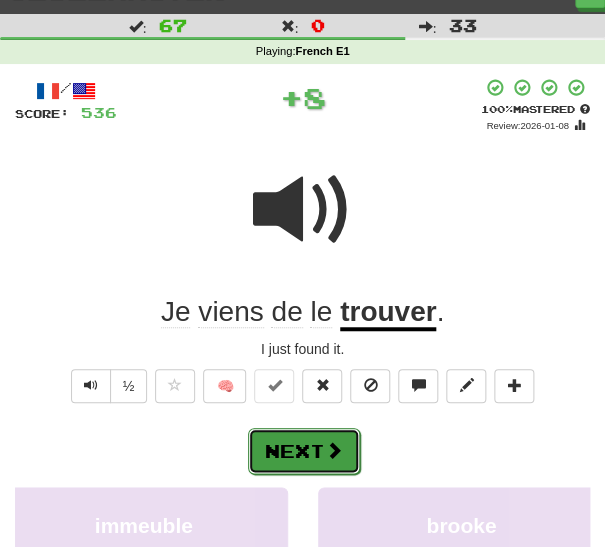 click on "Next" at bounding box center [304, 451] 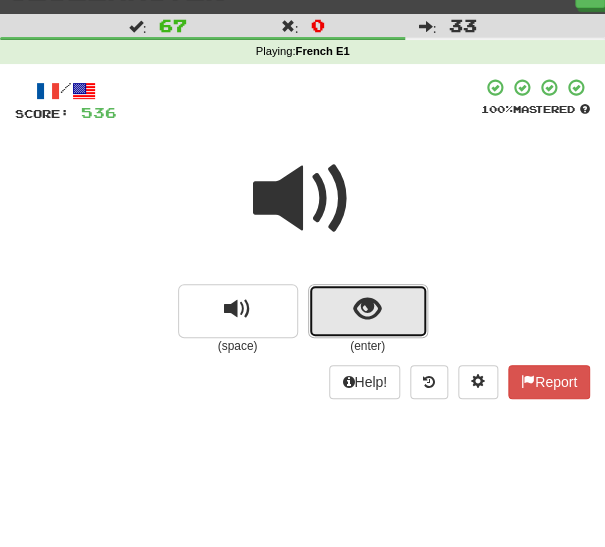 click at bounding box center [368, 311] 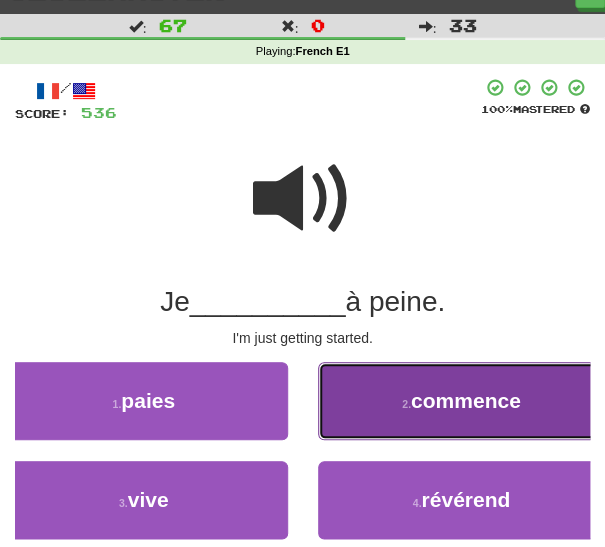 click on "2 .  commence" at bounding box center [462, 401] 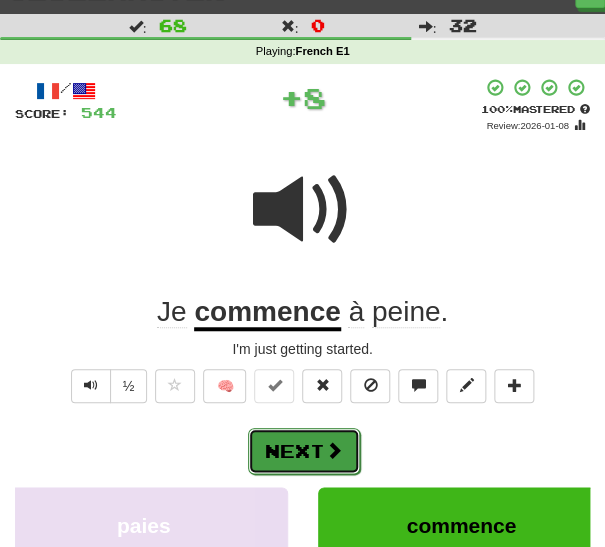 drag, startPoint x: 300, startPoint y: 449, endPoint x: 337, endPoint y: 414, distance: 50.931328 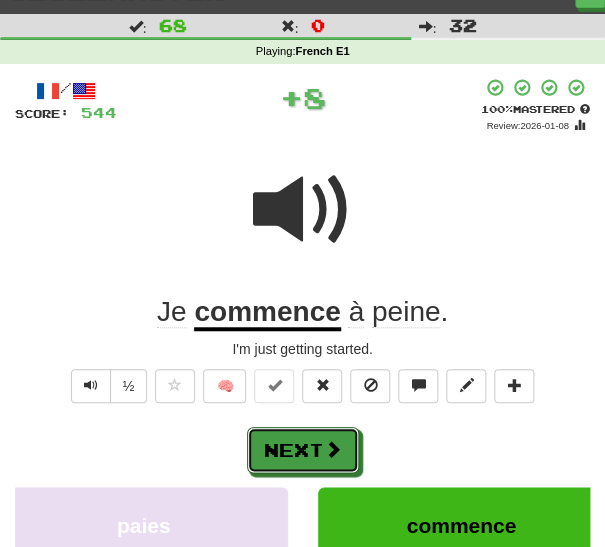 click on "Next" at bounding box center (303, 450) 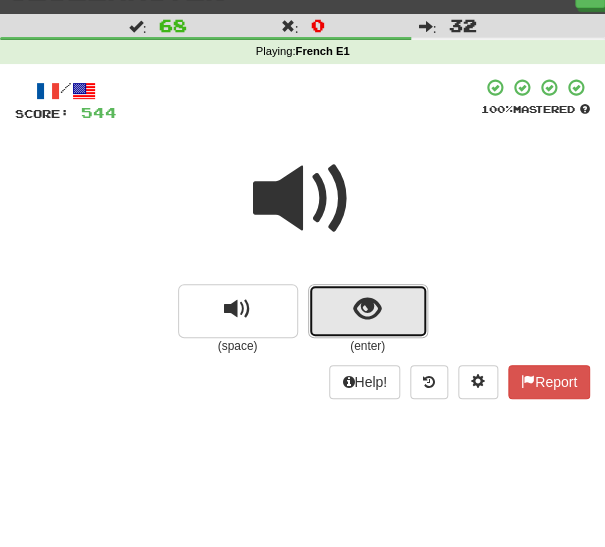 click at bounding box center (367, 309) 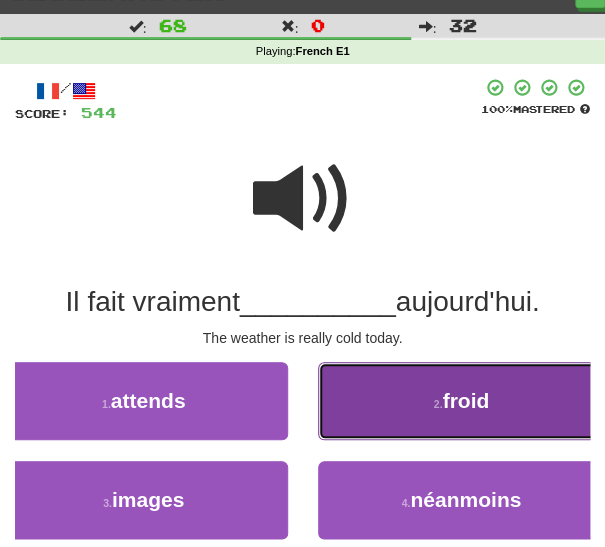 click on "2 .  froid" at bounding box center (462, 401) 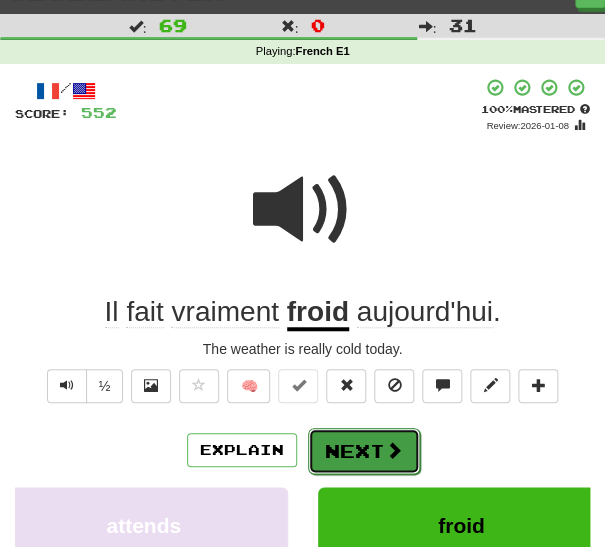 click on "Next" at bounding box center [364, 451] 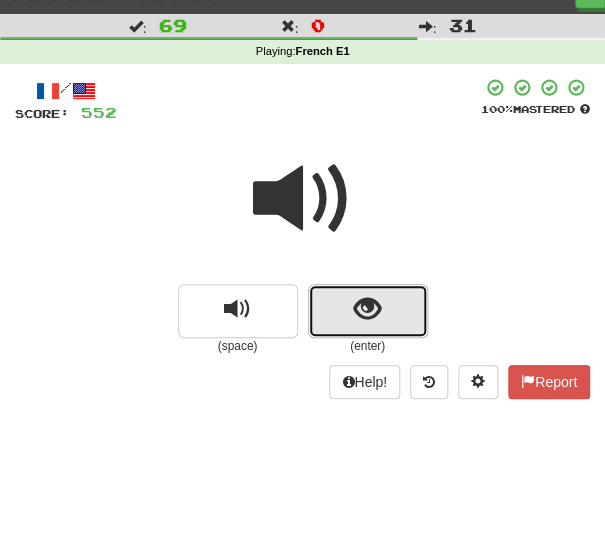 click at bounding box center [367, 309] 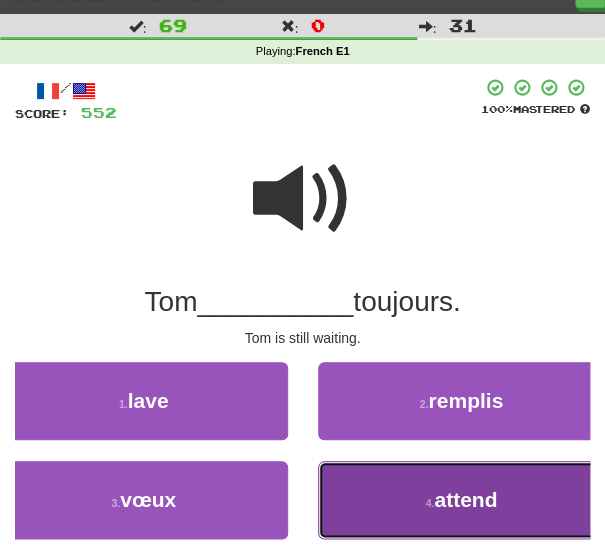 click on "4 .  attend" at bounding box center (462, 500) 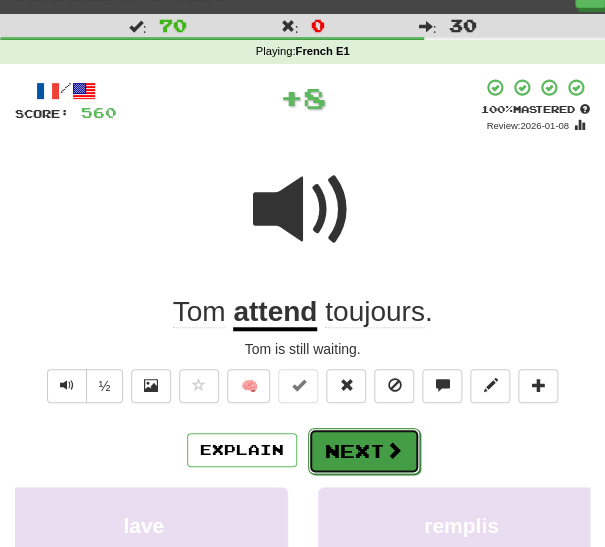 click on "Next" at bounding box center [364, 451] 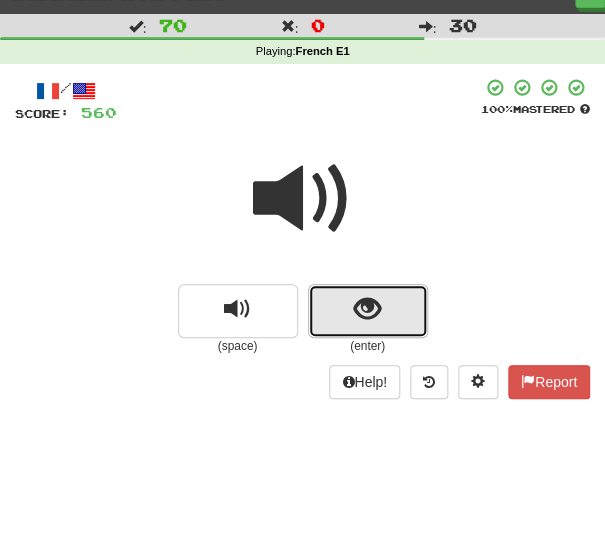 click at bounding box center (367, 309) 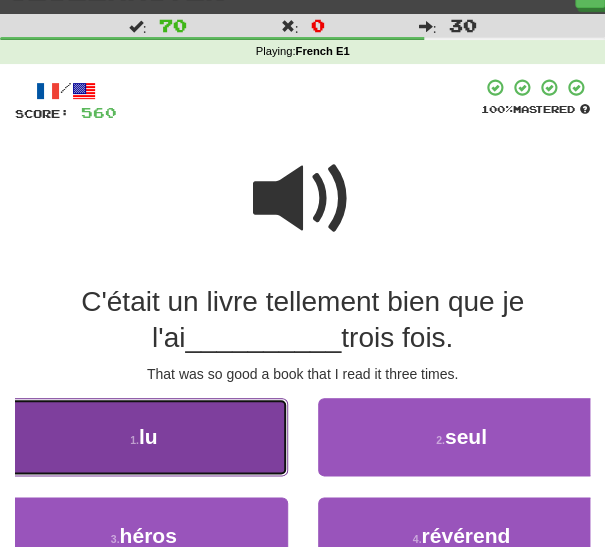 click on "1 .  lu" at bounding box center [144, 437] 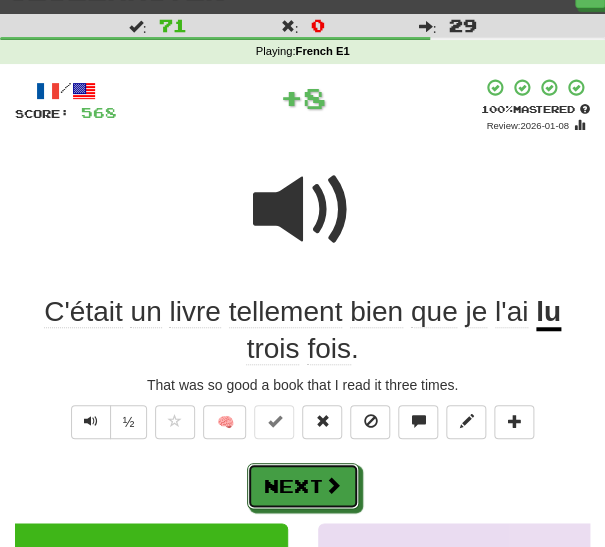 click on "Next" at bounding box center (303, 486) 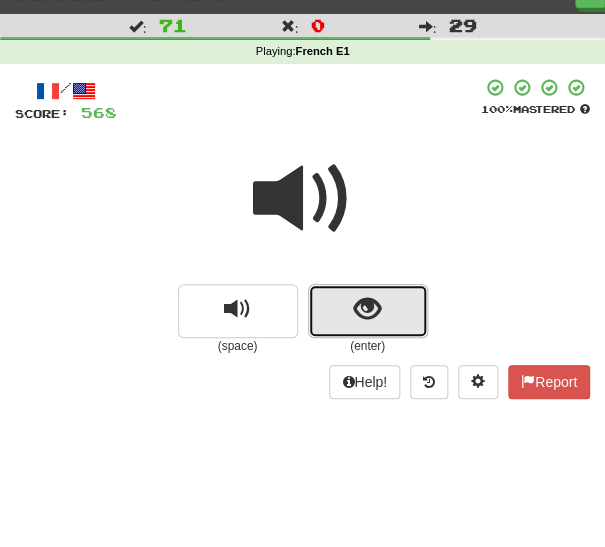 click at bounding box center [368, 311] 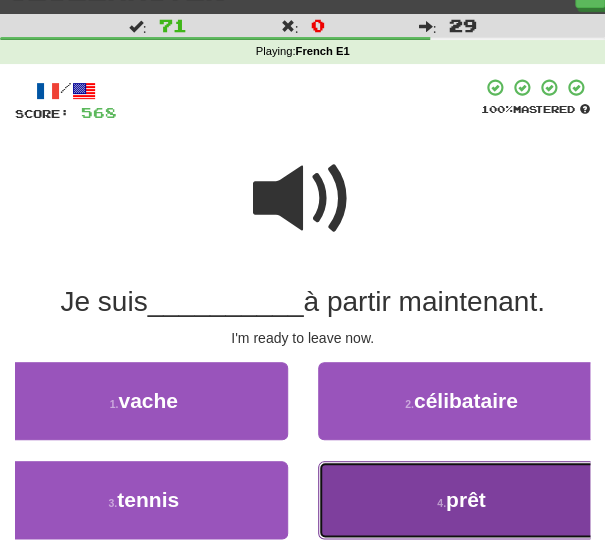 click on "4 .  prêt" at bounding box center (462, 500) 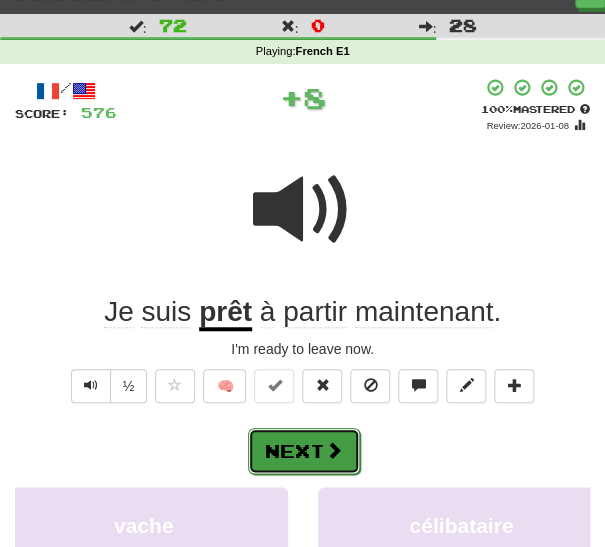 click at bounding box center (334, 450) 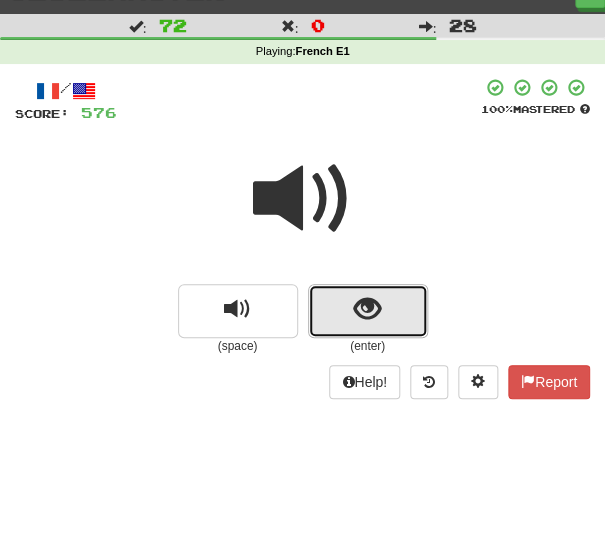 click at bounding box center (368, 311) 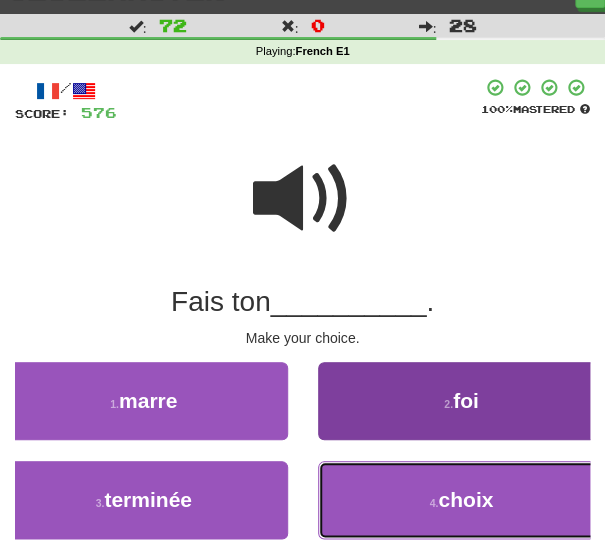 click on "4 .  choix" at bounding box center (462, 500) 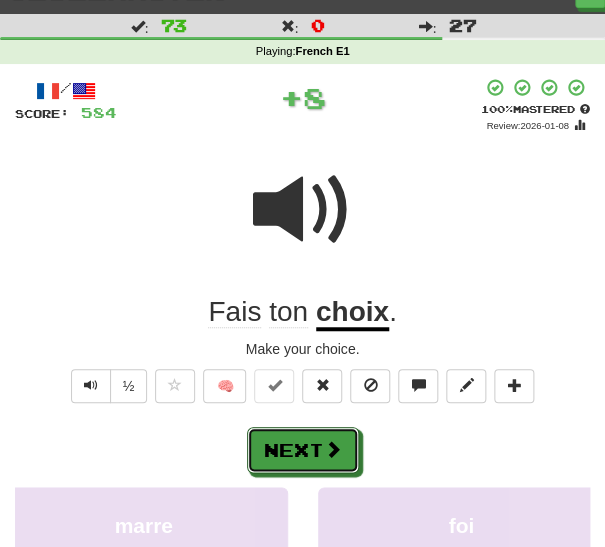 drag, startPoint x: 312, startPoint y: 448, endPoint x: 328, endPoint y: 396, distance: 54.405884 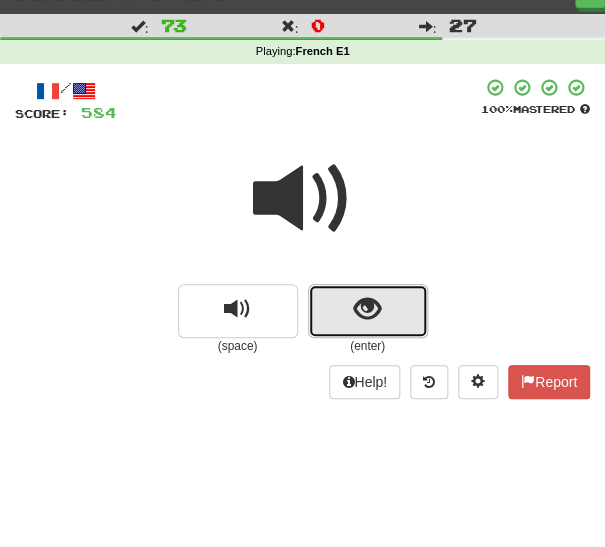 click at bounding box center (368, 311) 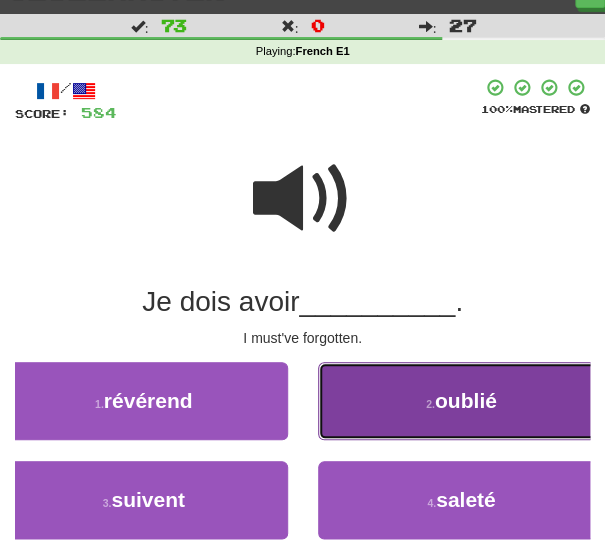 click on "2 .  oublié" at bounding box center (462, 401) 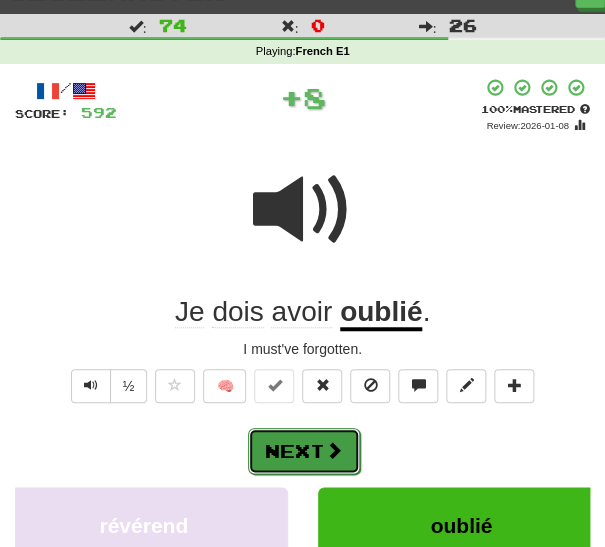 click on "Next" at bounding box center (304, 451) 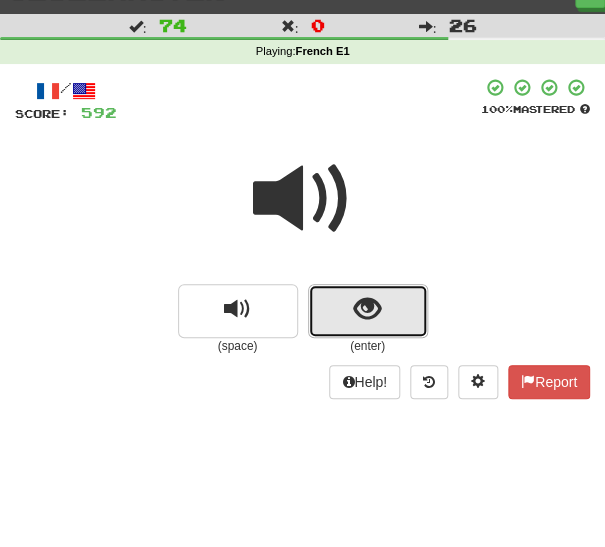 click at bounding box center [368, 311] 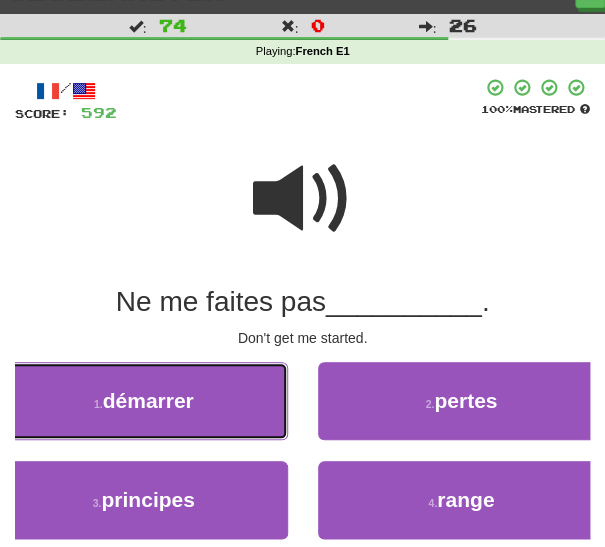 click on "démarrer" at bounding box center (148, 400) 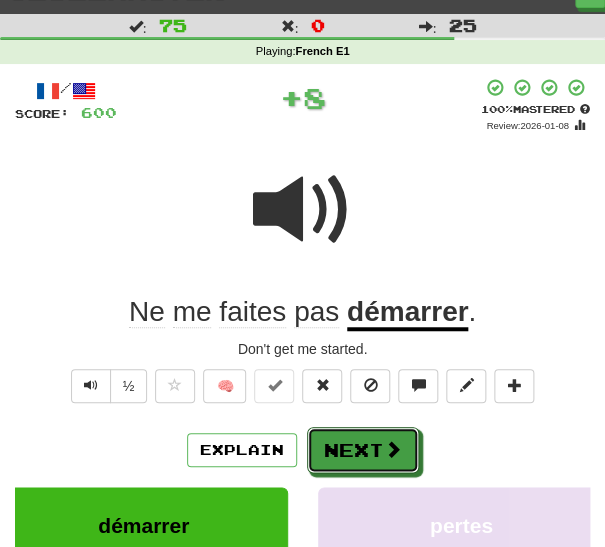 click at bounding box center (393, 449) 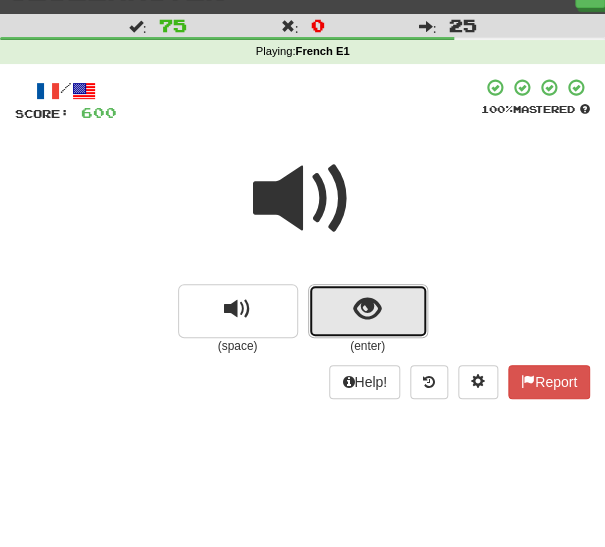 click at bounding box center [368, 311] 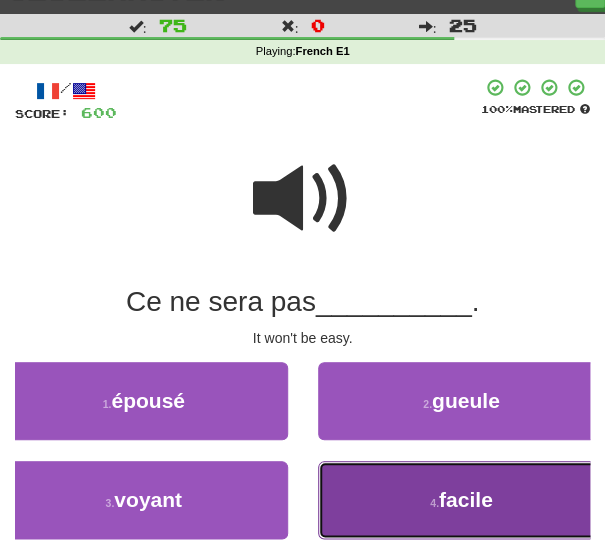click on "4 .  facile" at bounding box center (462, 500) 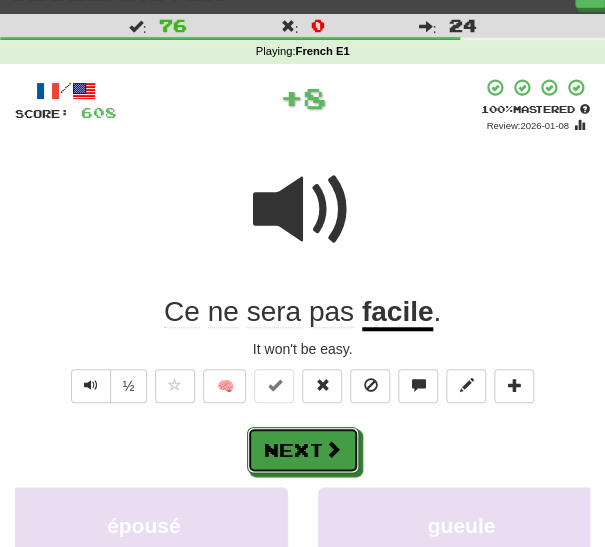click on "Next" at bounding box center [303, 450] 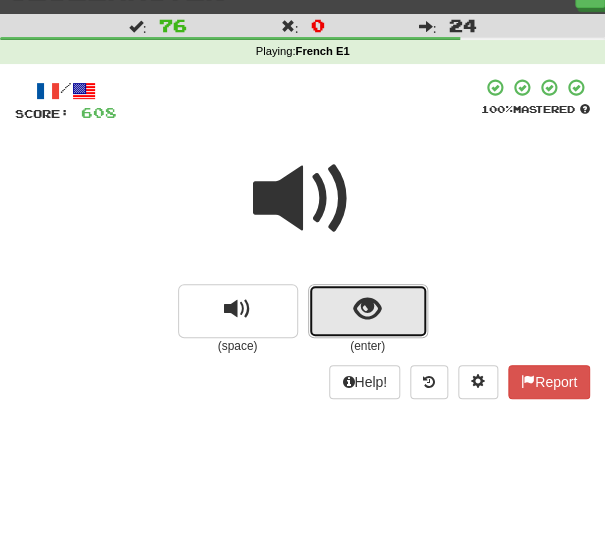 click at bounding box center [367, 309] 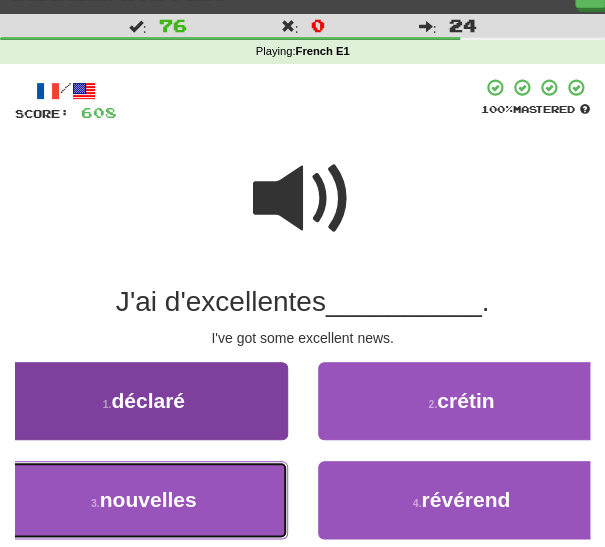 click on "3 .  nouvelles" at bounding box center [144, 500] 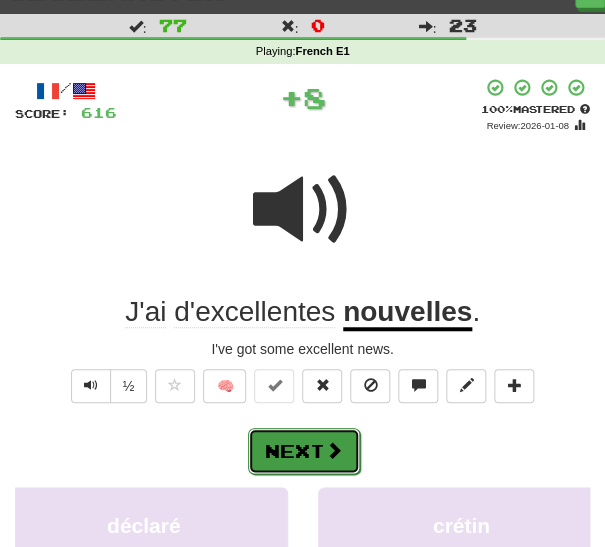 click on "Next" at bounding box center (304, 451) 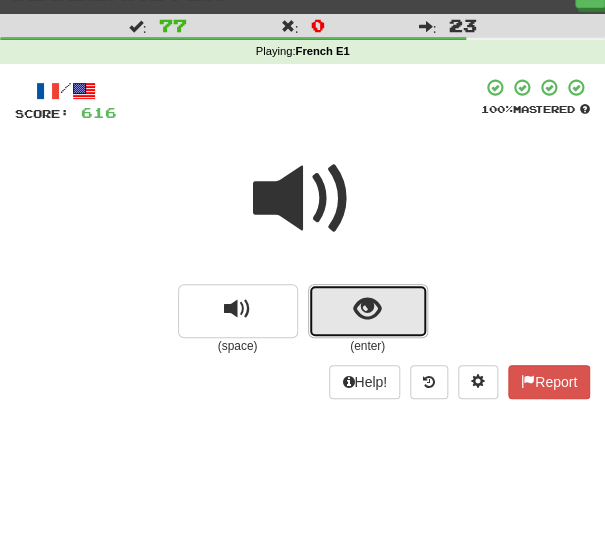 click at bounding box center [368, 311] 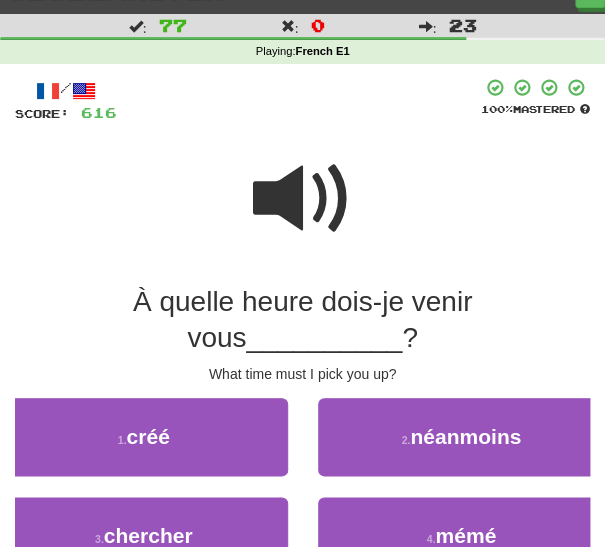 click at bounding box center [303, 199] 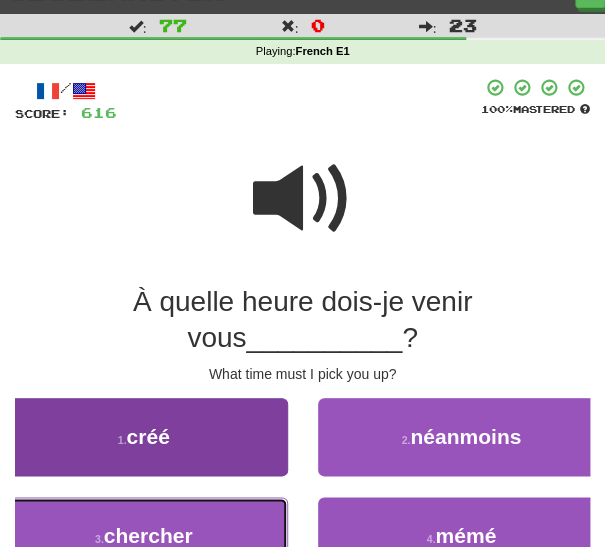 drag, startPoint x: 198, startPoint y: 524, endPoint x: 249, endPoint y: 511, distance: 52.63079 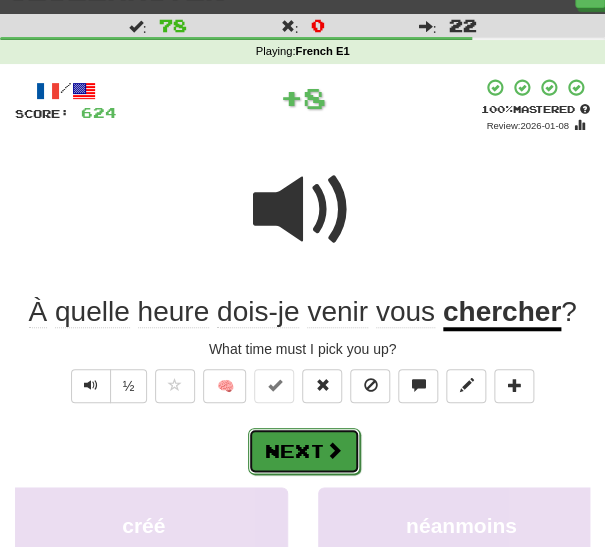 click at bounding box center (334, 450) 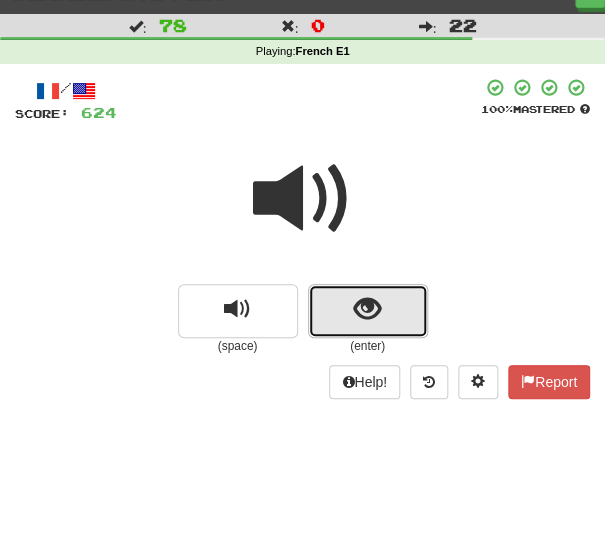 click at bounding box center [367, 309] 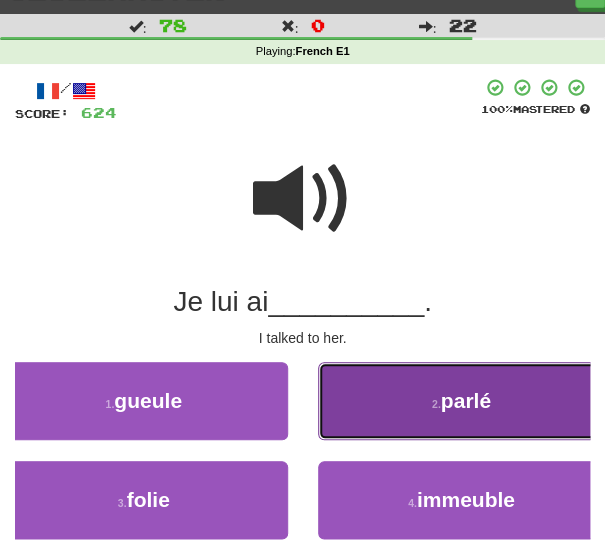 click on "2 .  parlé" at bounding box center (462, 401) 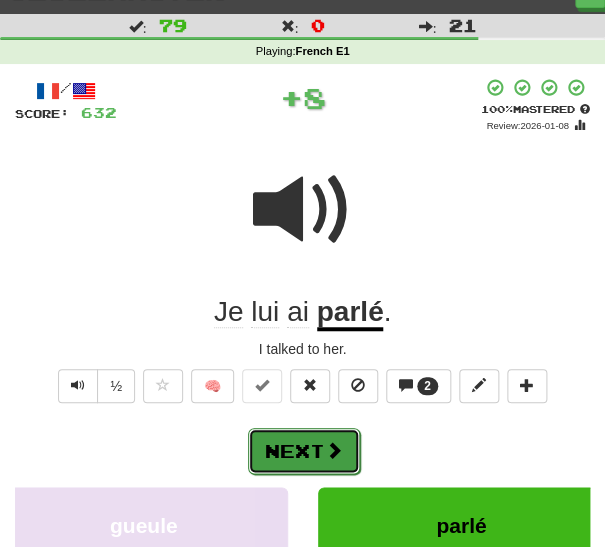 click on "Next" at bounding box center [304, 451] 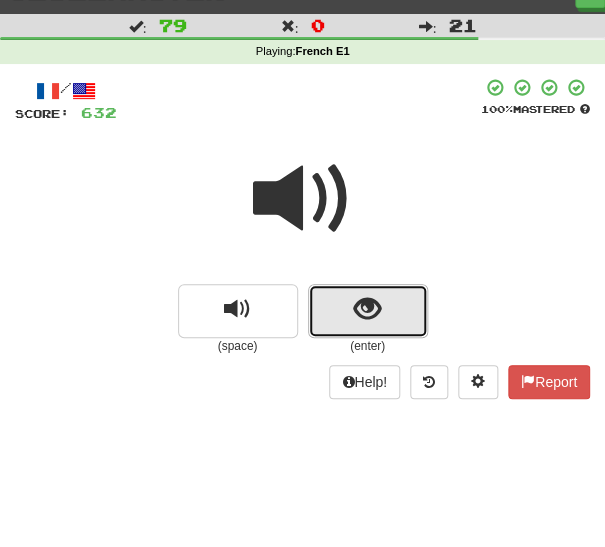 click at bounding box center (368, 311) 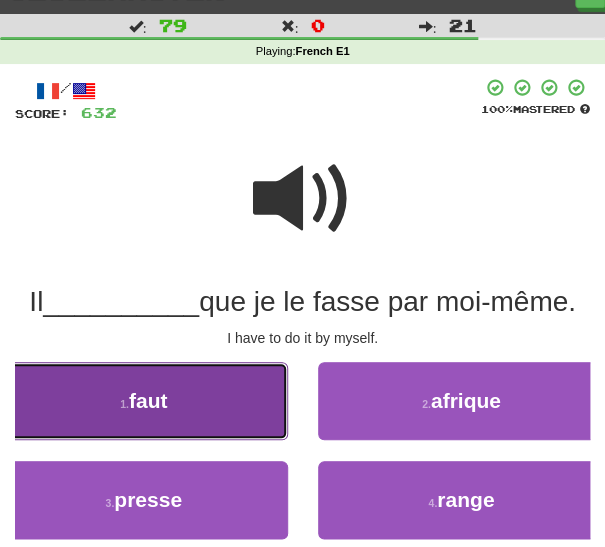 click on "1 .  faut" at bounding box center (144, 401) 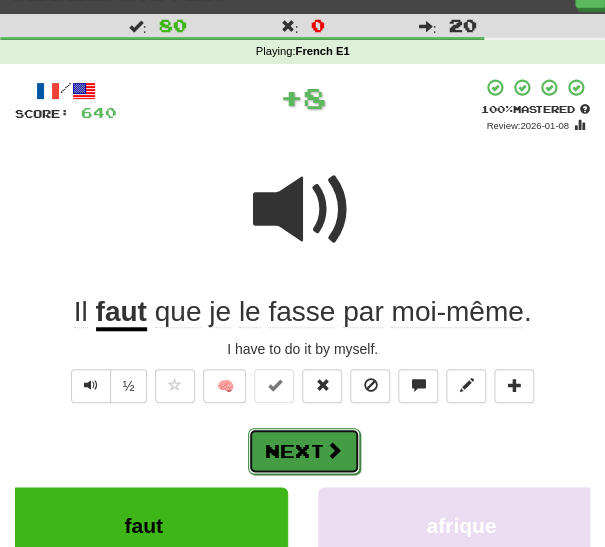 click on "Next" at bounding box center (304, 451) 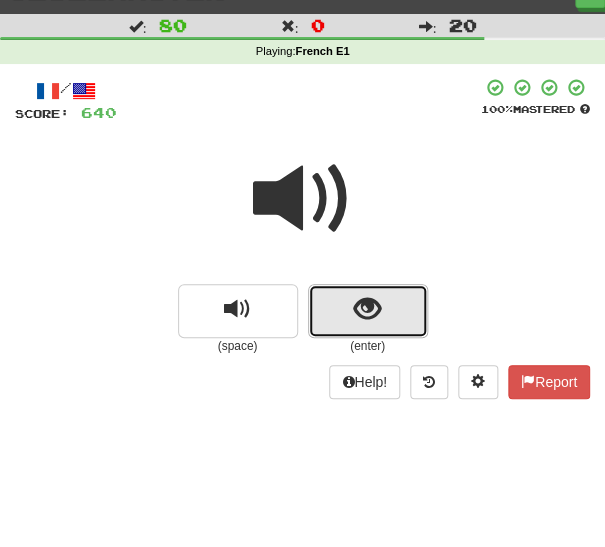 click at bounding box center [367, 309] 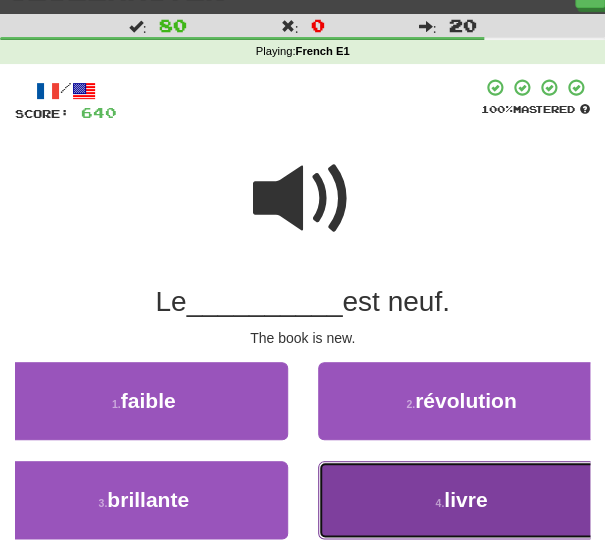 click on "4 .  livre" at bounding box center [462, 500] 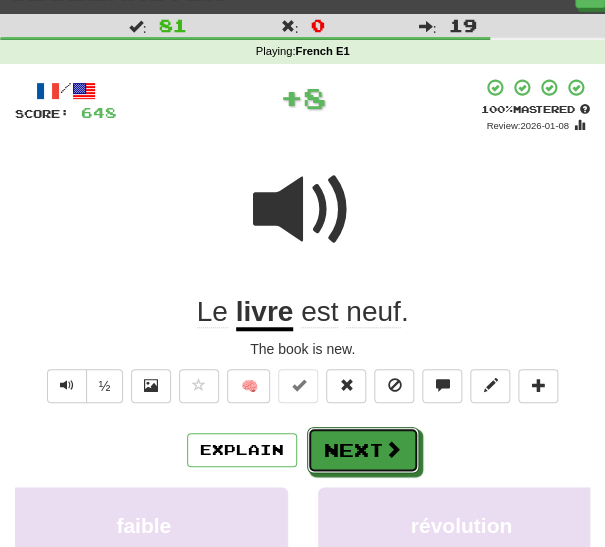 click on "Next" at bounding box center [363, 450] 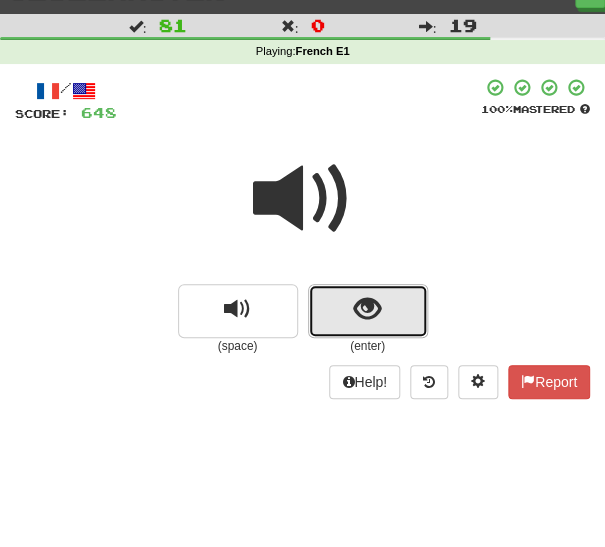 click at bounding box center [368, 311] 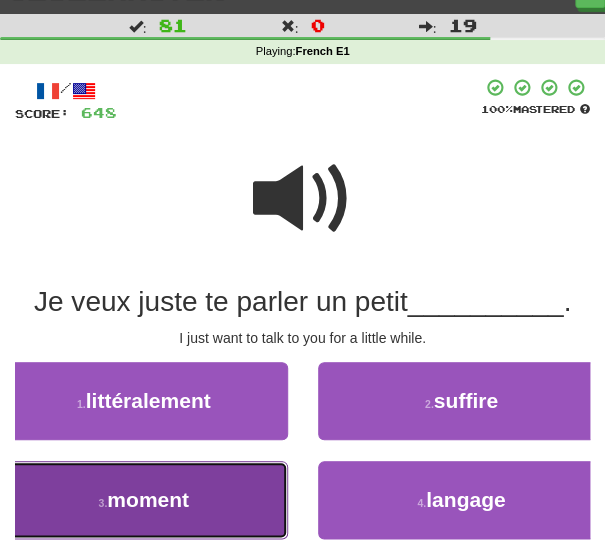 click on "3 .  moment" at bounding box center (144, 500) 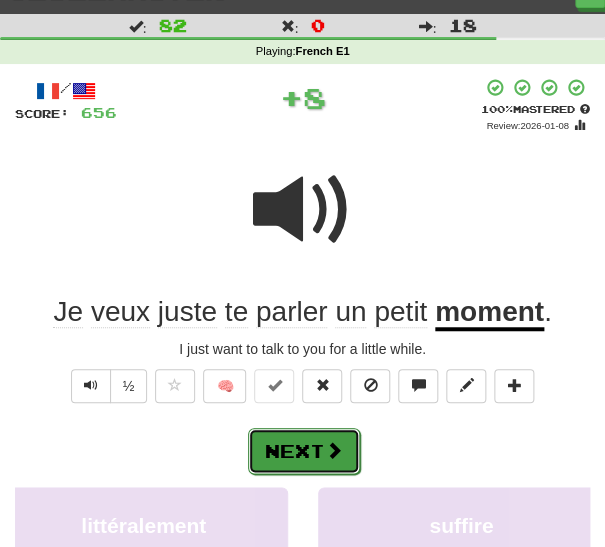 click at bounding box center [334, 450] 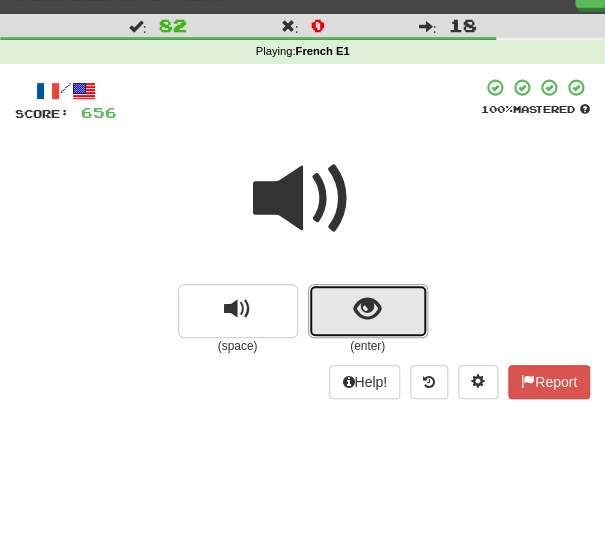 click at bounding box center [368, 311] 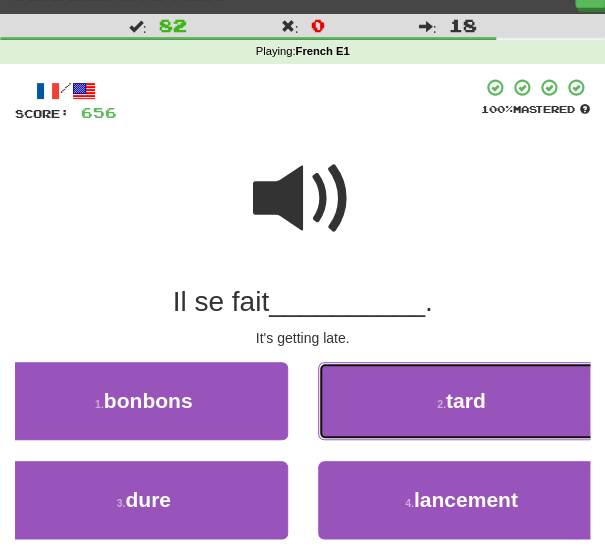click on "2 .  tard" at bounding box center [462, 401] 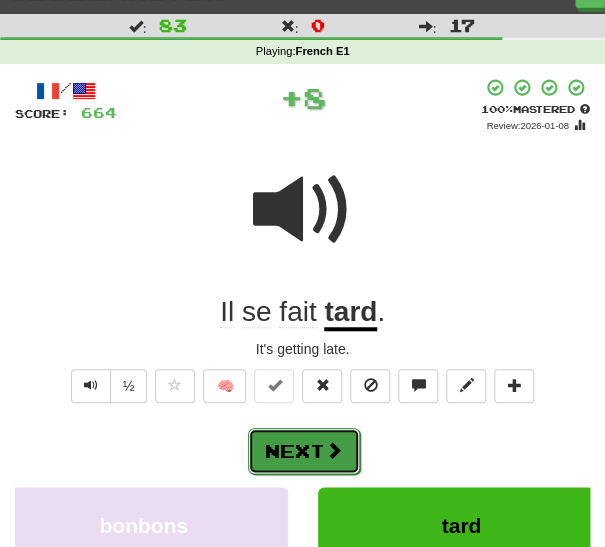 click on "Next" at bounding box center [304, 451] 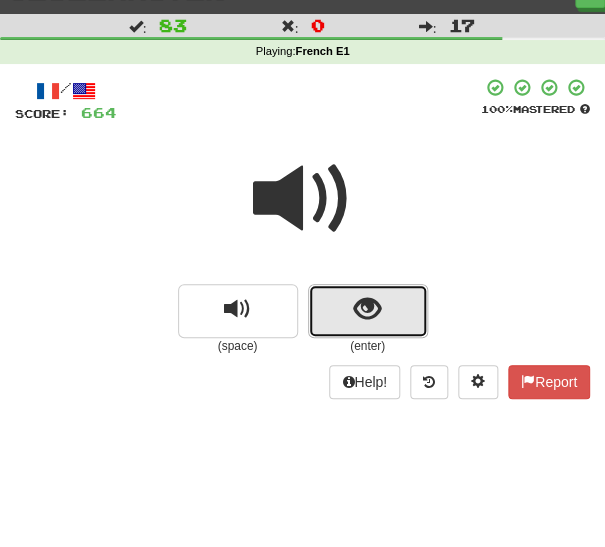 click at bounding box center (368, 311) 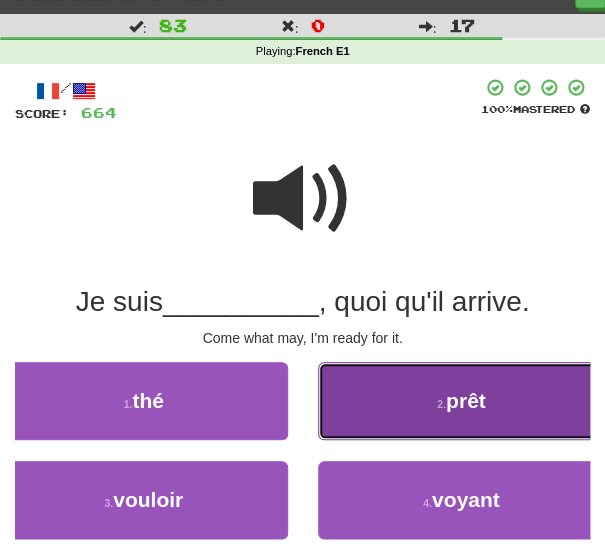 click on "2 .  prêt" at bounding box center (462, 401) 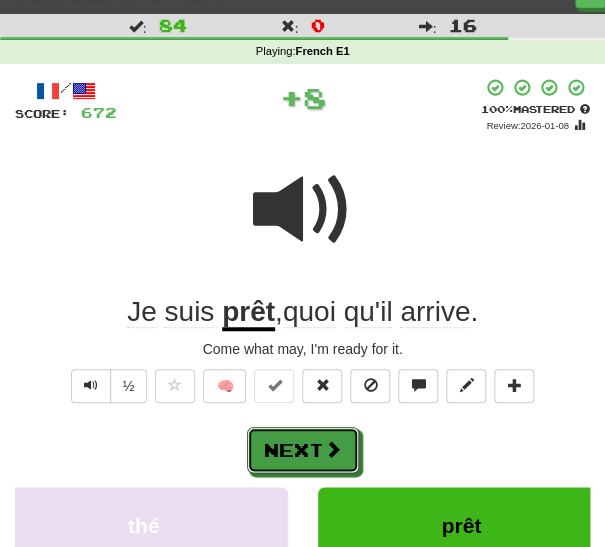 drag, startPoint x: 277, startPoint y: 441, endPoint x: 293, endPoint y: 427, distance: 21.260292 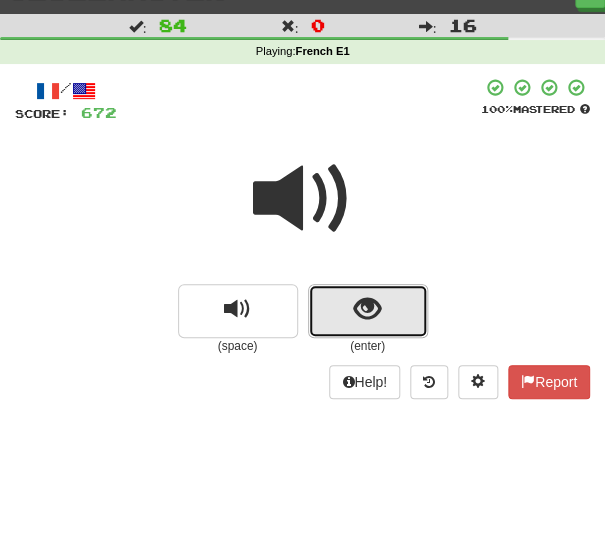 click at bounding box center (367, 309) 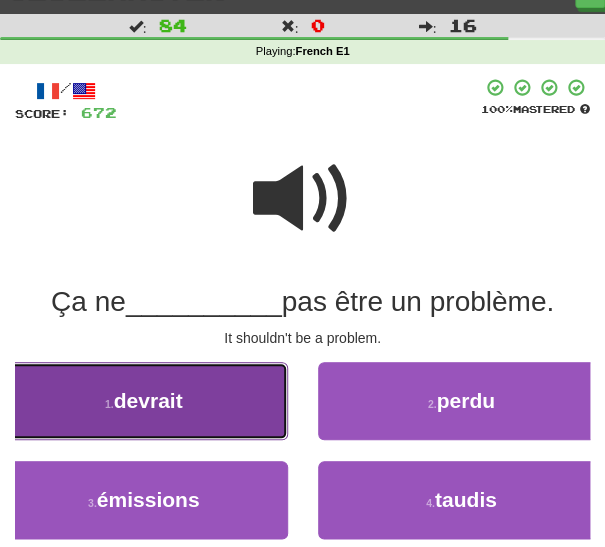 click on "devrait" at bounding box center (148, 400) 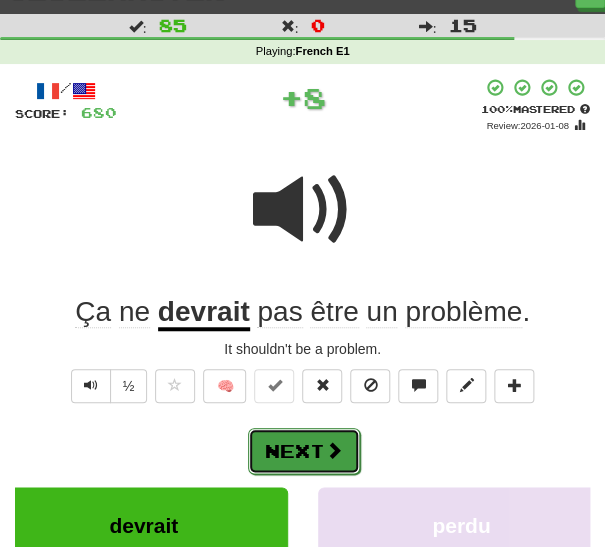 click on "Next" at bounding box center [304, 451] 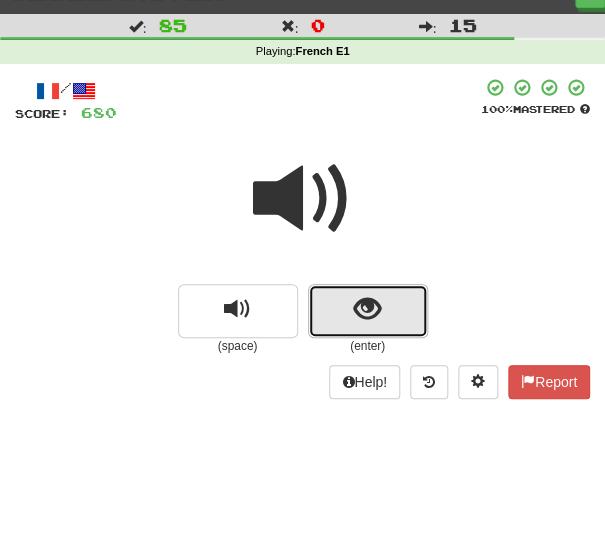 click at bounding box center [367, 309] 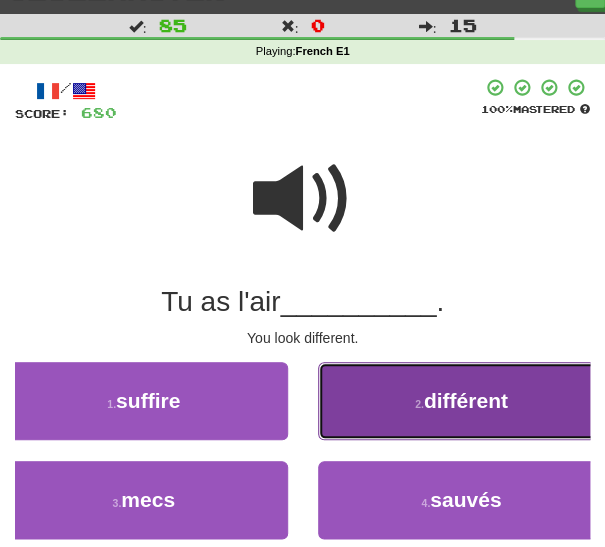 click on "2 .  différent" at bounding box center [462, 401] 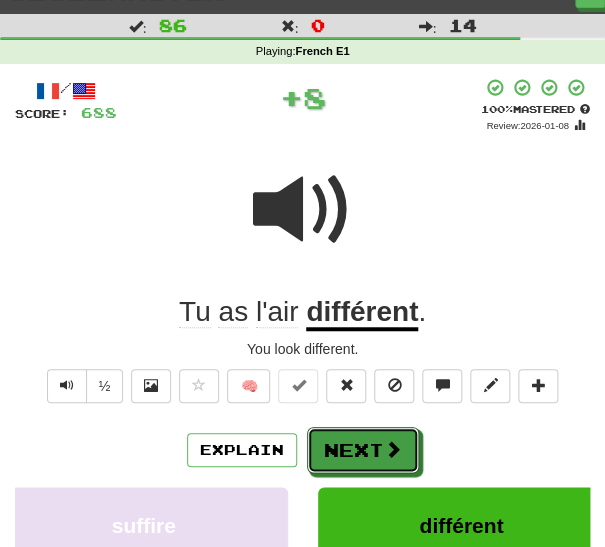 click on "Next" at bounding box center (363, 450) 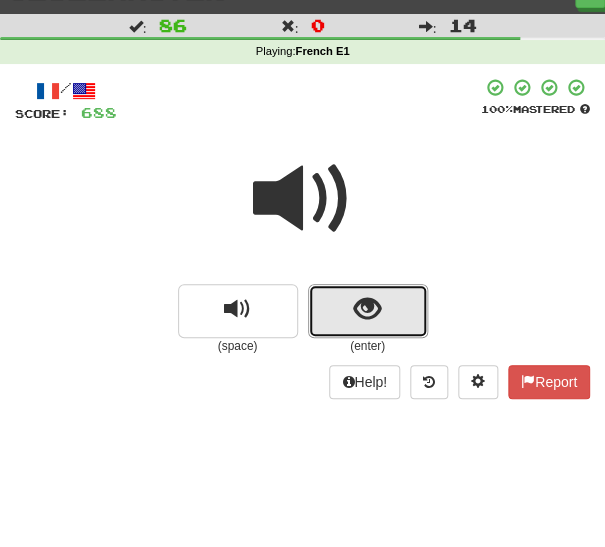 drag, startPoint x: 350, startPoint y: 311, endPoint x: 314, endPoint y: 326, distance: 39 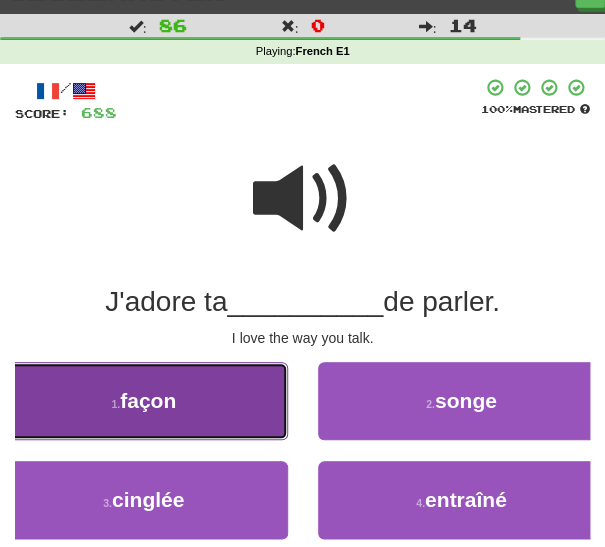 click on "1 .  façon" at bounding box center [144, 401] 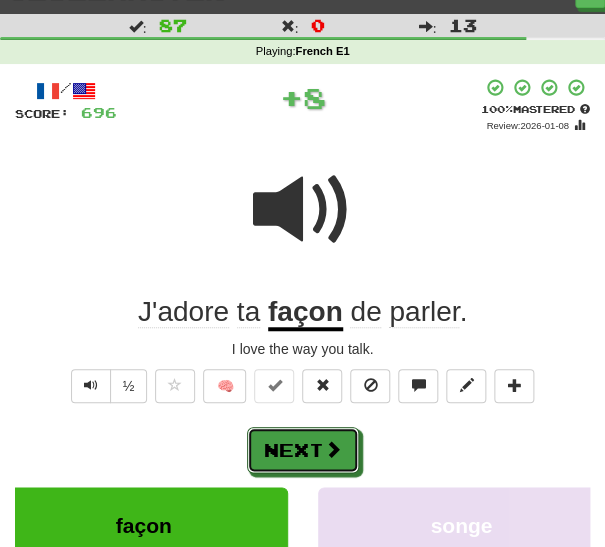 click on "Next" at bounding box center (303, 450) 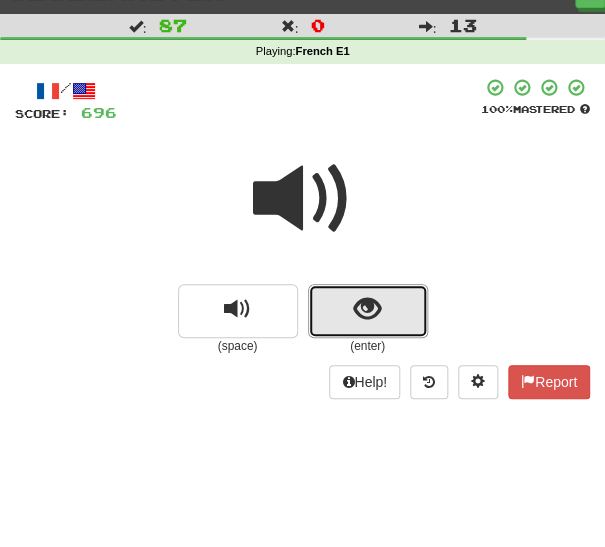 click at bounding box center (368, 311) 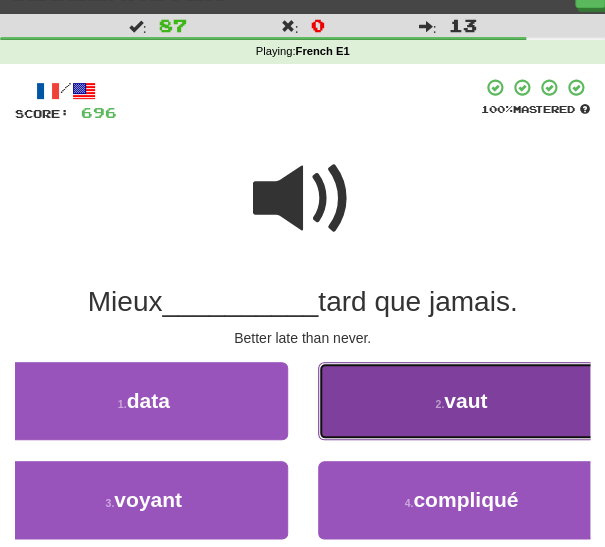 click on "2 .  vaut" at bounding box center (462, 401) 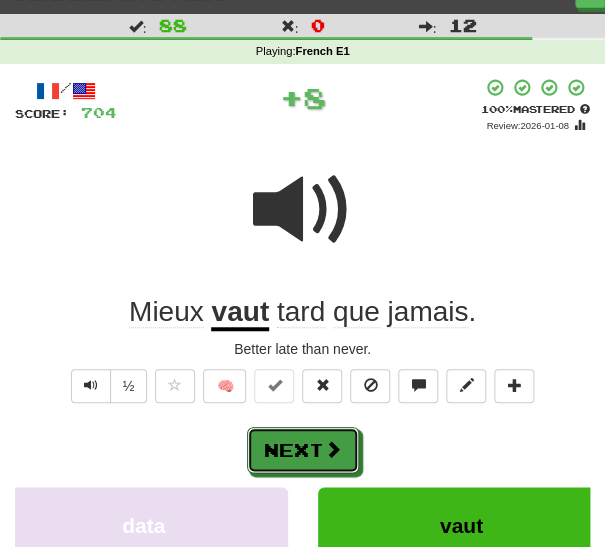 click on "Next" at bounding box center [303, 450] 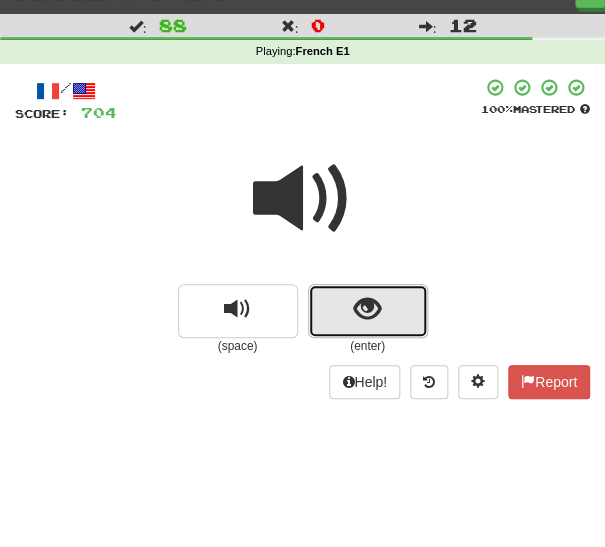 click at bounding box center [367, 309] 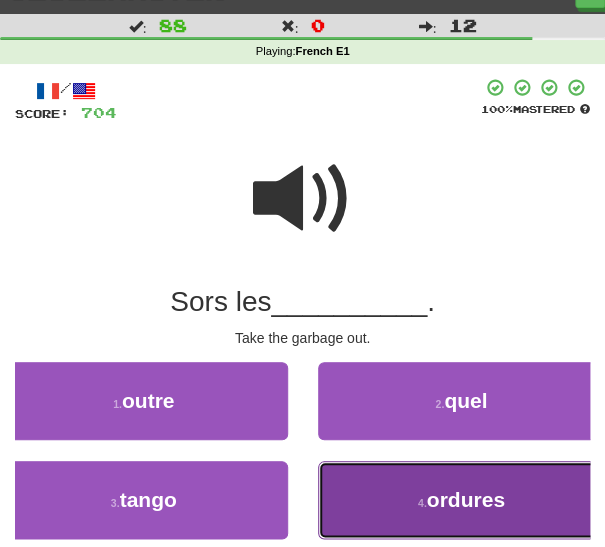 click on "4 .  ordures" at bounding box center [462, 500] 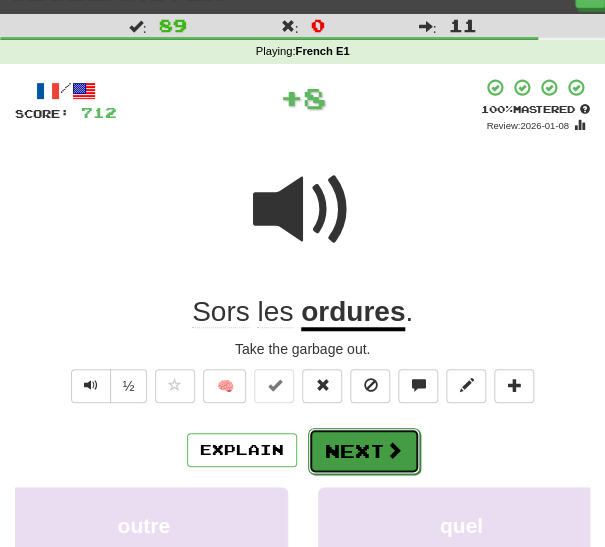 click on "Next" at bounding box center [364, 451] 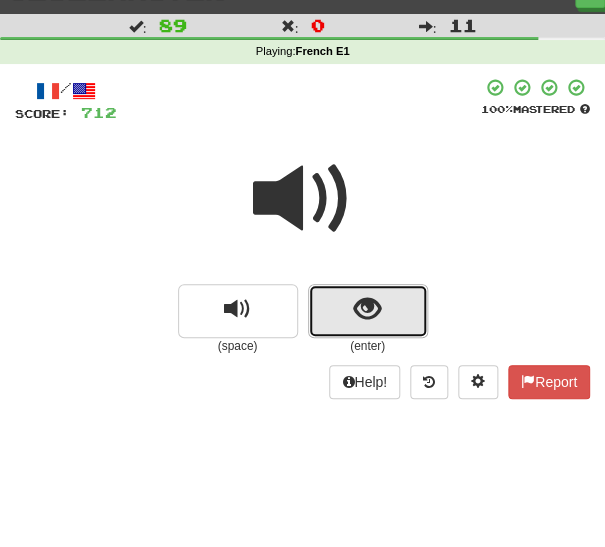 click at bounding box center (367, 309) 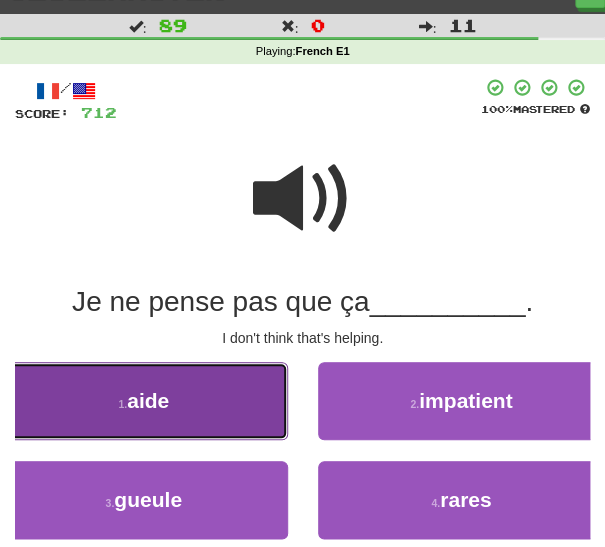 click on "1 .  aide" at bounding box center (144, 401) 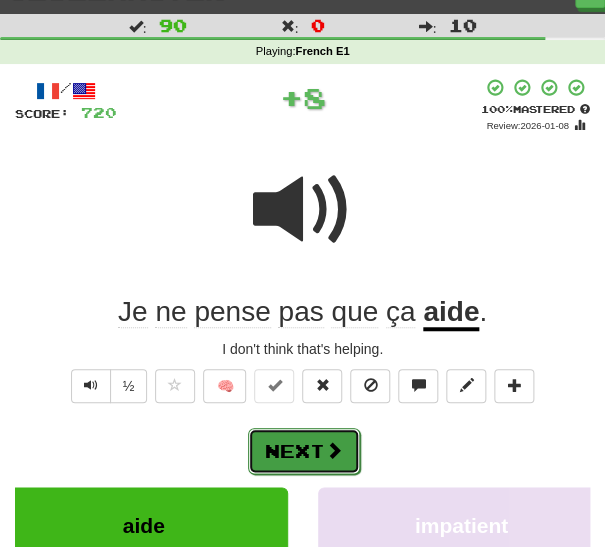 click on "Next" at bounding box center (304, 451) 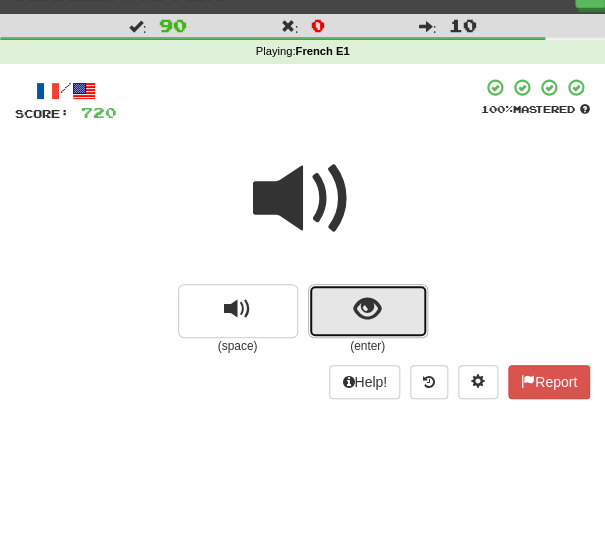click at bounding box center [368, 311] 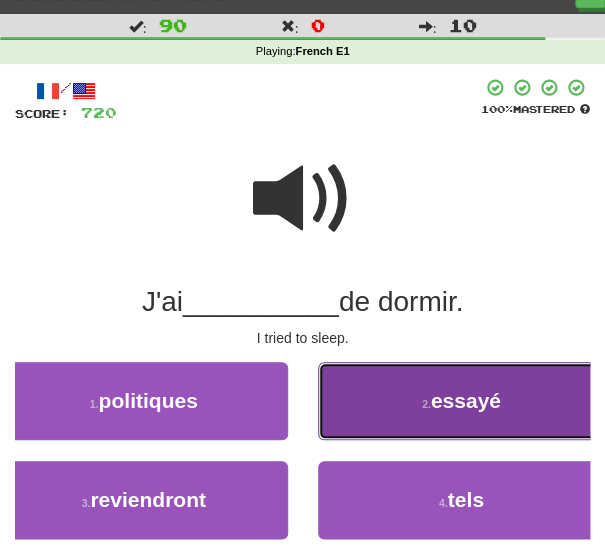 click on "2 .  essayé" at bounding box center [462, 401] 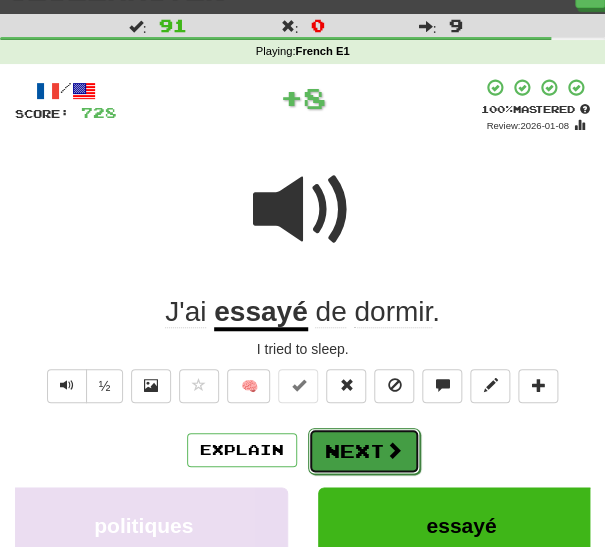 click on "Next" at bounding box center (364, 451) 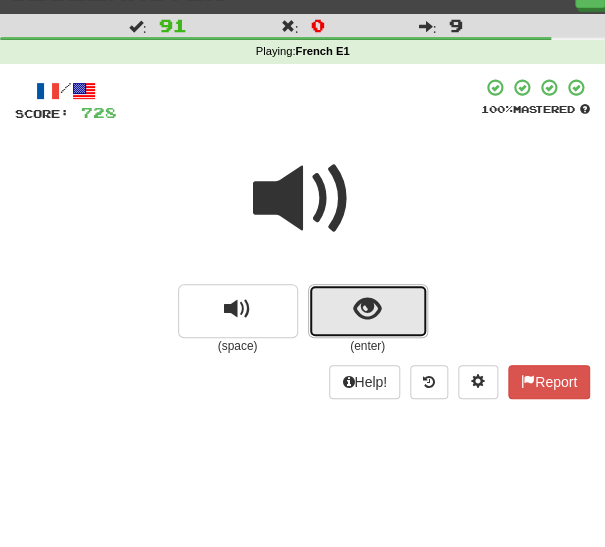 click at bounding box center [368, 311] 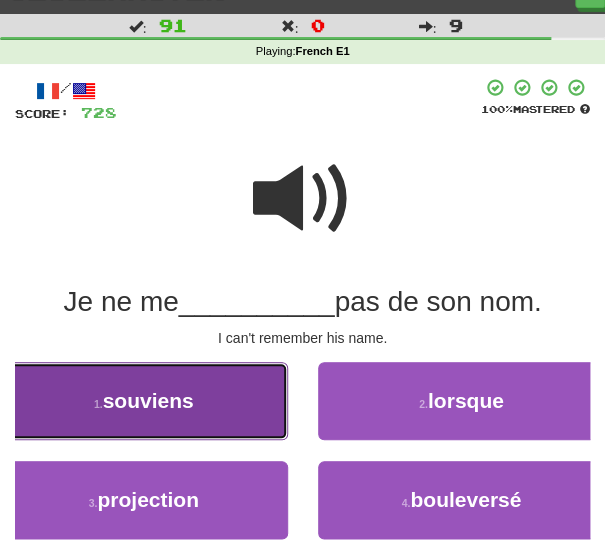 click on "souviens" at bounding box center (148, 400) 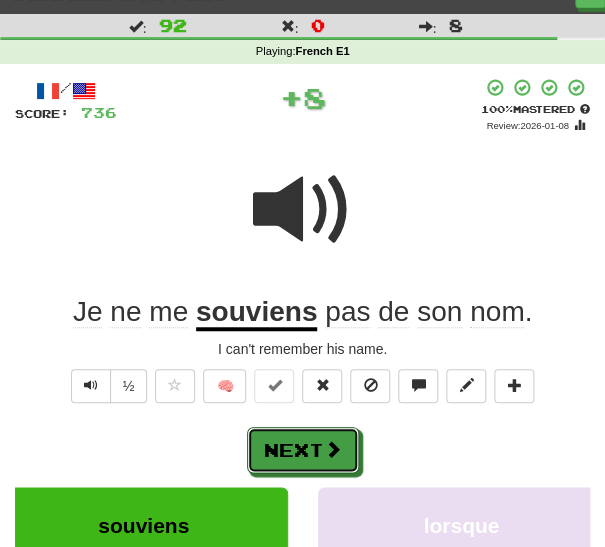 click on "Next" at bounding box center (303, 450) 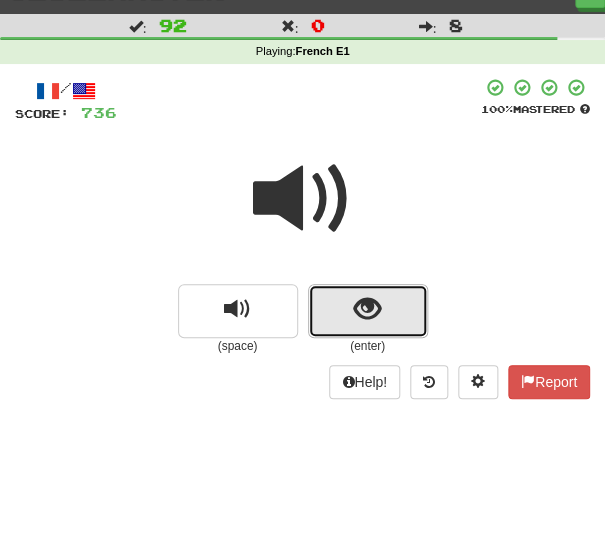 click at bounding box center (368, 311) 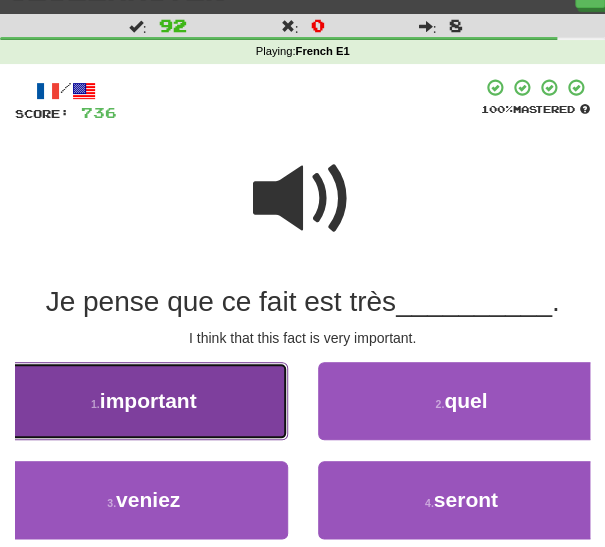click on "1 .  important" at bounding box center [144, 401] 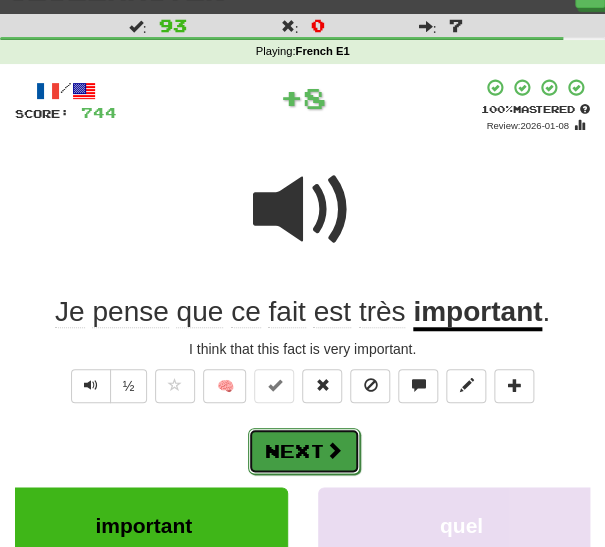 click on "Next" at bounding box center (304, 451) 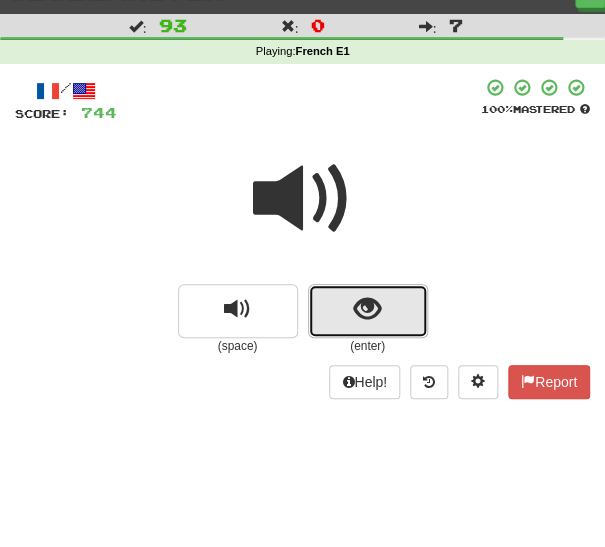 click at bounding box center (368, 311) 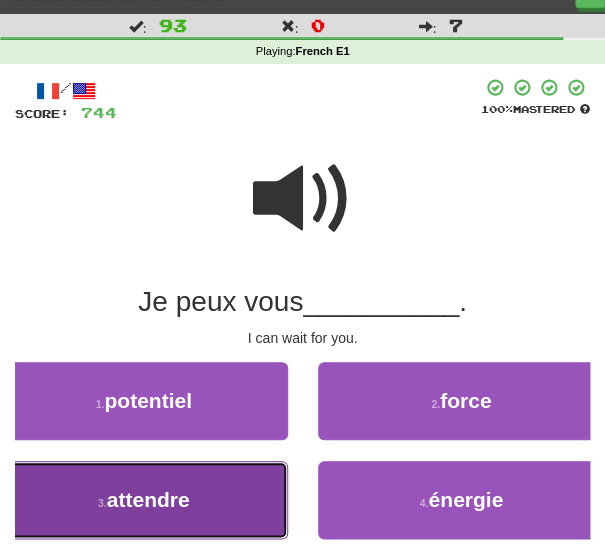 click on "attendre" at bounding box center [148, 499] 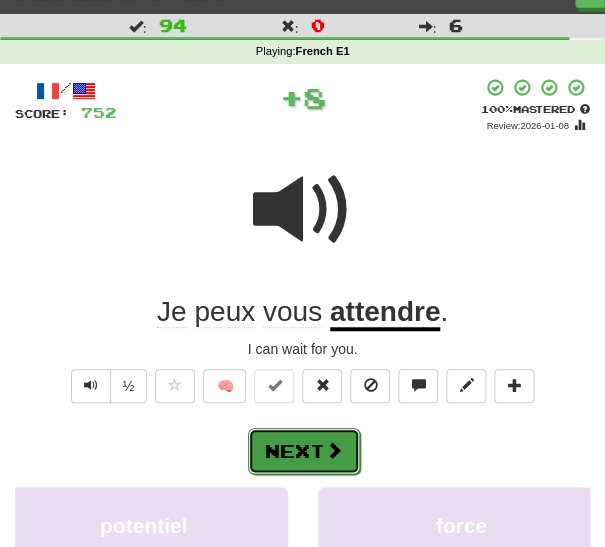 click on "Next" at bounding box center [304, 451] 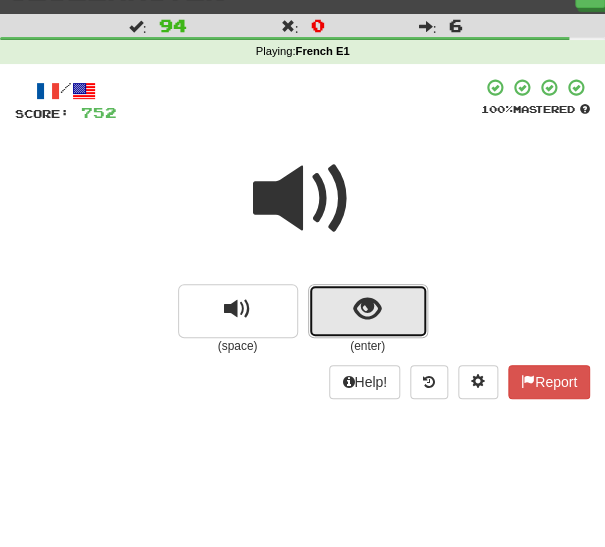 click at bounding box center [367, 309] 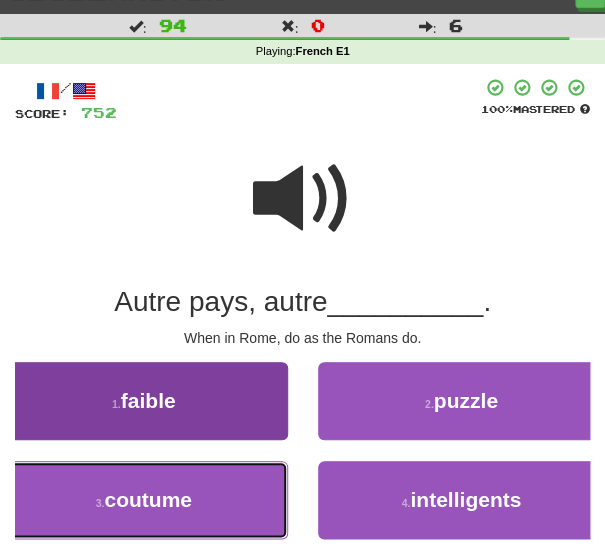 click on "coutume" at bounding box center [148, 499] 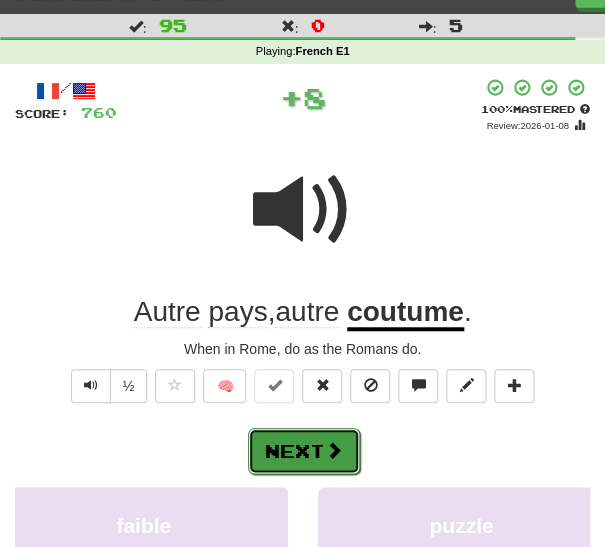 click on "Next" at bounding box center [304, 451] 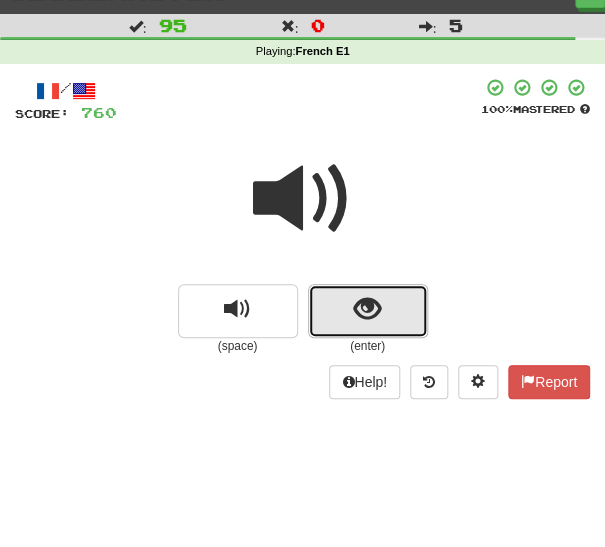 click at bounding box center (367, 309) 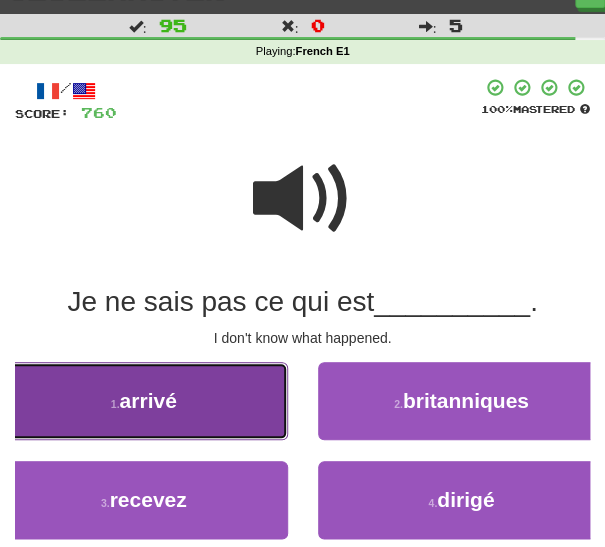 click on "1 .  arrivé" at bounding box center [144, 401] 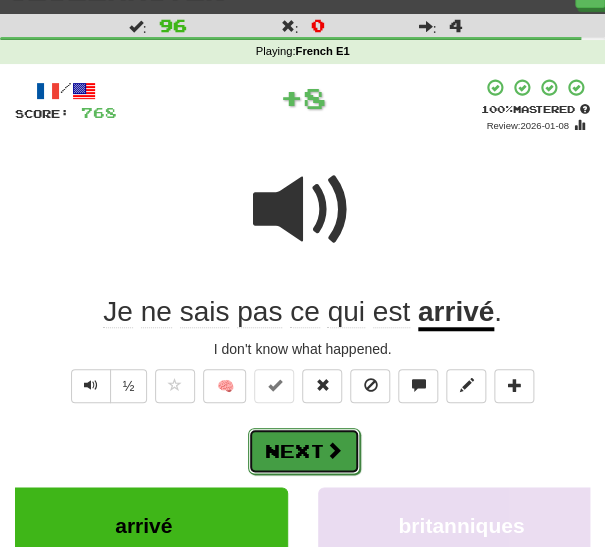 click on "Next" at bounding box center [304, 451] 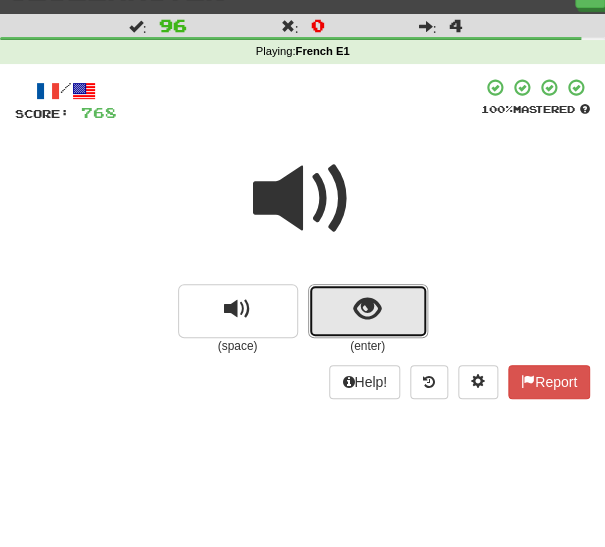 click at bounding box center (368, 311) 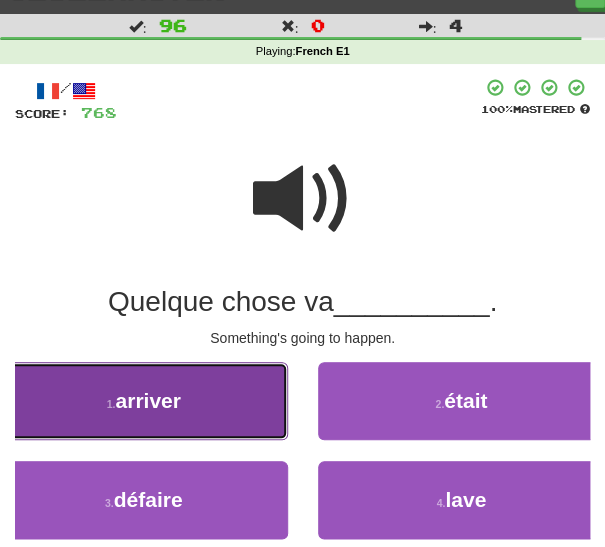 click on "1 .  arriver" at bounding box center [144, 401] 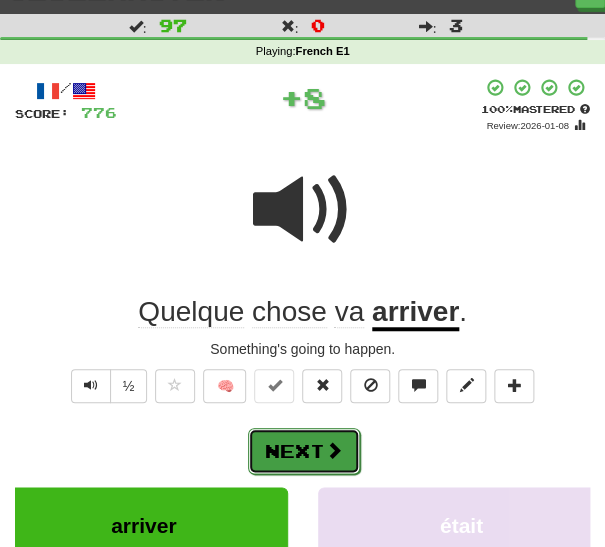 click on "Next" at bounding box center [304, 451] 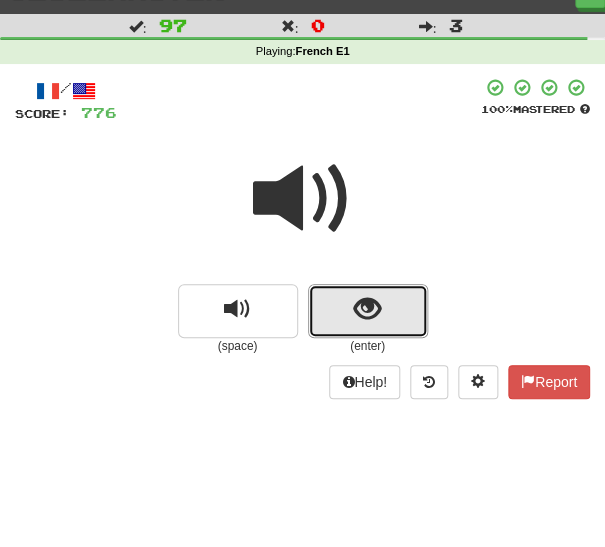 click at bounding box center [368, 311] 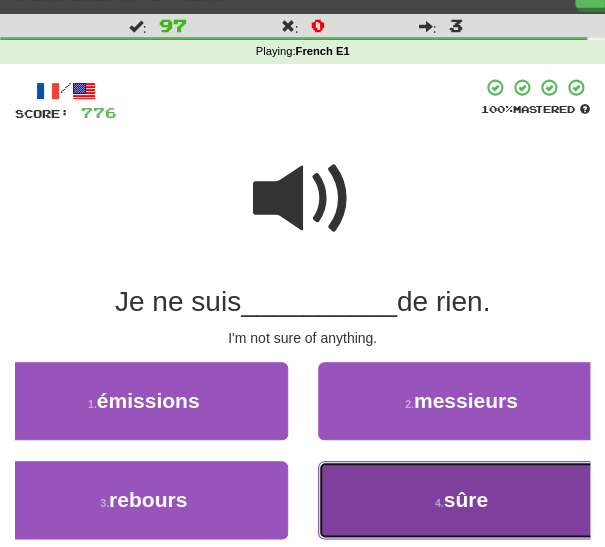 drag, startPoint x: 381, startPoint y: 489, endPoint x: 366, endPoint y: 476, distance: 19.849434 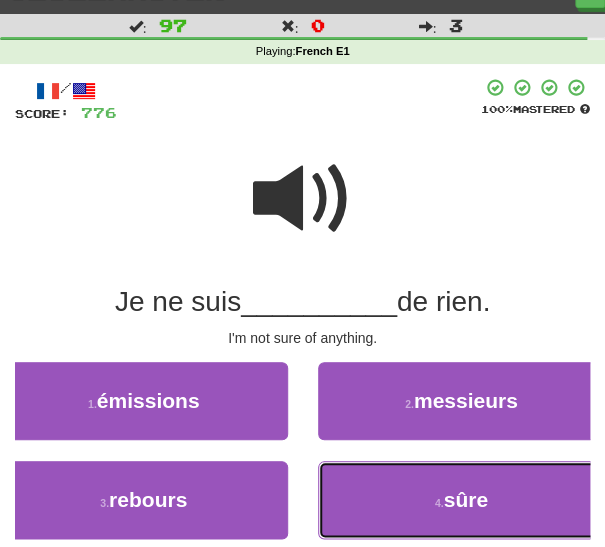 click on "4 .  sûre" at bounding box center (462, 500) 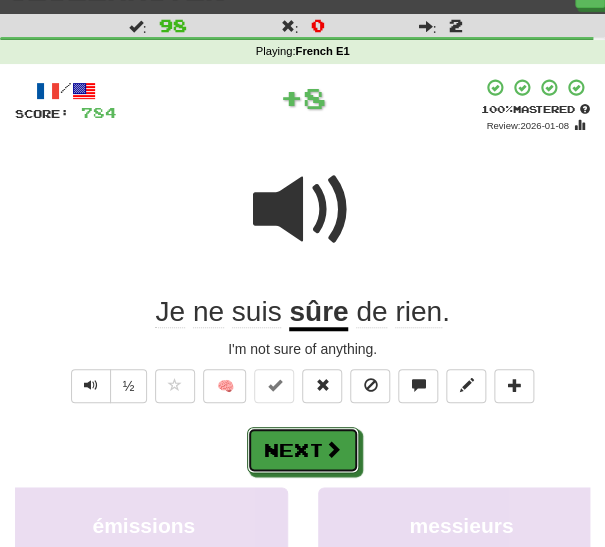 click on "Next" at bounding box center [303, 450] 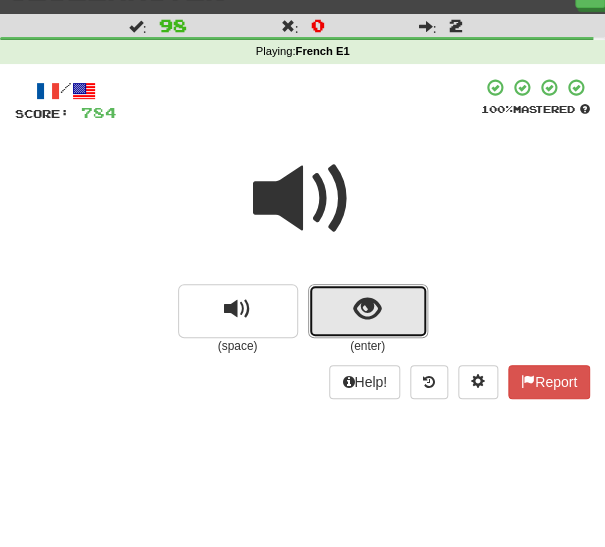 drag, startPoint x: 344, startPoint y: 317, endPoint x: 327, endPoint y: 350, distance: 37.12142 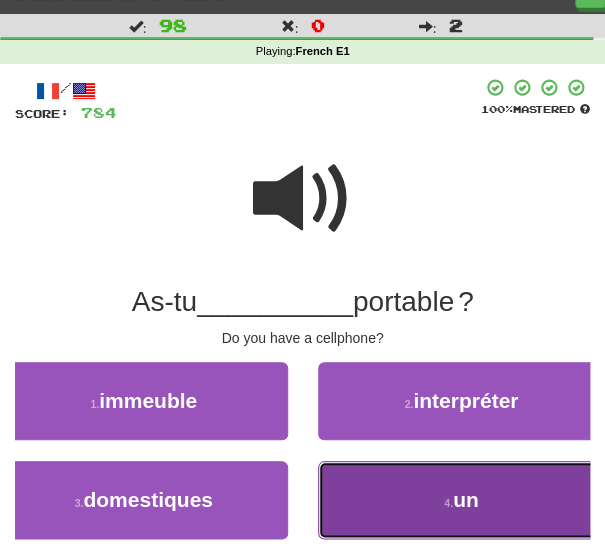 click on "4 .  un" at bounding box center (462, 500) 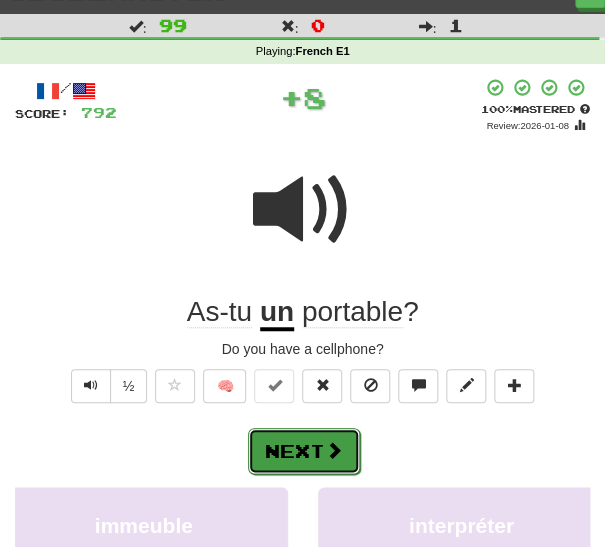 click on "Next" at bounding box center [304, 451] 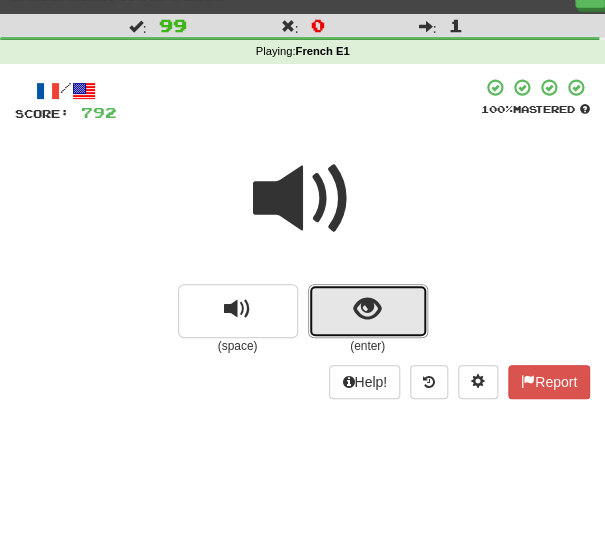 click at bounding box center [368, 311] 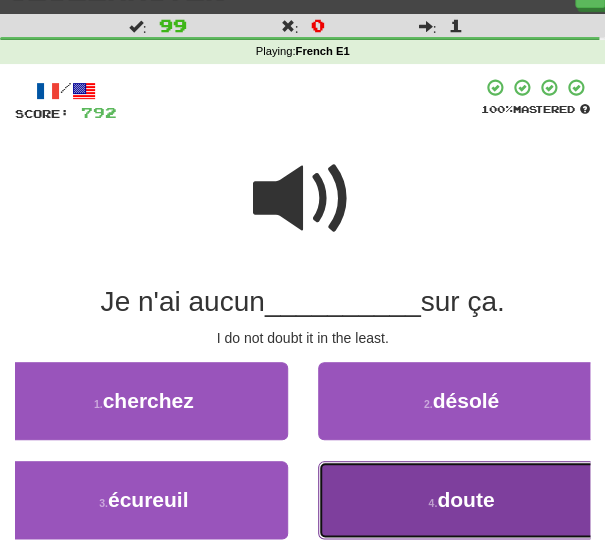 click on "4 .  doute" at bounding box center [462, 500] 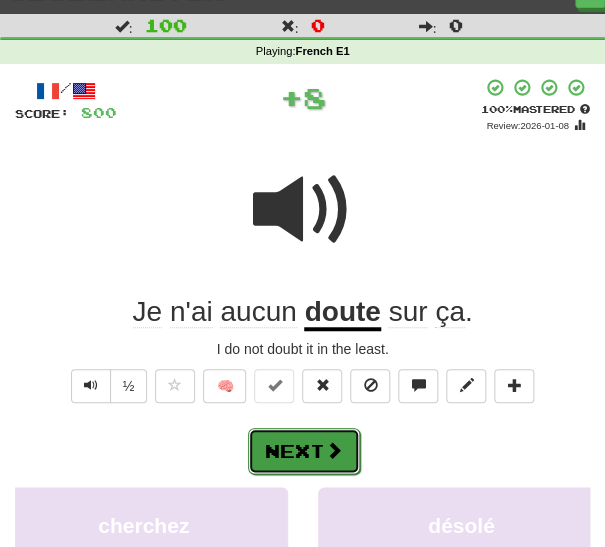 click on "Next" at bounding box center [304, 451] 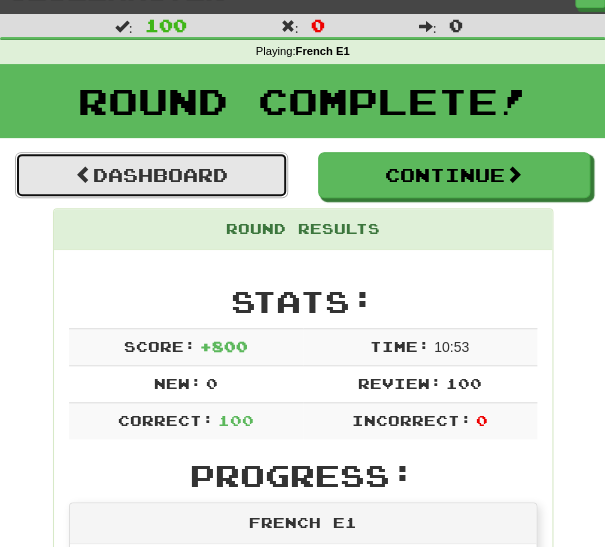 click on "Dashboard" at bounding box center [151, 175] 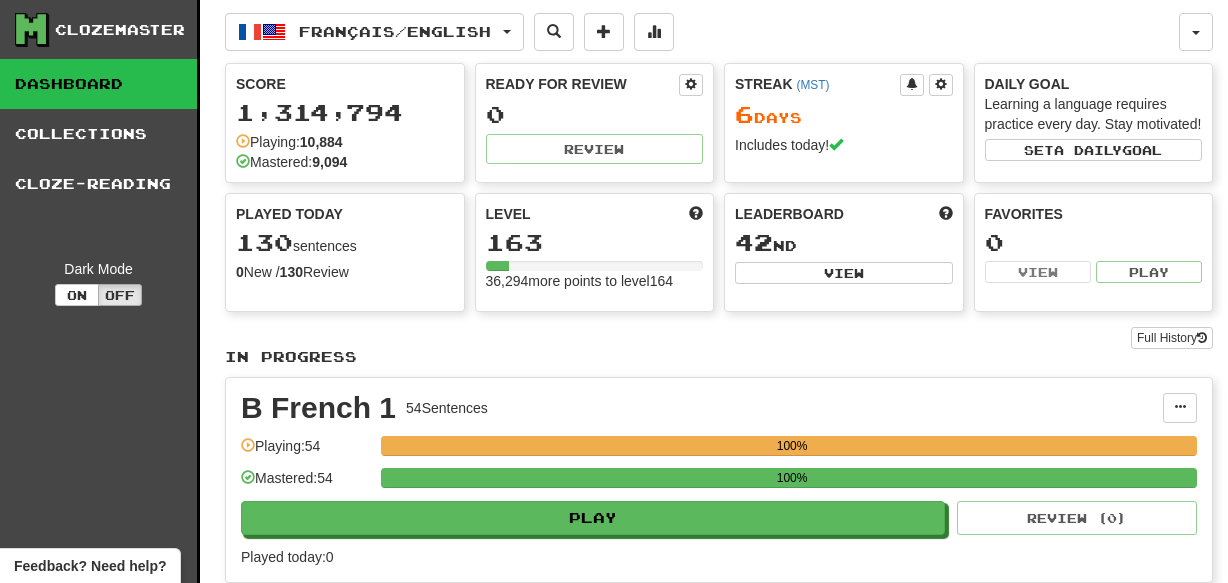 scroll, scrollTop: 0, scrollLeft: 0, axis: both 